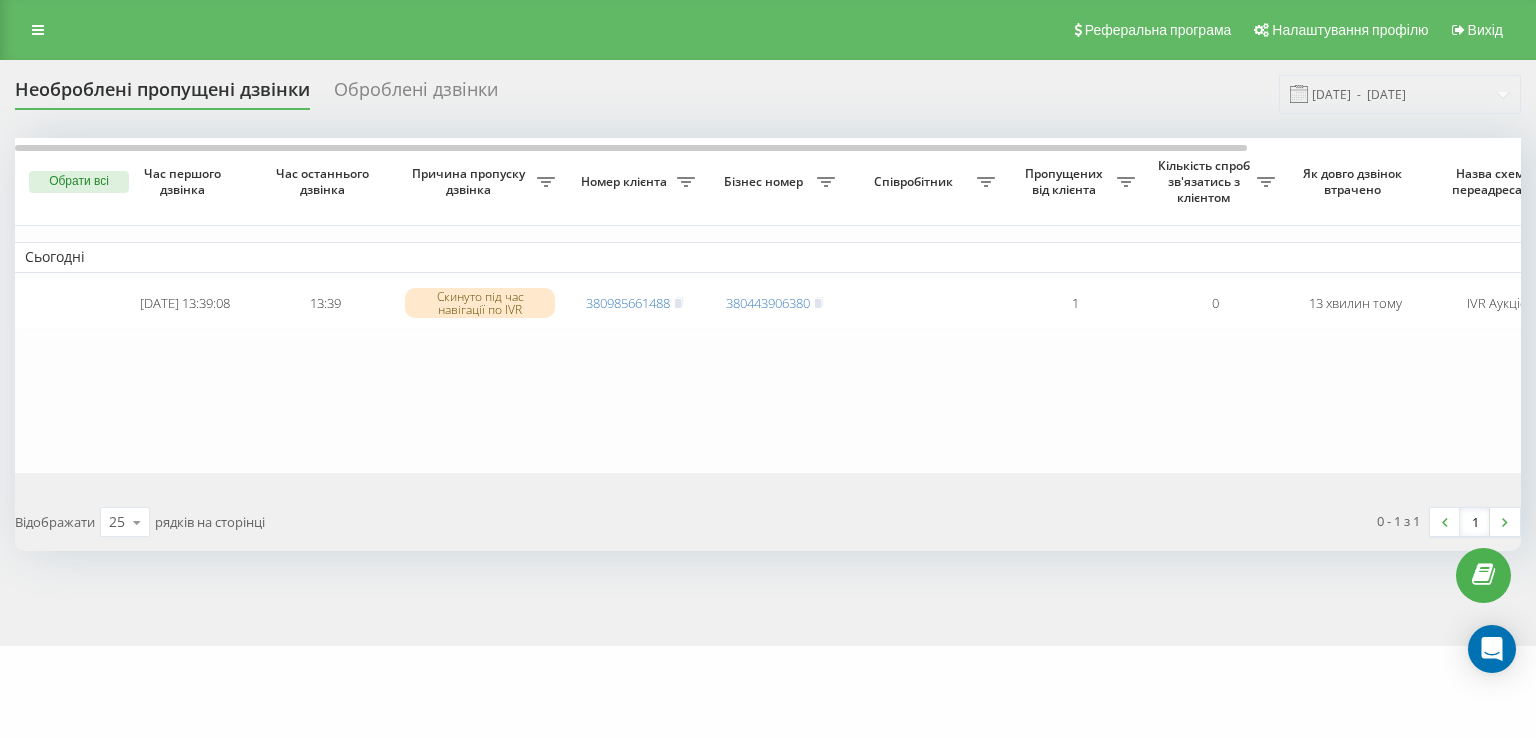 scroll, scrollTop: 0, scrollLeft: 0, axis: both 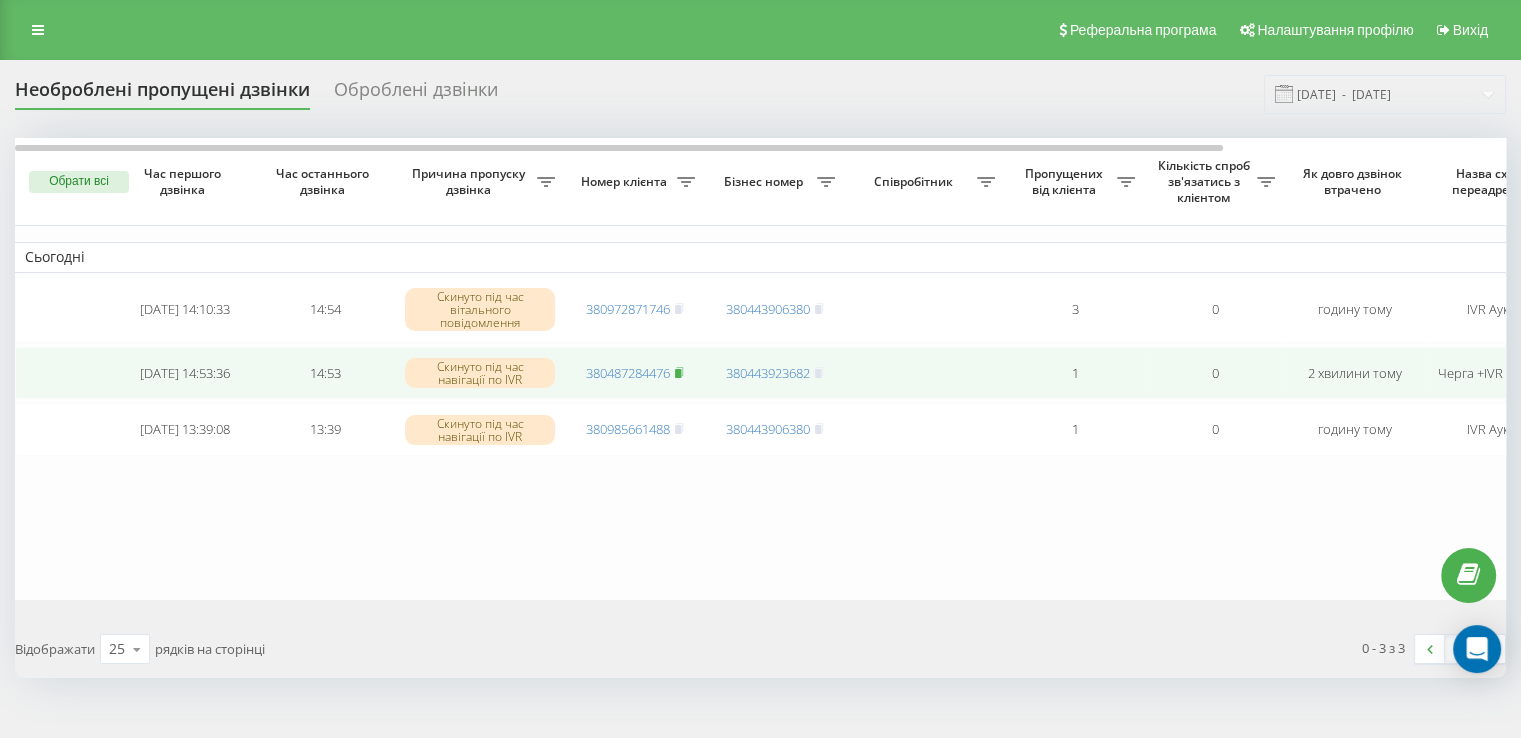 click 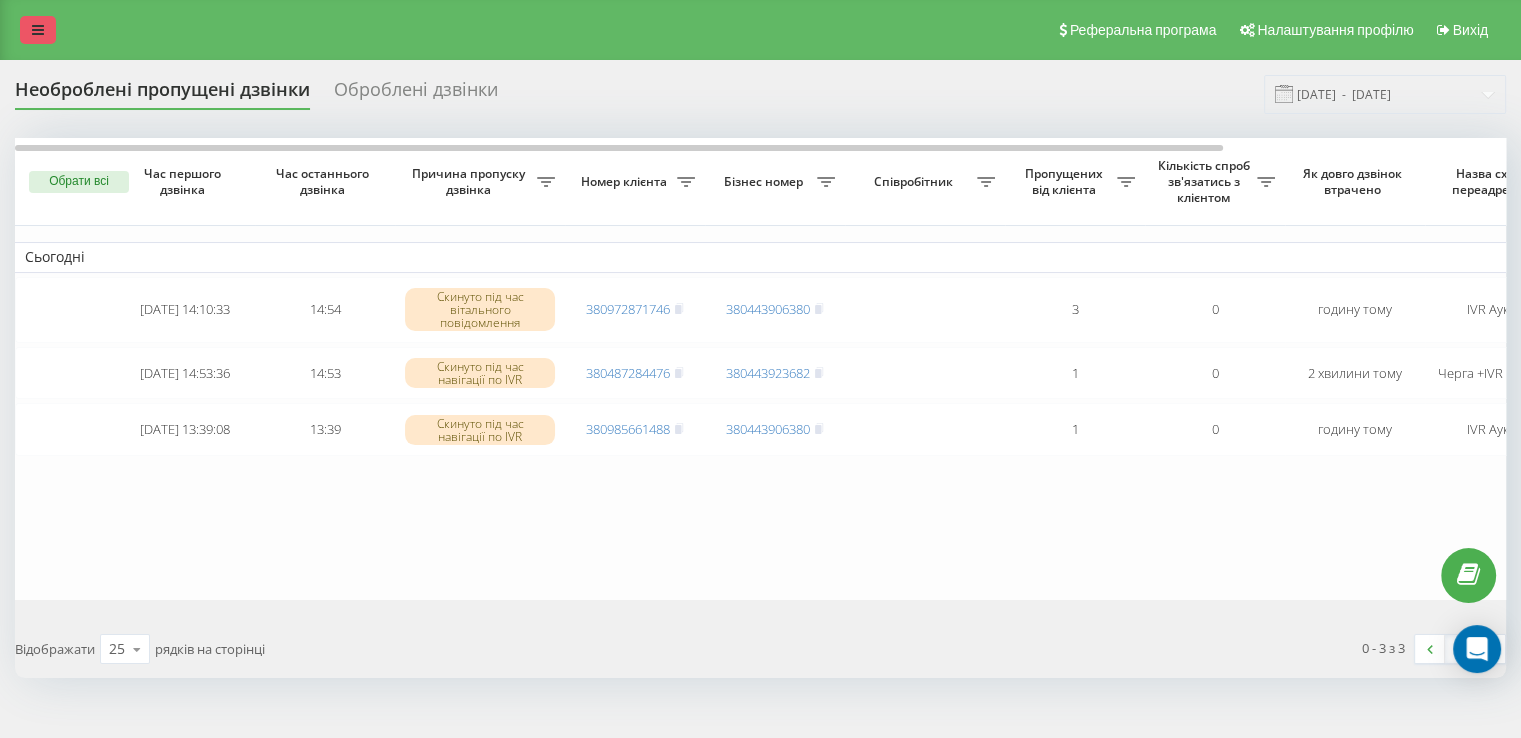 click at bounding box center [38, 30] 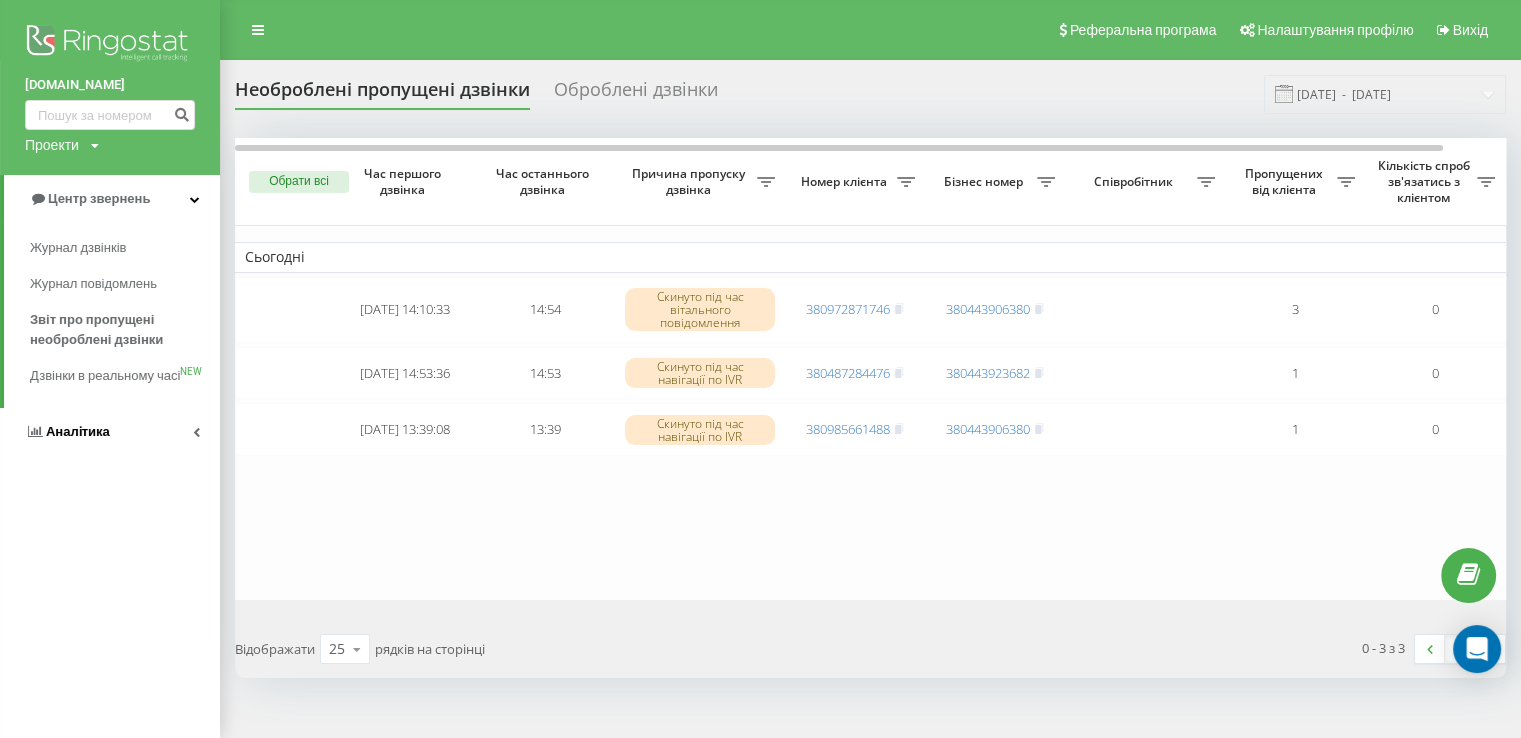 click on "Аналiтика" at bounding box center (67, 432) 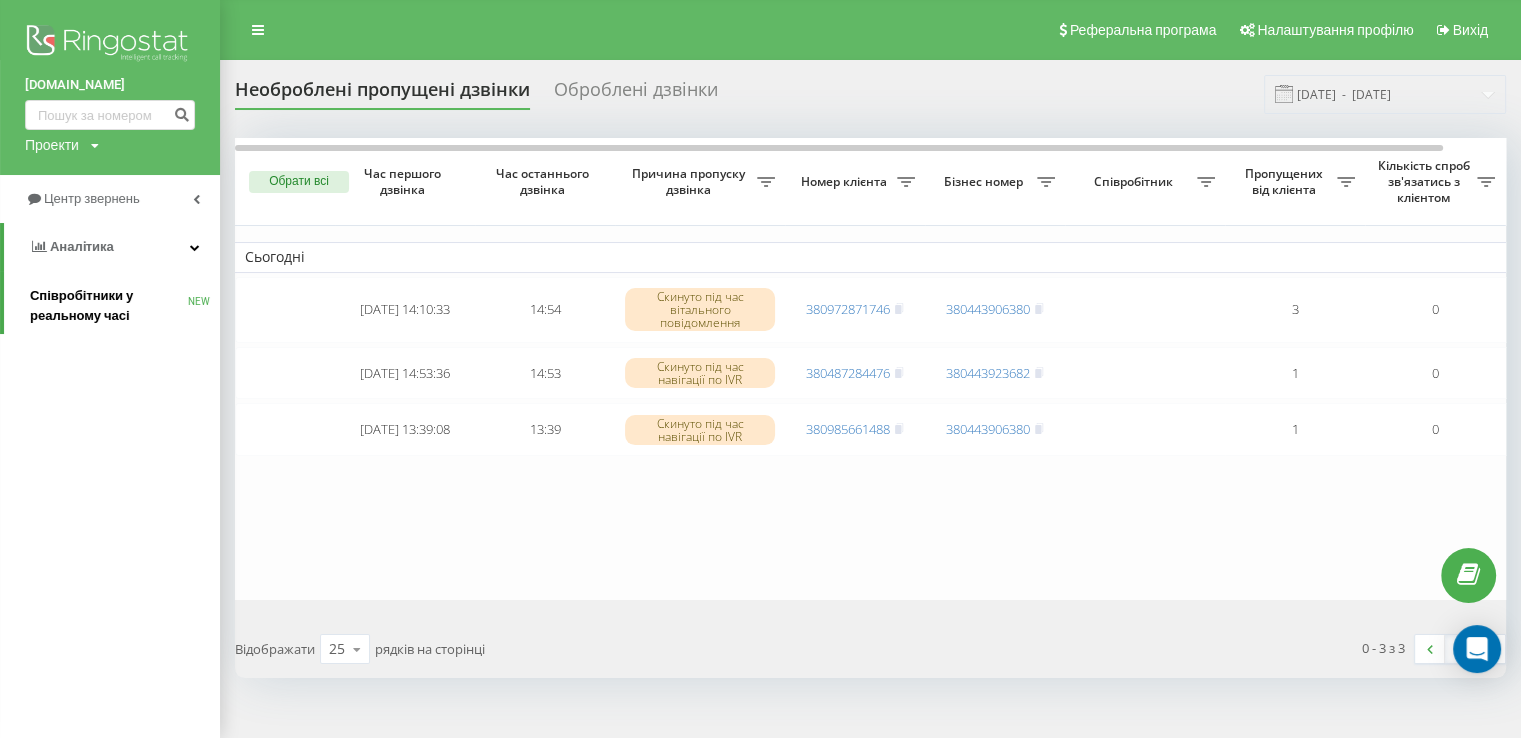 click on "Співробітники у реальному часі" at bounding box center [109, 306] 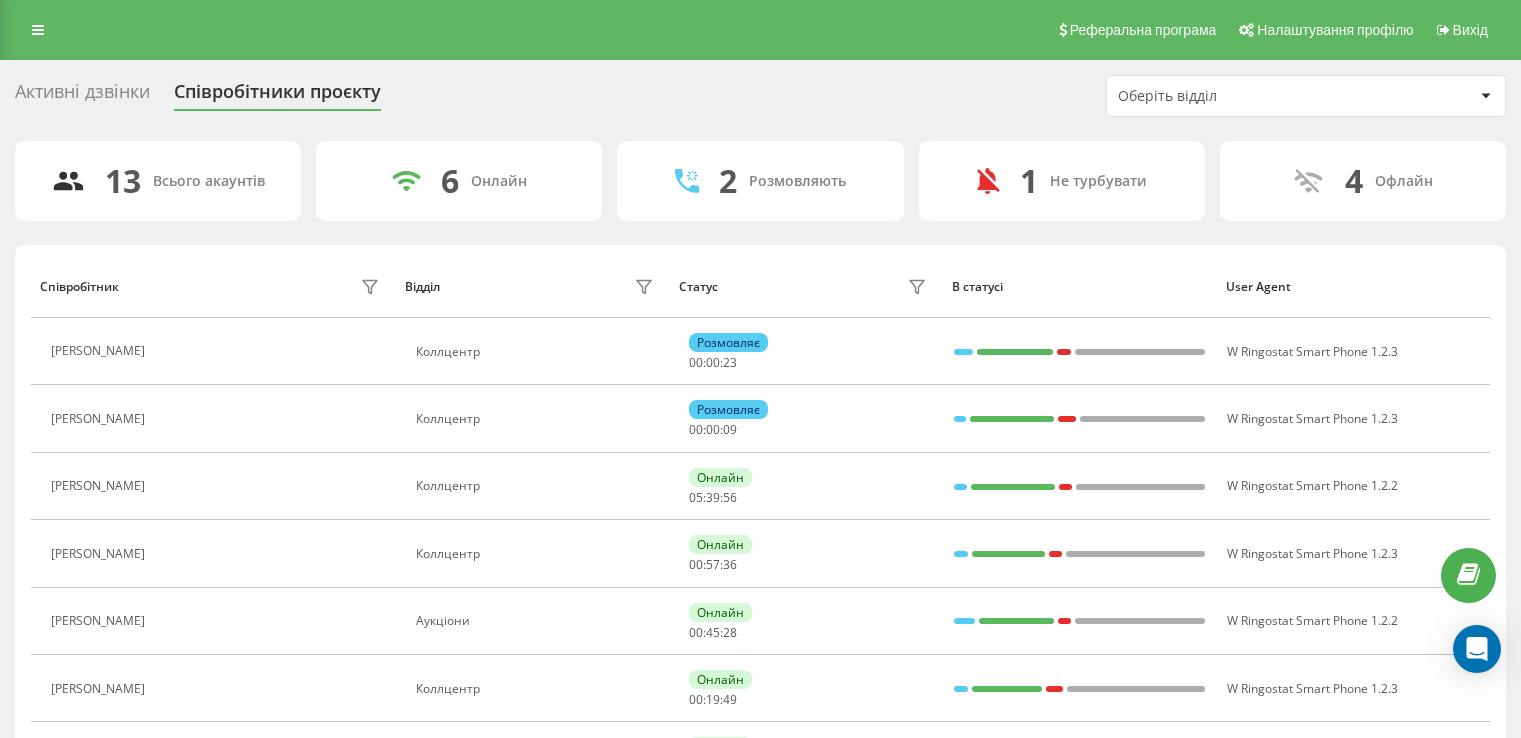 scroll, scrollTop: 0, scrollLeft: 0, axis: both 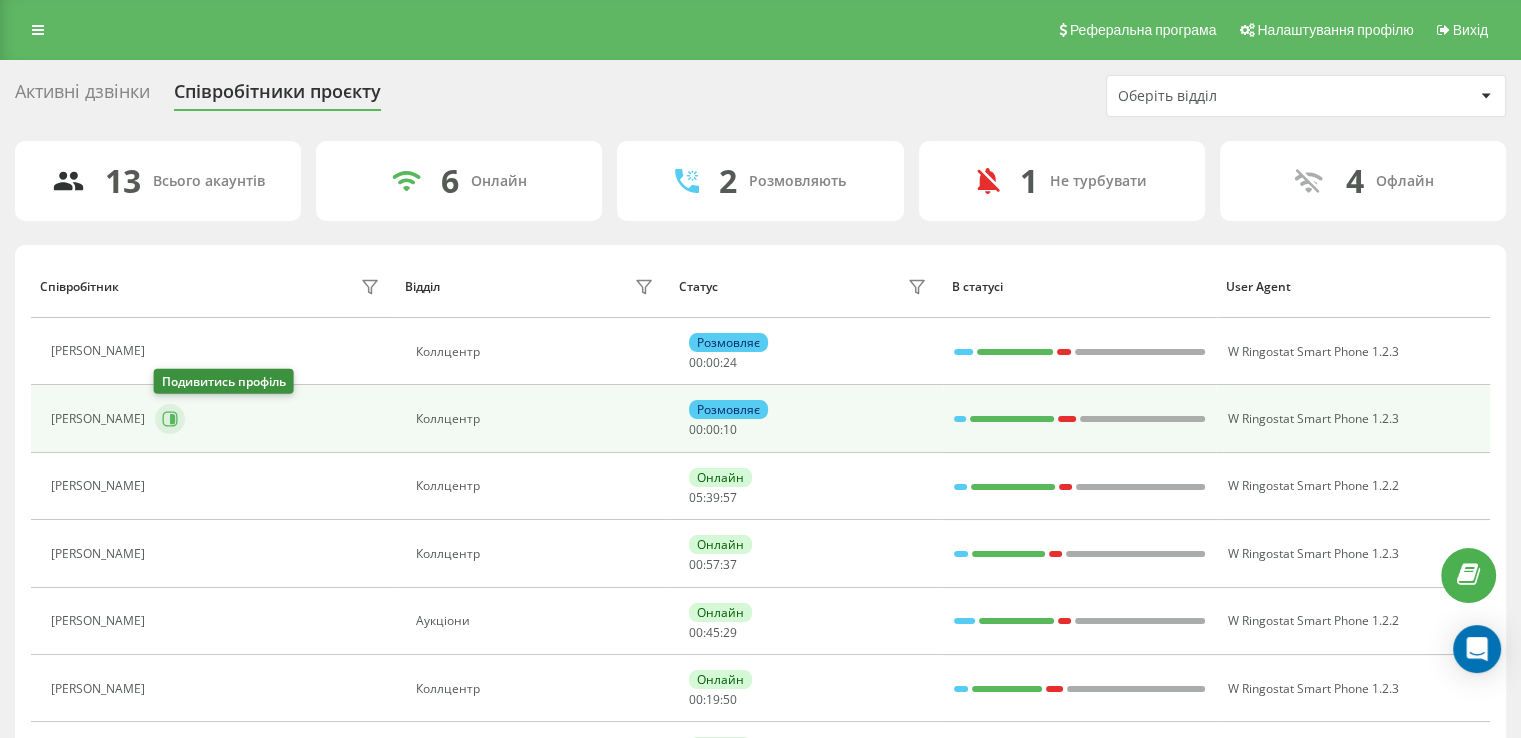 click 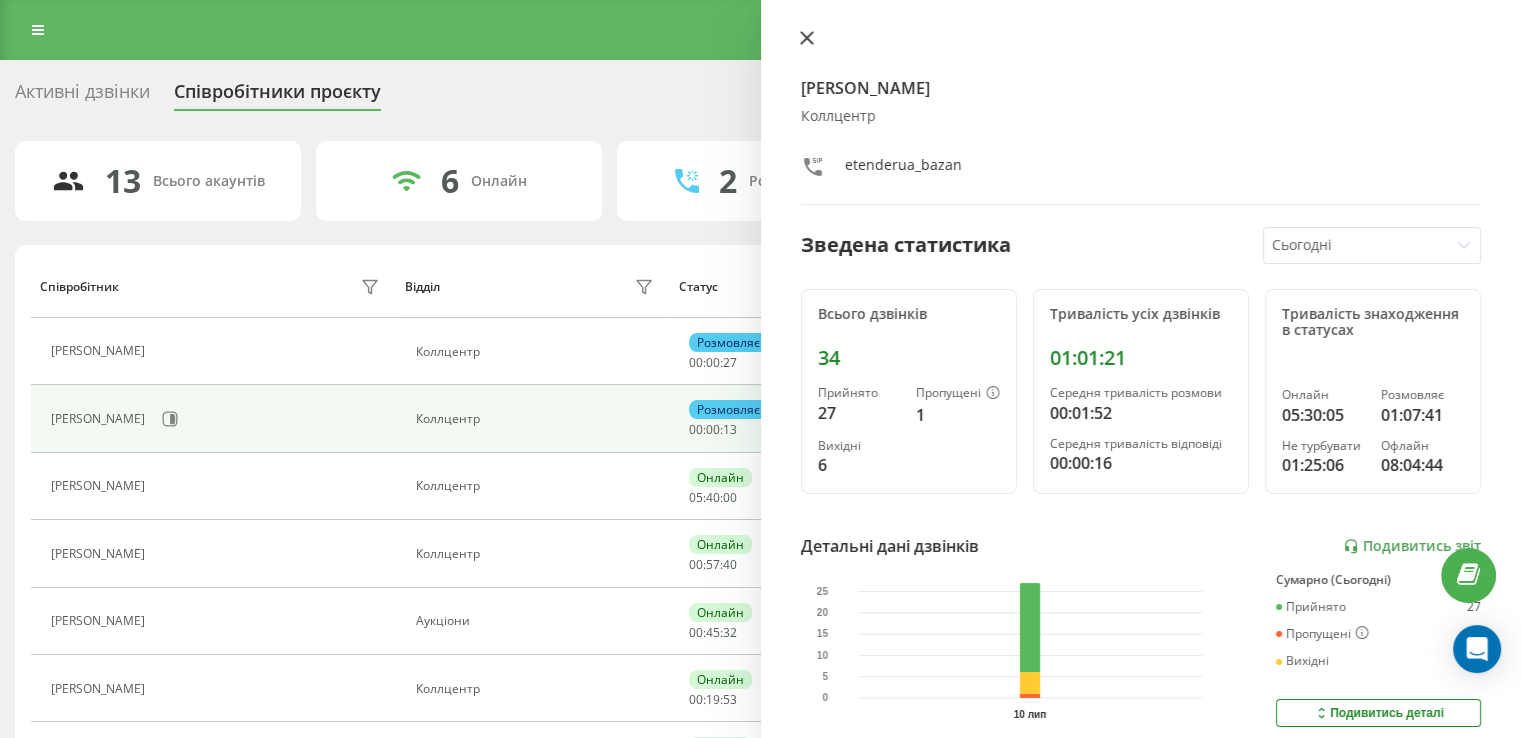 click 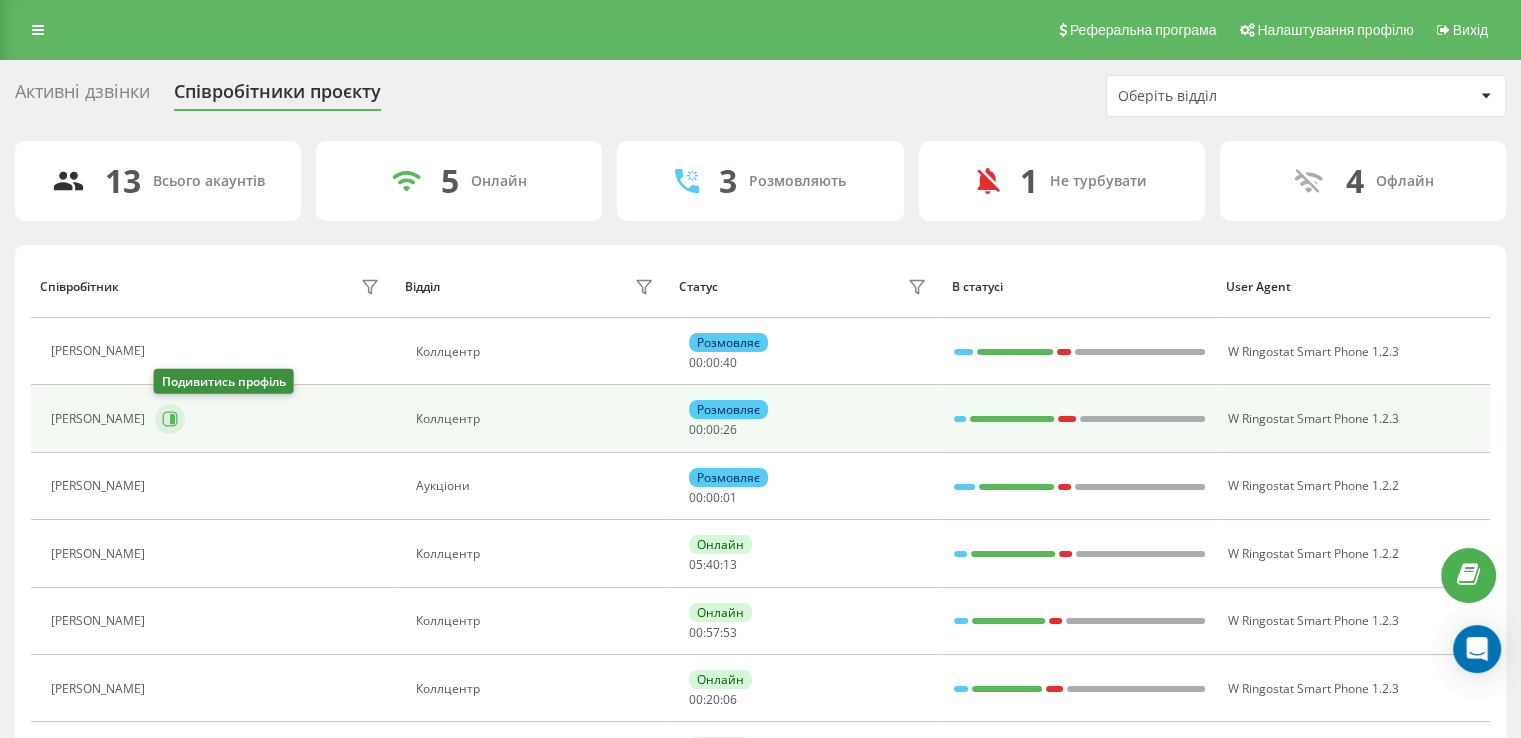 click 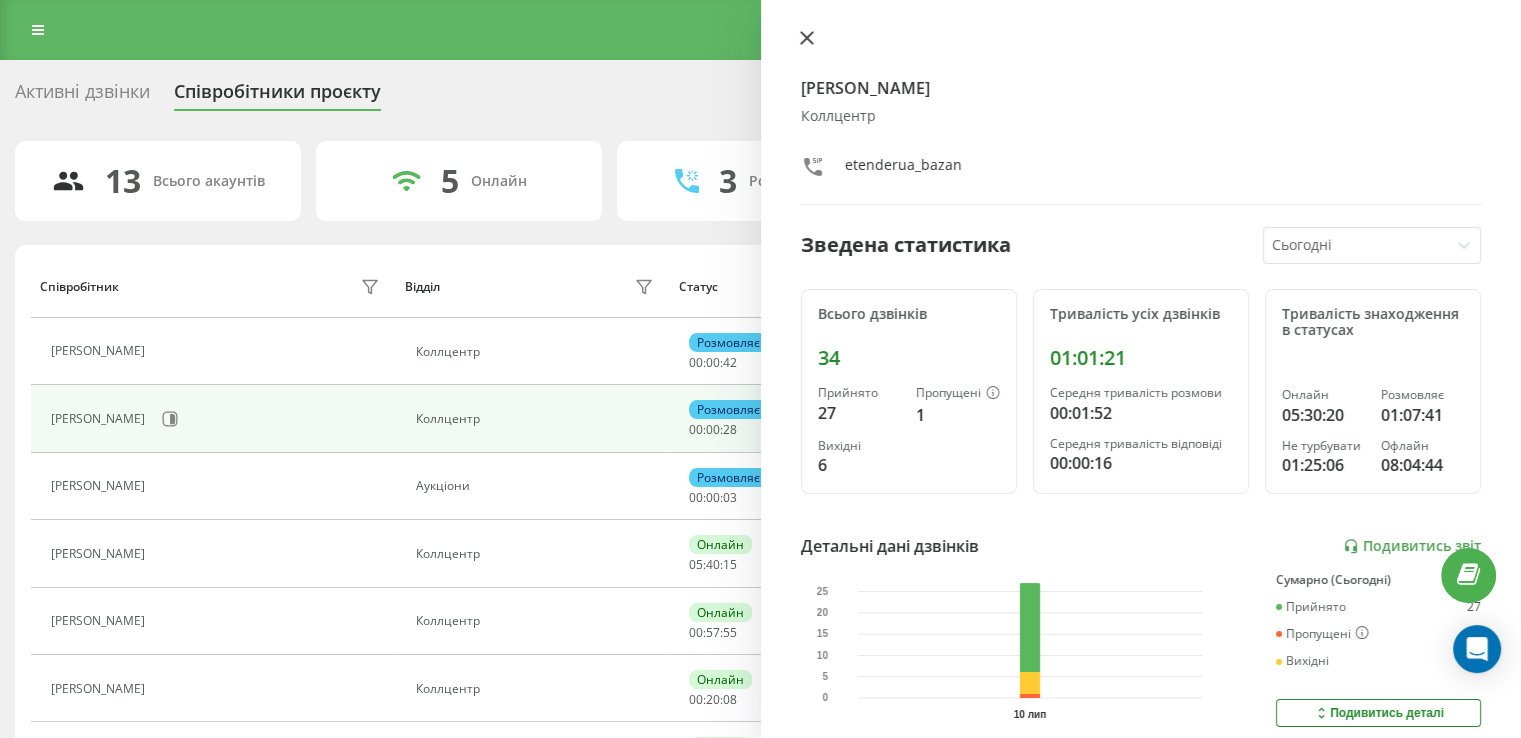 click 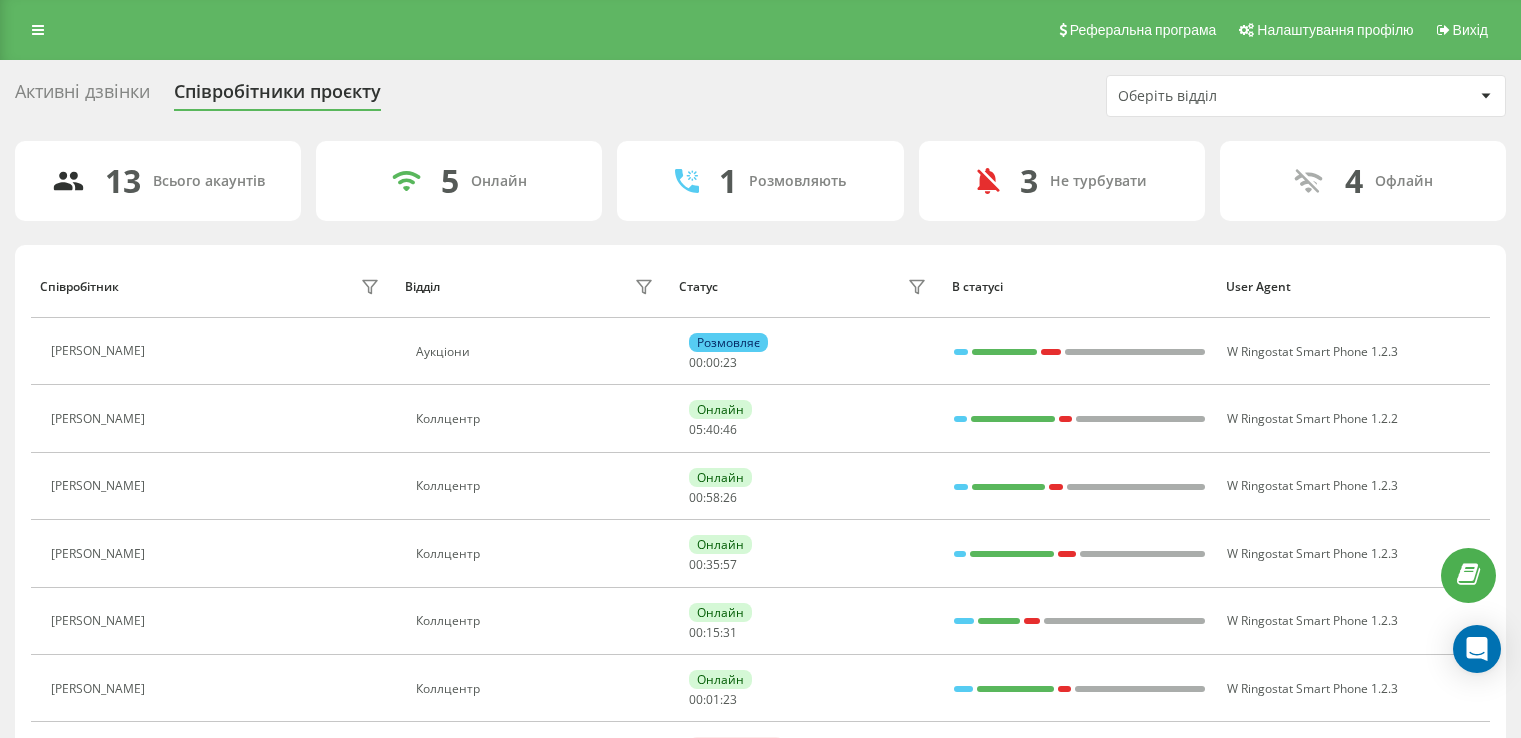 scroll, scrollTop: 0, scrollLeft: 0, axis: both 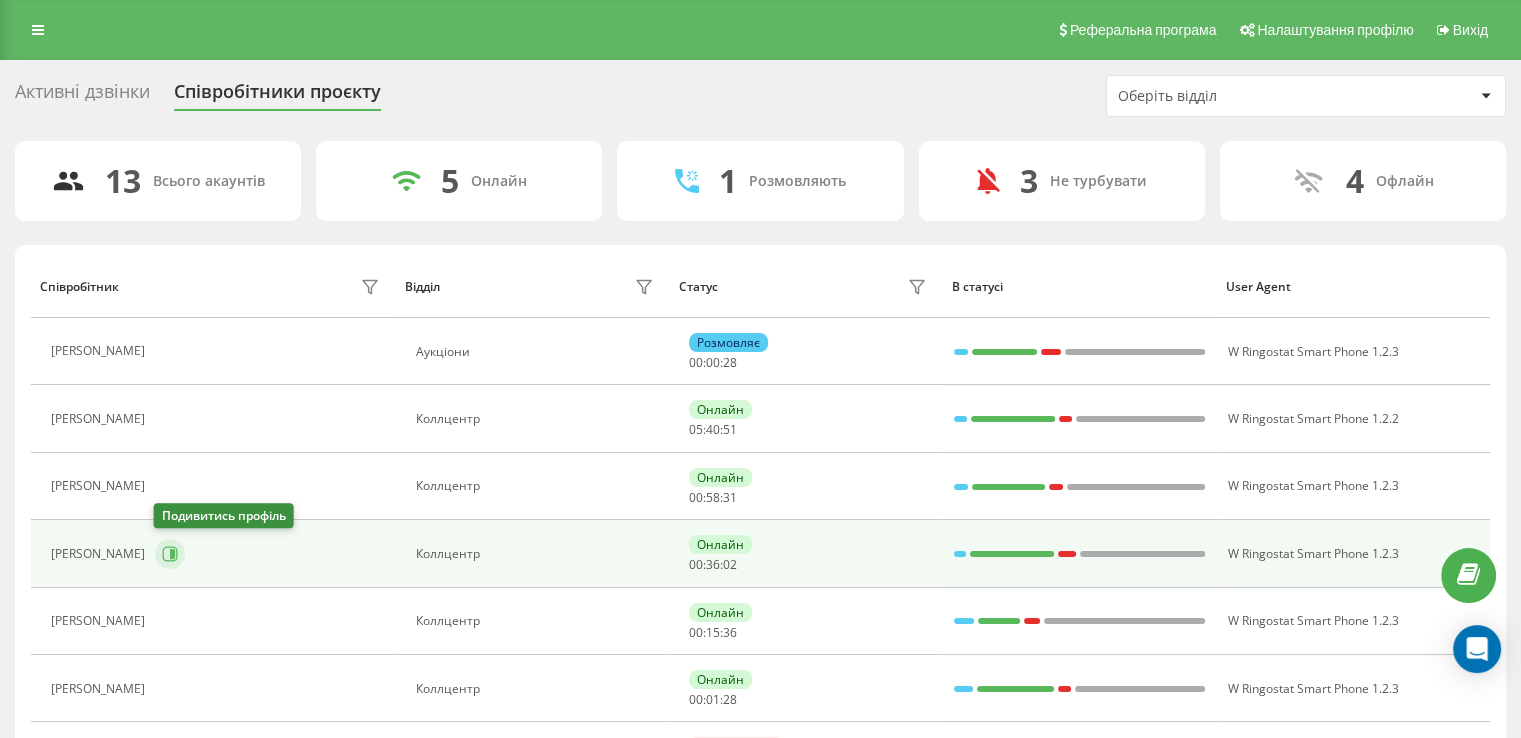 click 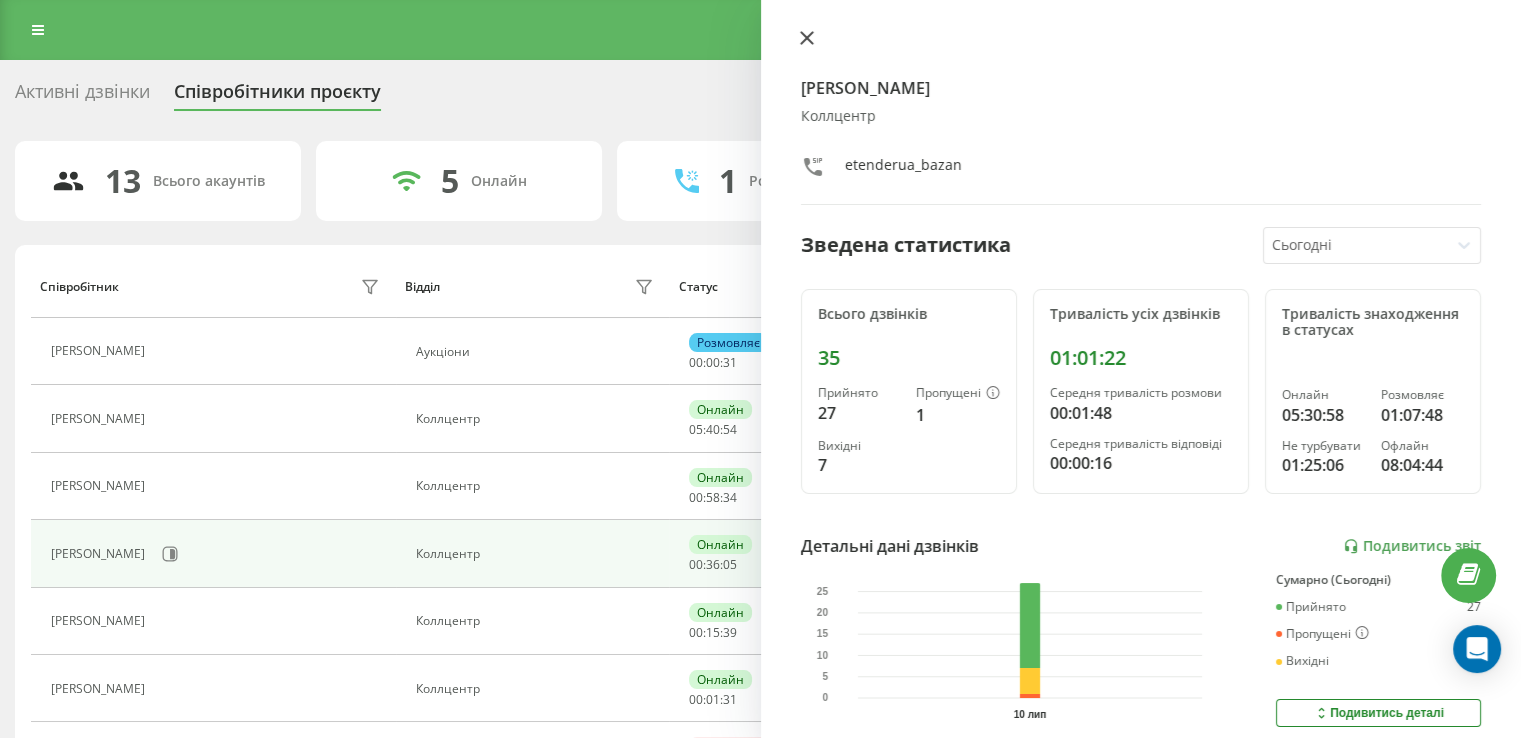 click 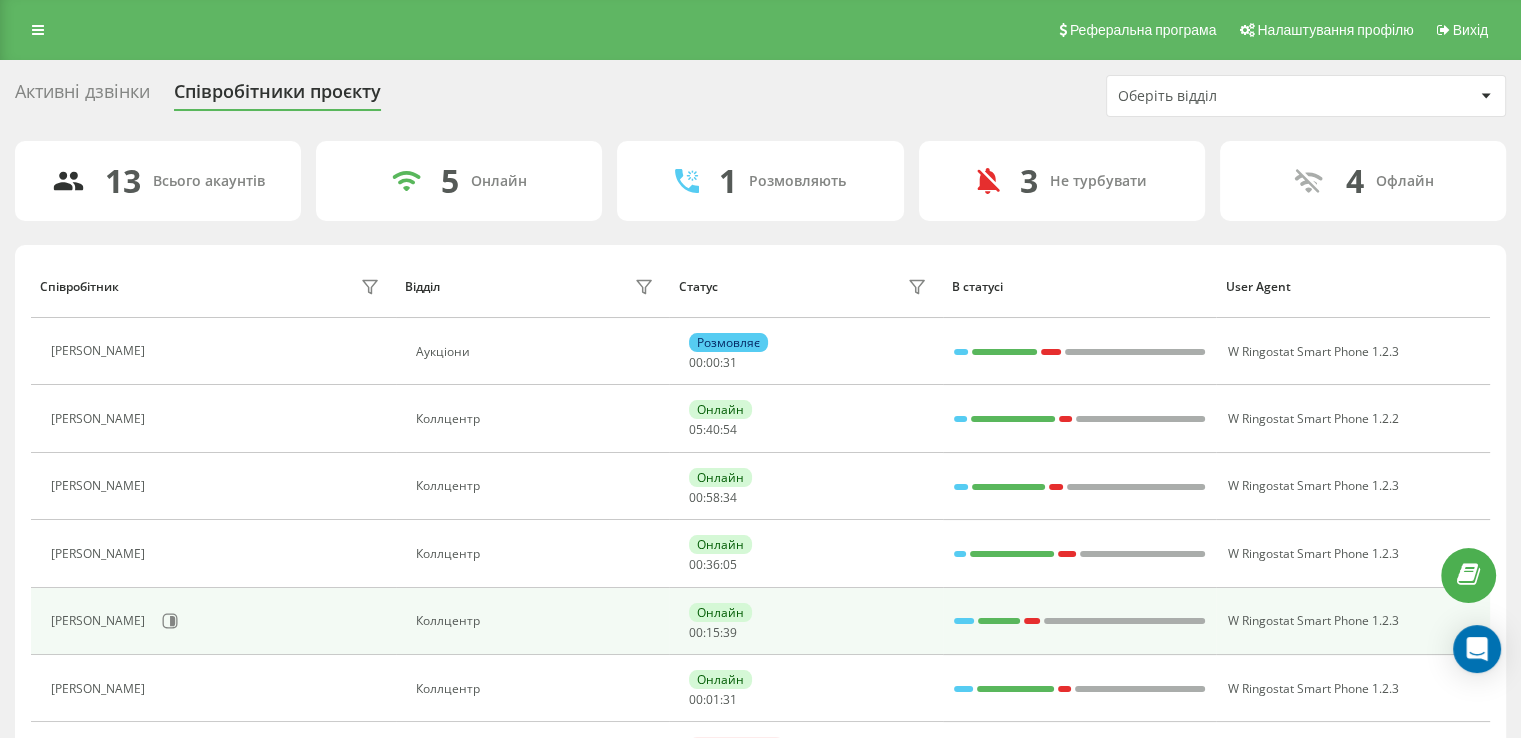 scroll, scrollTop: 100, scrollLeft: 0, axis: vertical 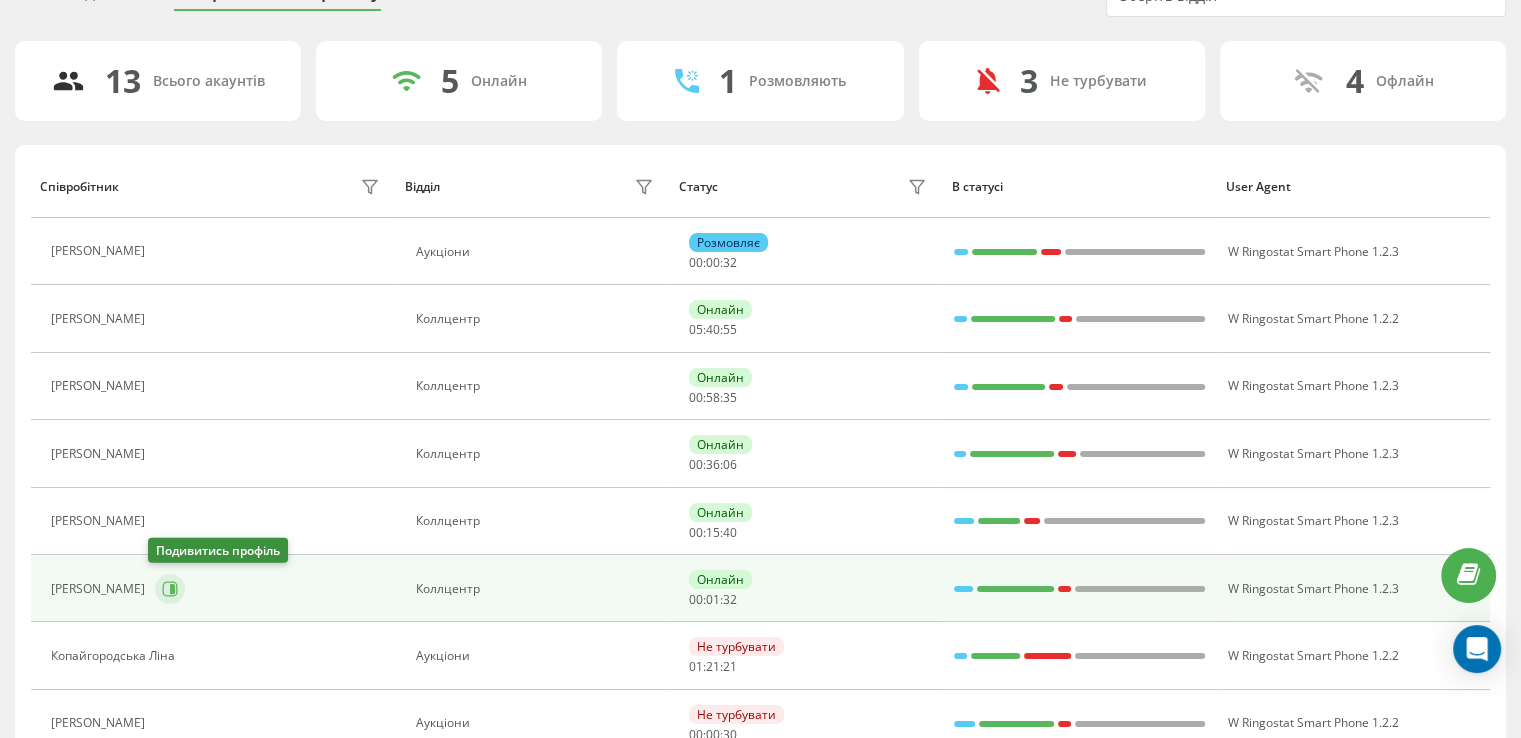 click 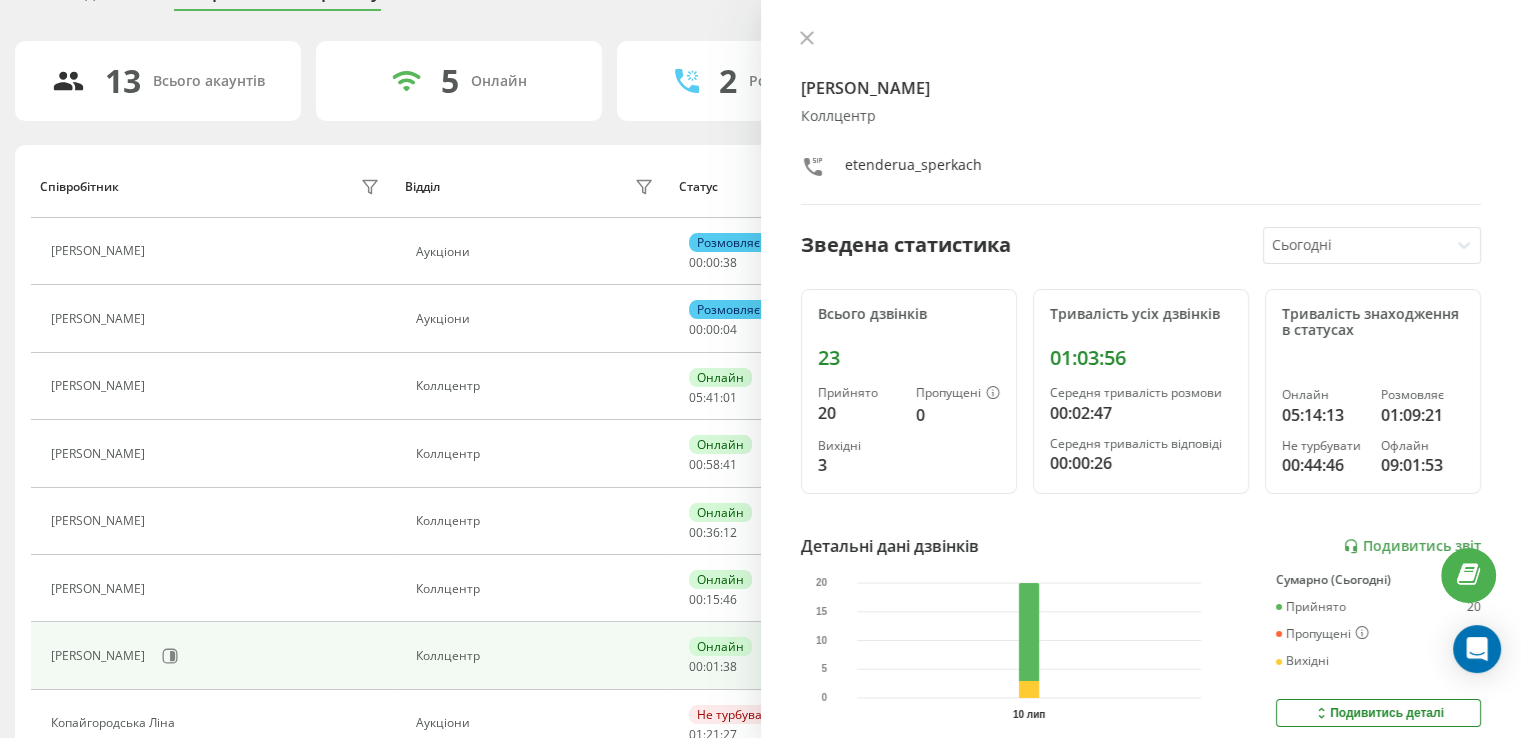 click on "Марія Сперкач Коллцентр etenderua_sperkach Зведена статистика Сьогодні Всього дзвінків 23 Прийнято 20 Пропущені 0 Вихідні 3 Тривалість усіх дзвінків 01:03:56 Середня тривалість розмови 00:02:47 Середня тривалість відповіді 00:00:26 Тривалість знаходження в статусах Онлайн 05:14:13 Розмовляє 01:09:21 Не турбувати 00:44:46 Офлайн 09:01:53 Детальні дані дзвінків Подивитись звіт 10 лип 0 5 10 15 20 Сумарно (Сьогодні) Прийнято 20 Пропущені 0 Вихідні 3   Подивитись деталі Детальні дані статусів 10 лип Сумарно (Сьогодні) Онлайн 05:14:13 Розмовляє 01:09:21 Не турбувати 00:44:46 Офлайн 09:01:53   Подивитись деталі" at bounding box center [1141, 369] 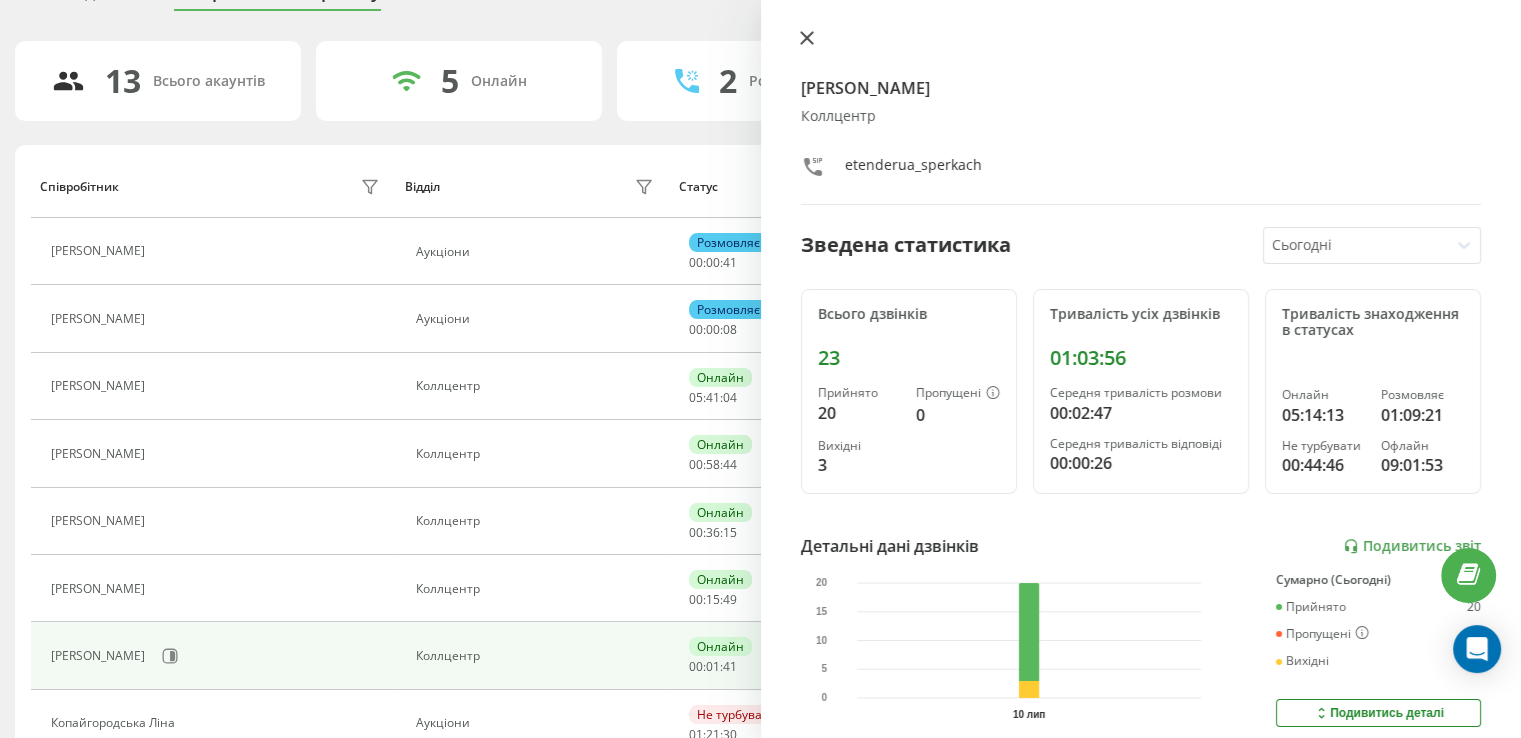 click 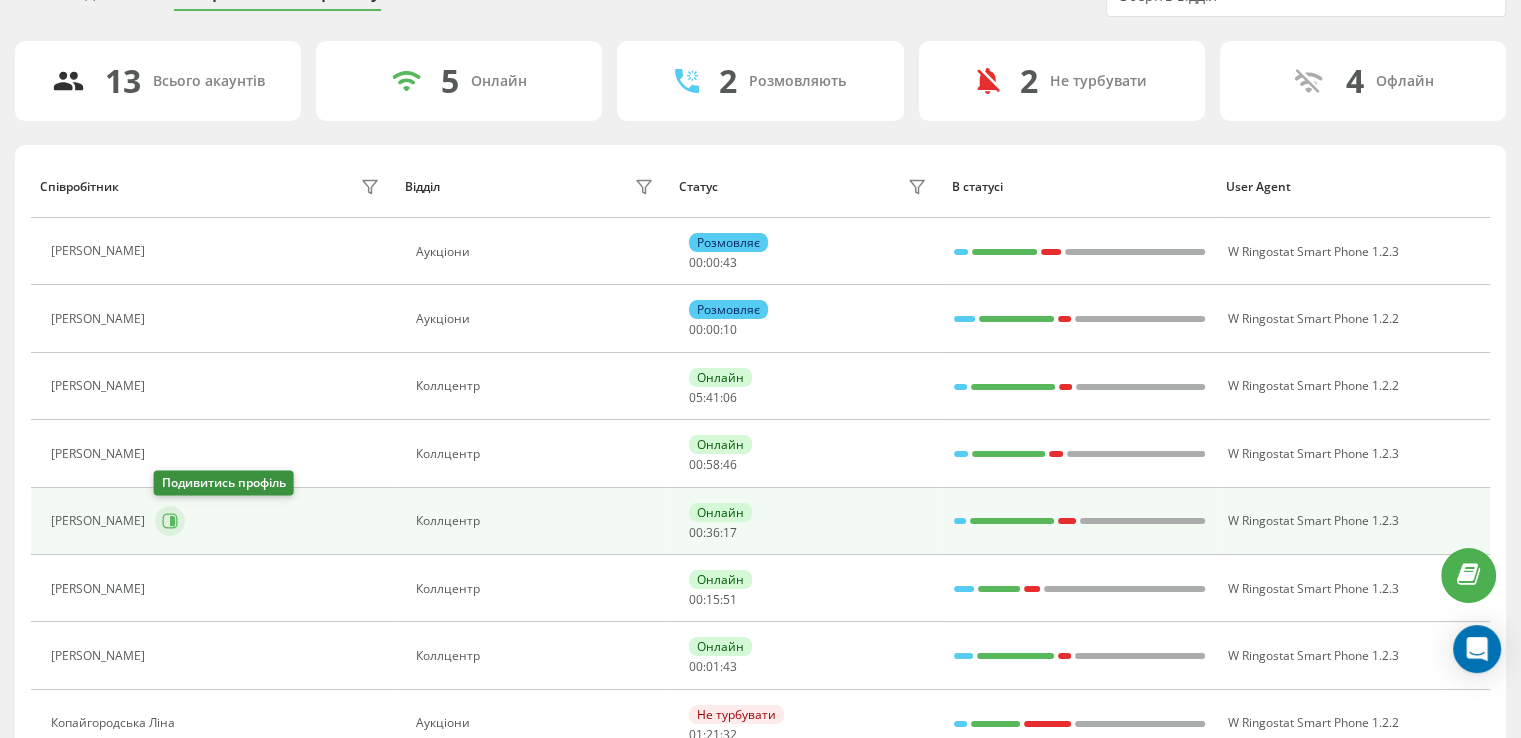 click 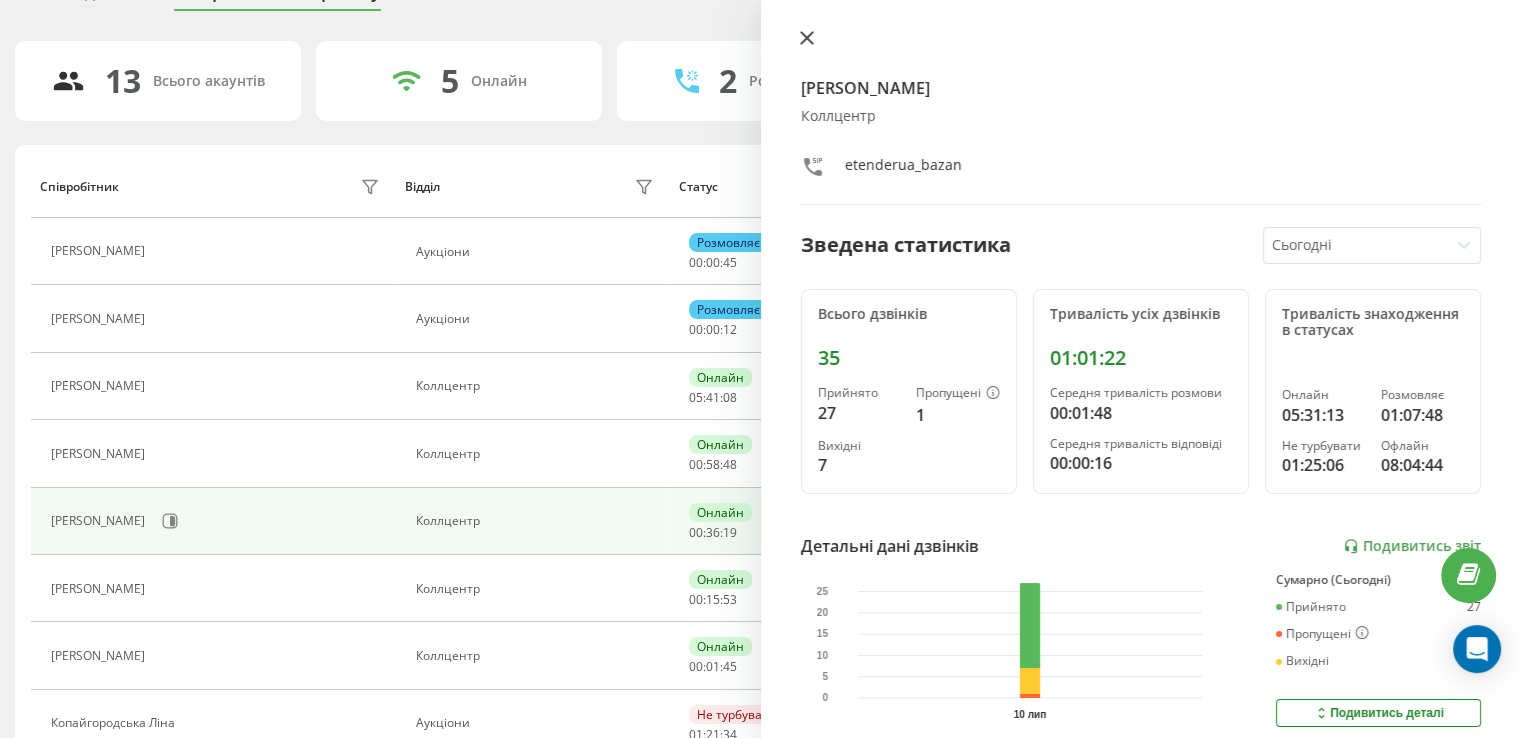 click at bounding box center (807, 39) 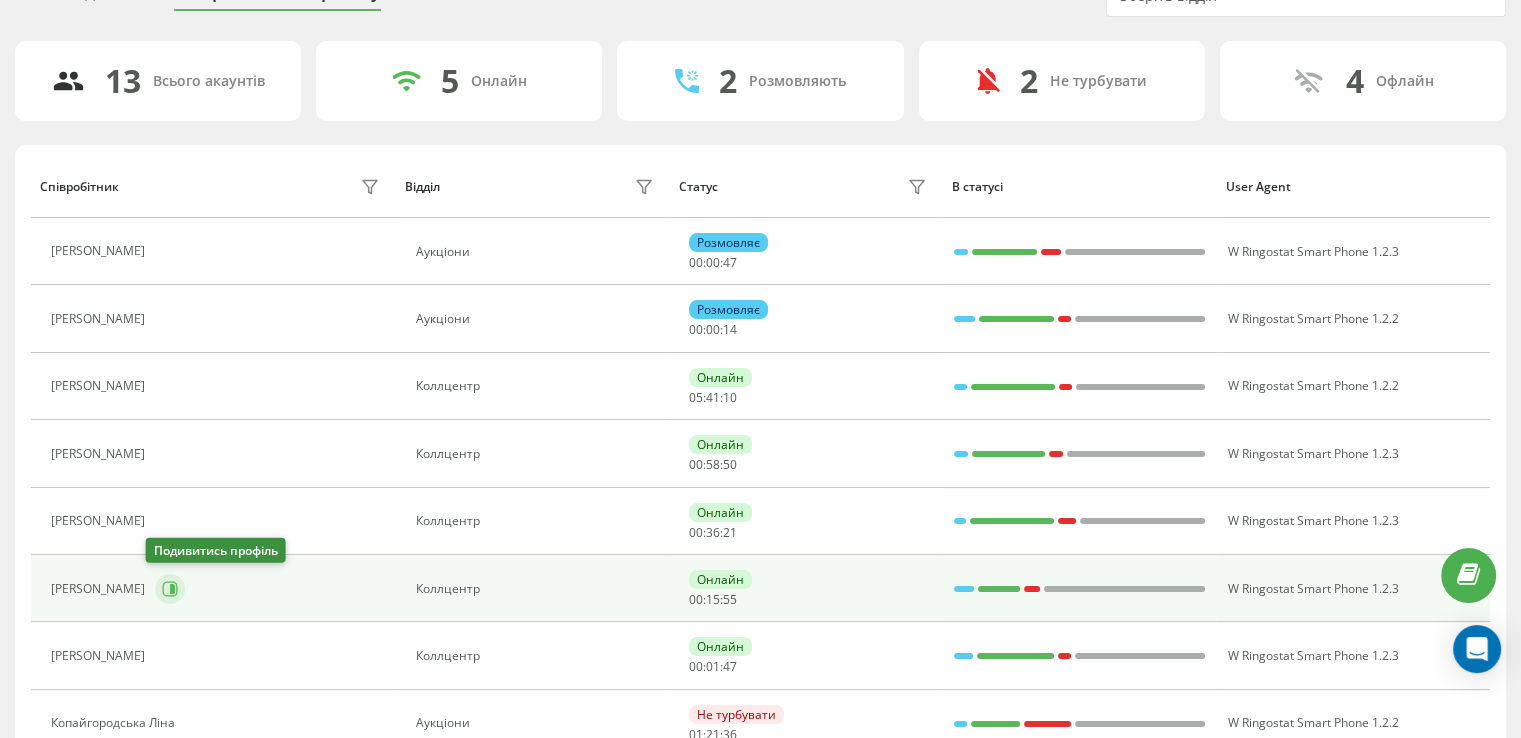 click 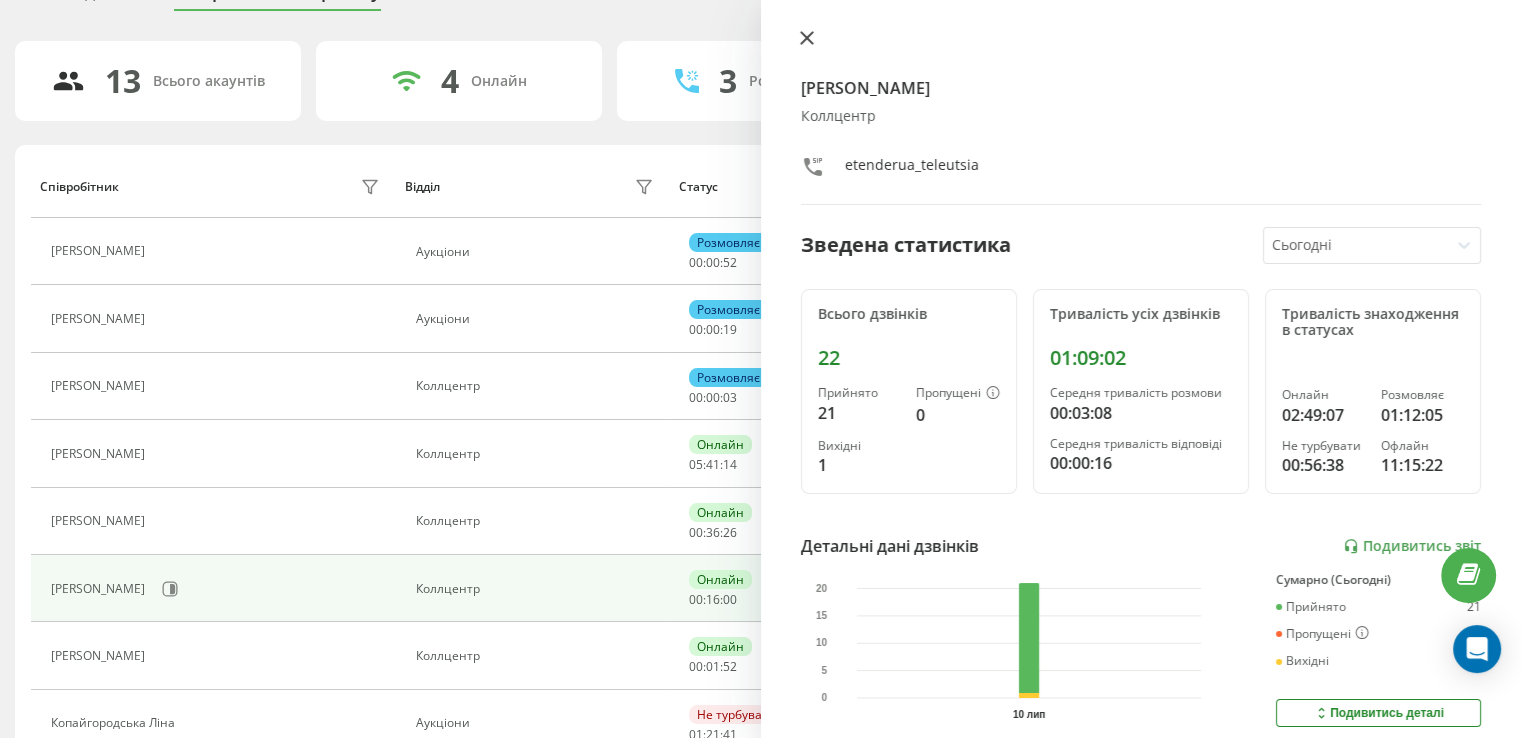 click 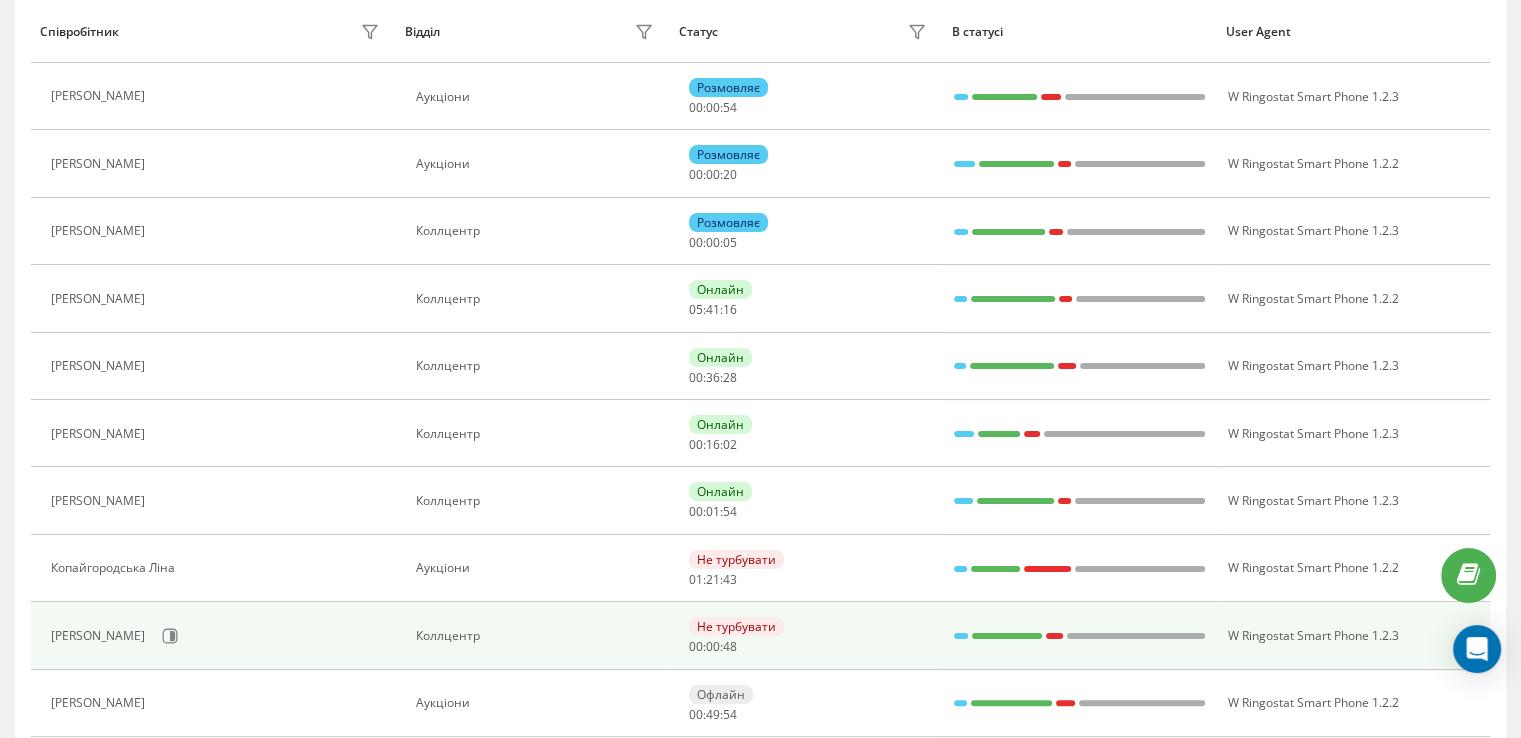 scroll, scrollTop: 300, scrollLeft: 0, axis: vertical 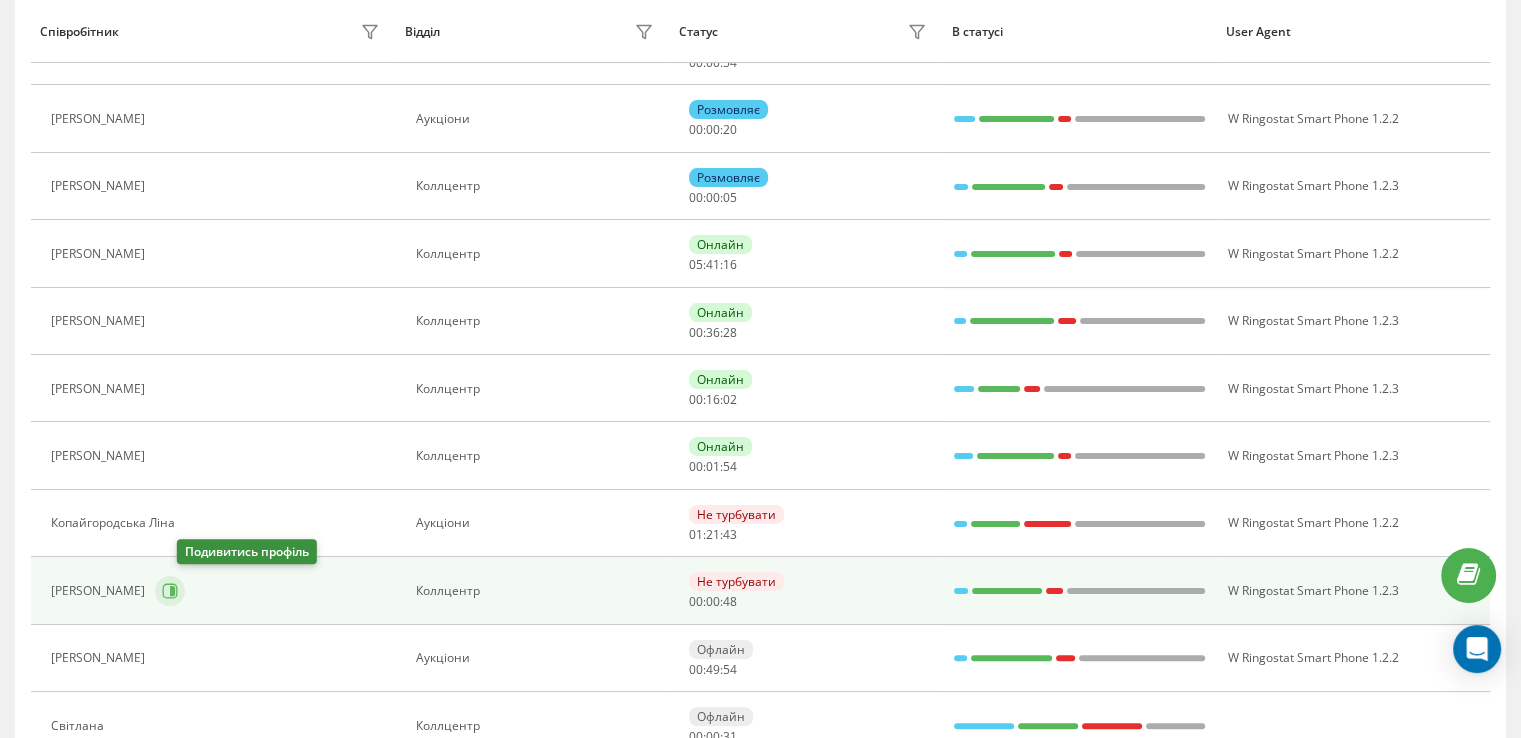 click at bounding box center (170, 591) 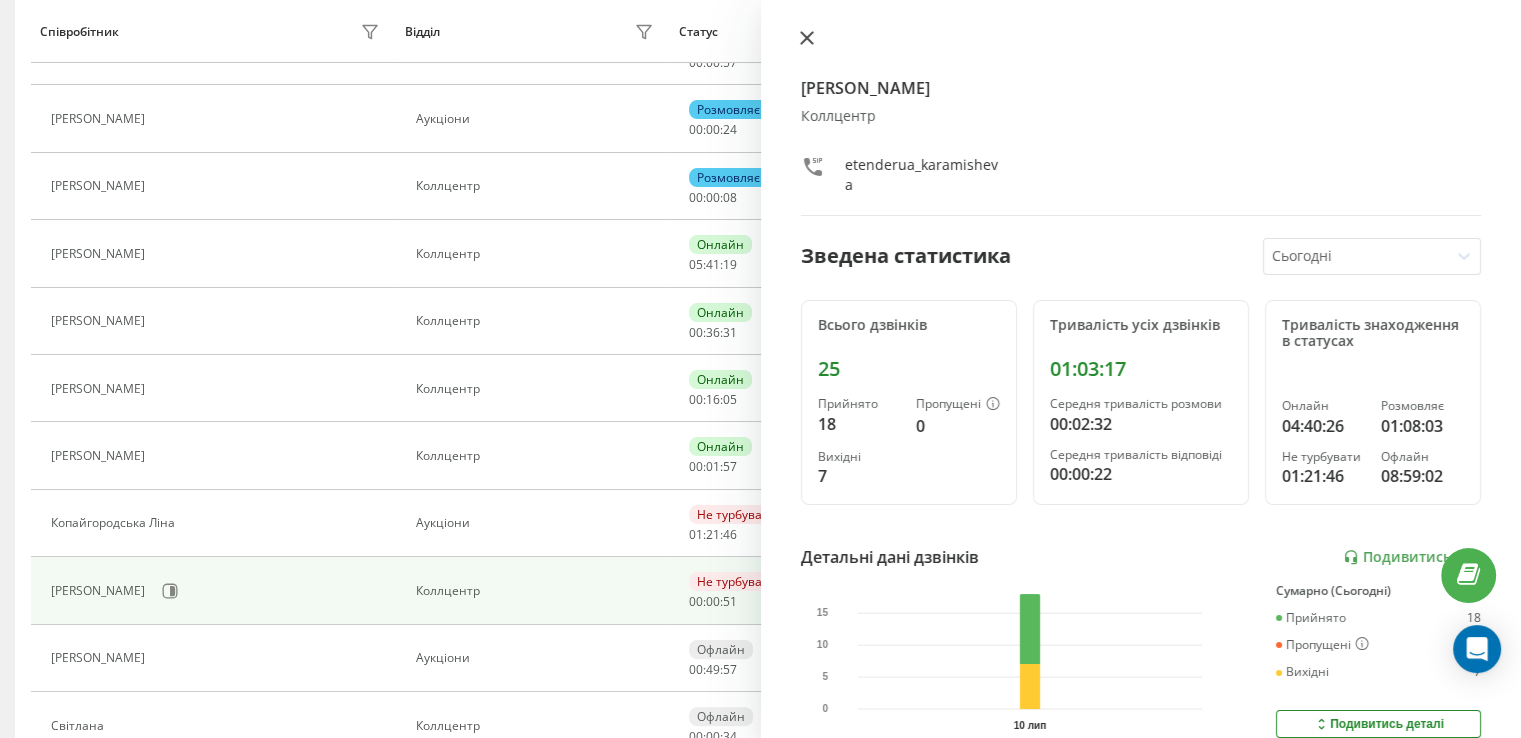 click 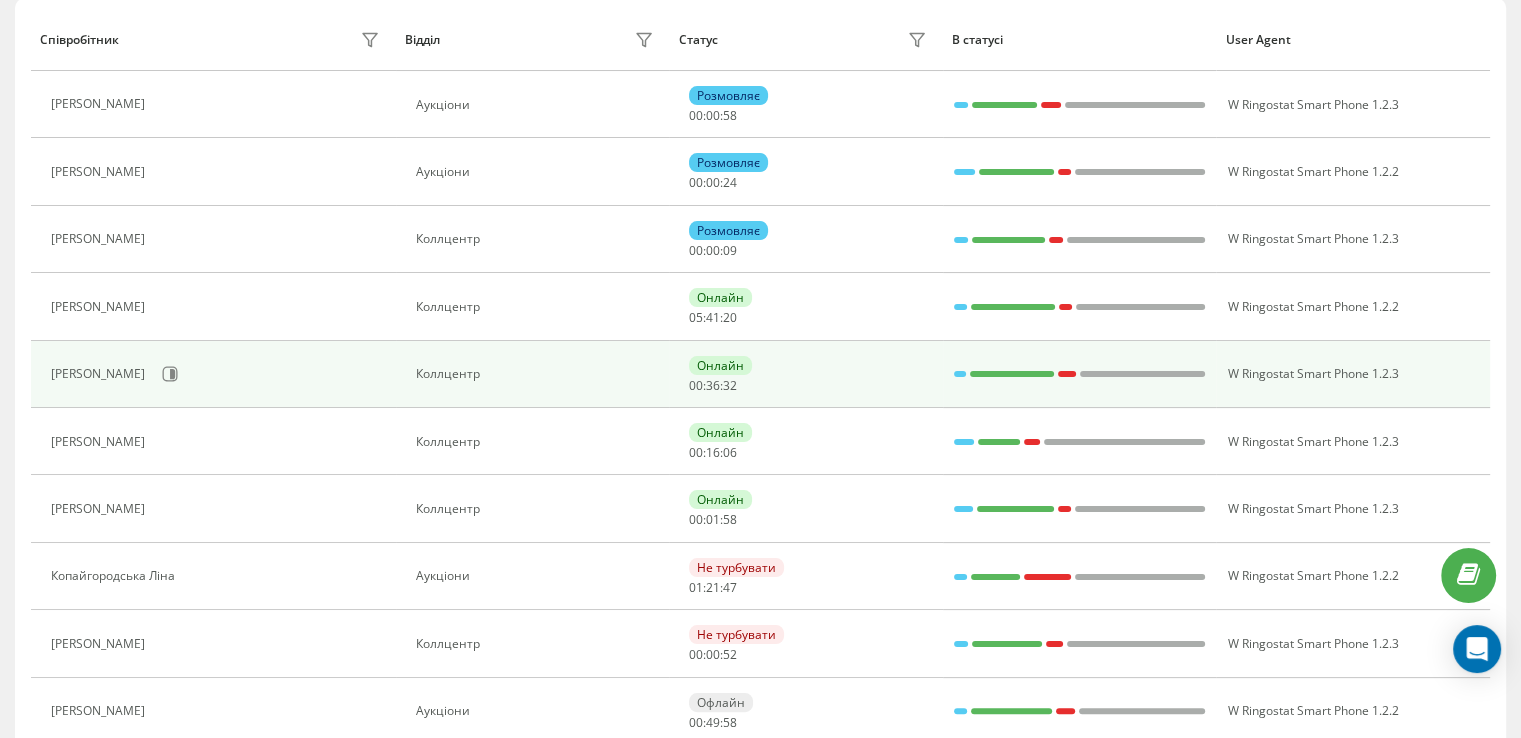 scroll, scrollTop: 200, scrollLeft: 0, axis: vertical 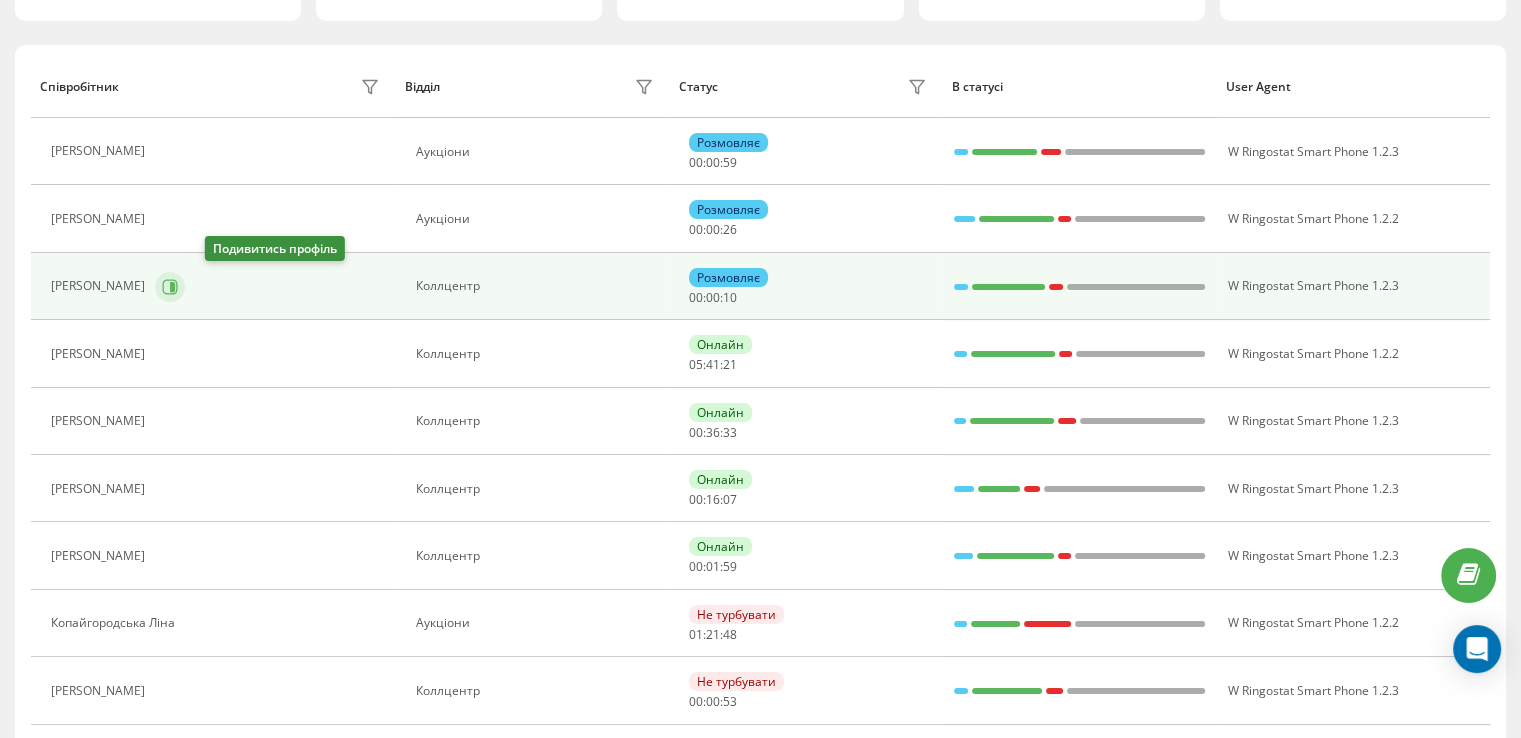 click 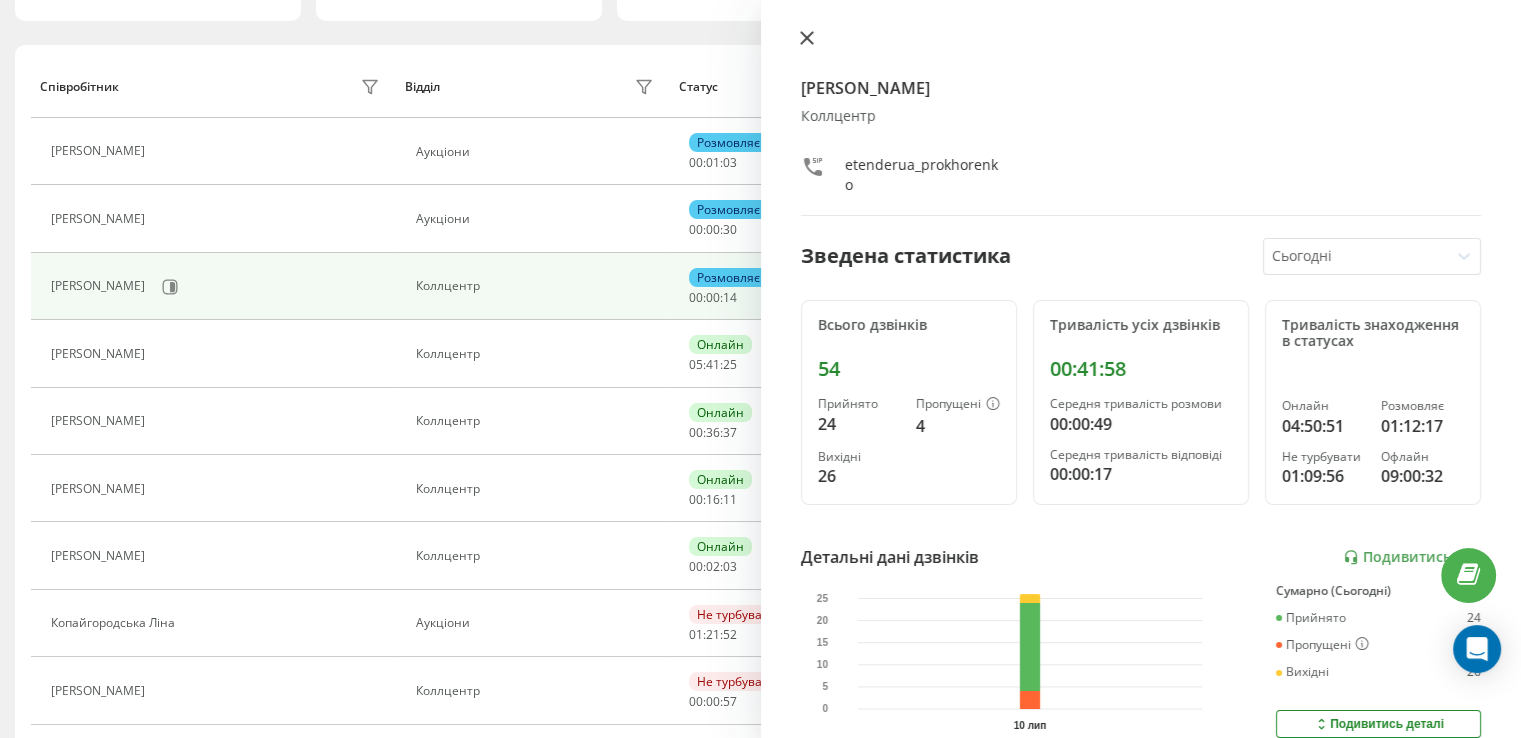 click 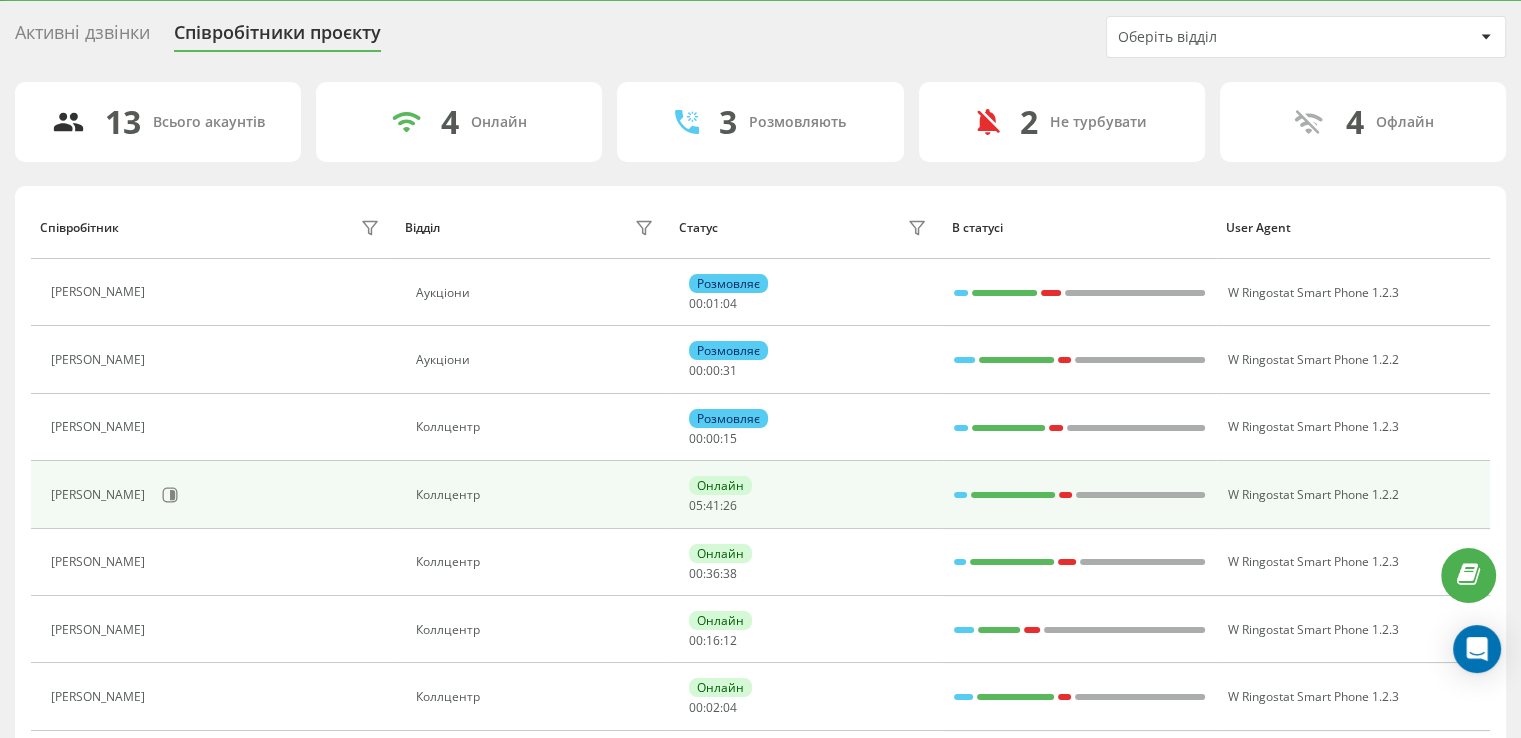 scroll, scrollTop: 0, scrollLeft: 0, axis: both 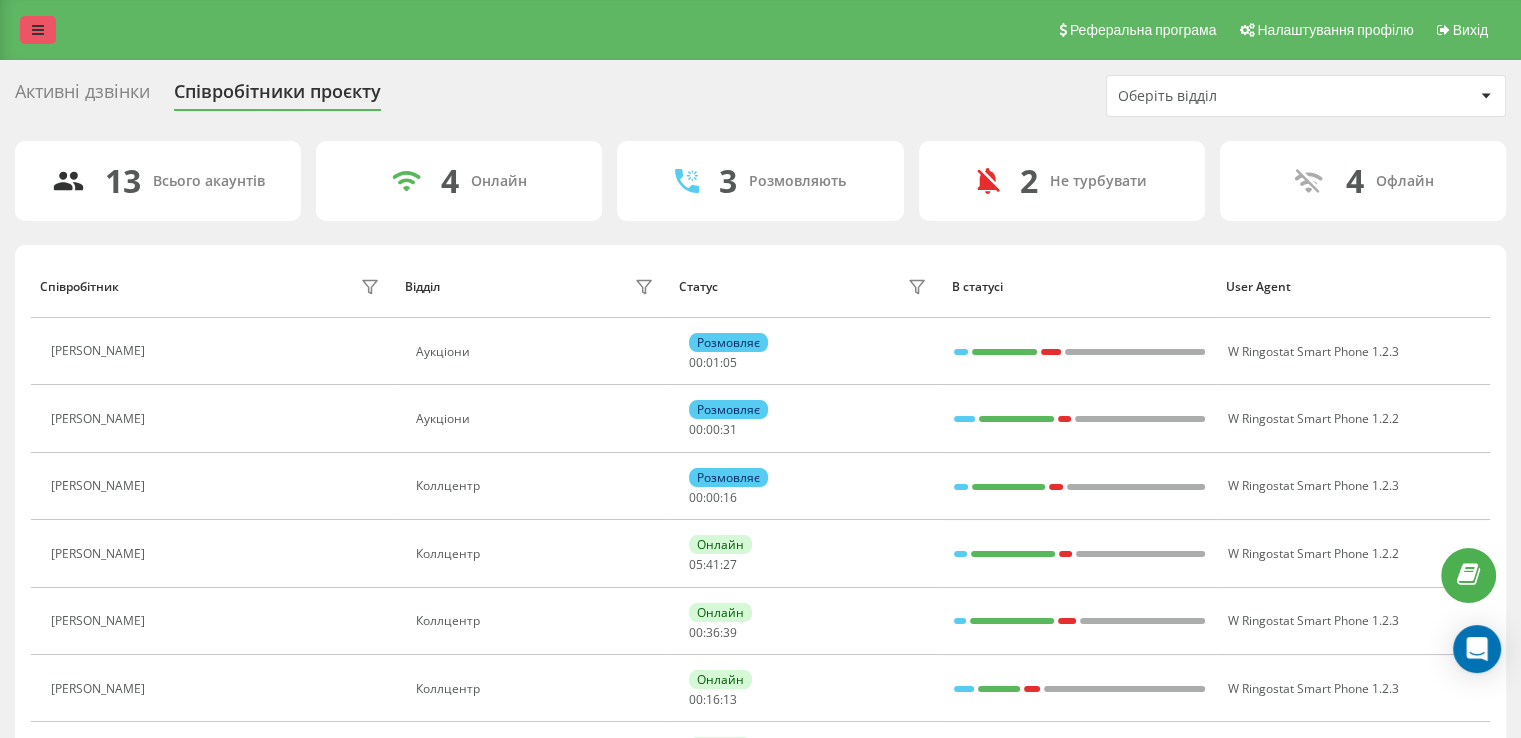 click at bounding box center (38, 30) 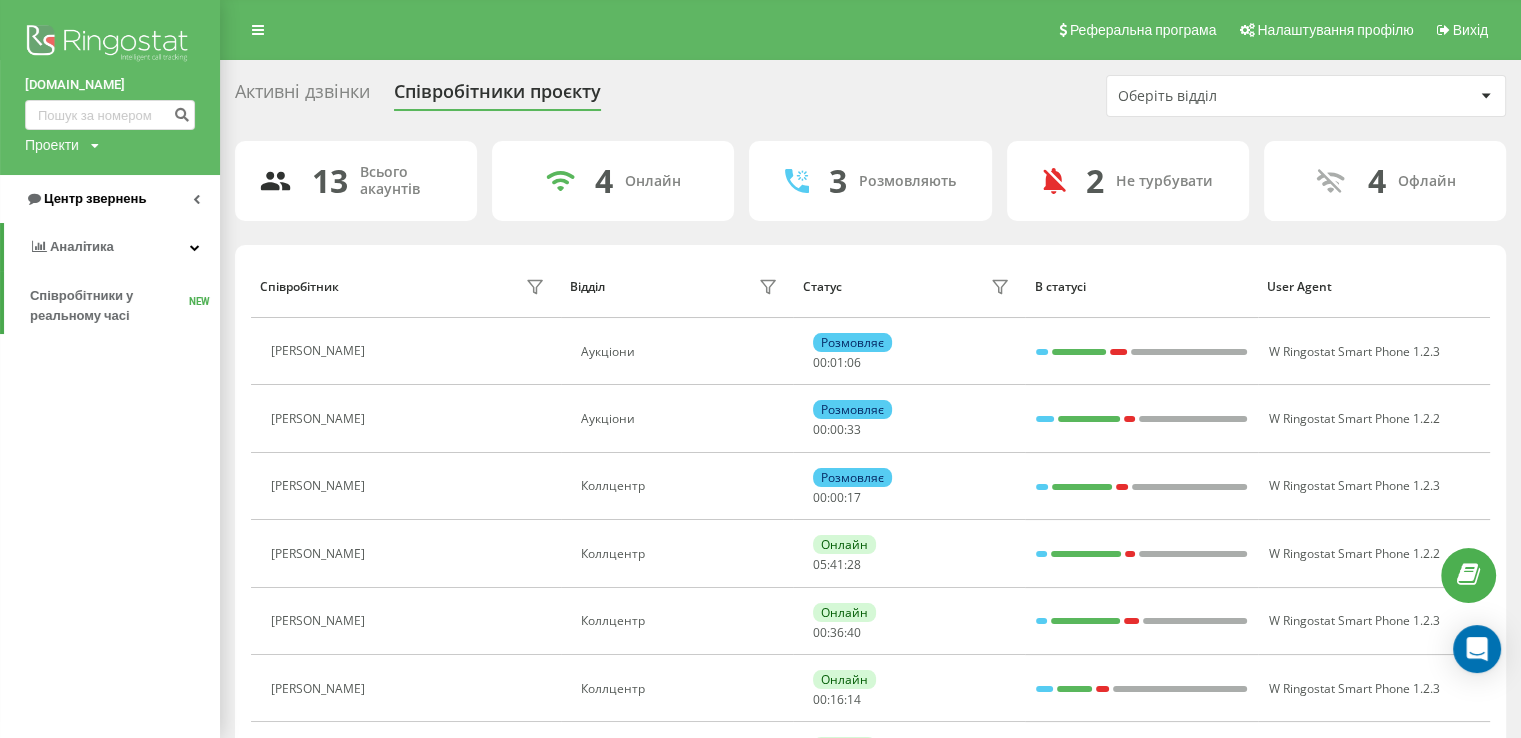click on "Центр звернень" at bounding box center [110, 199] 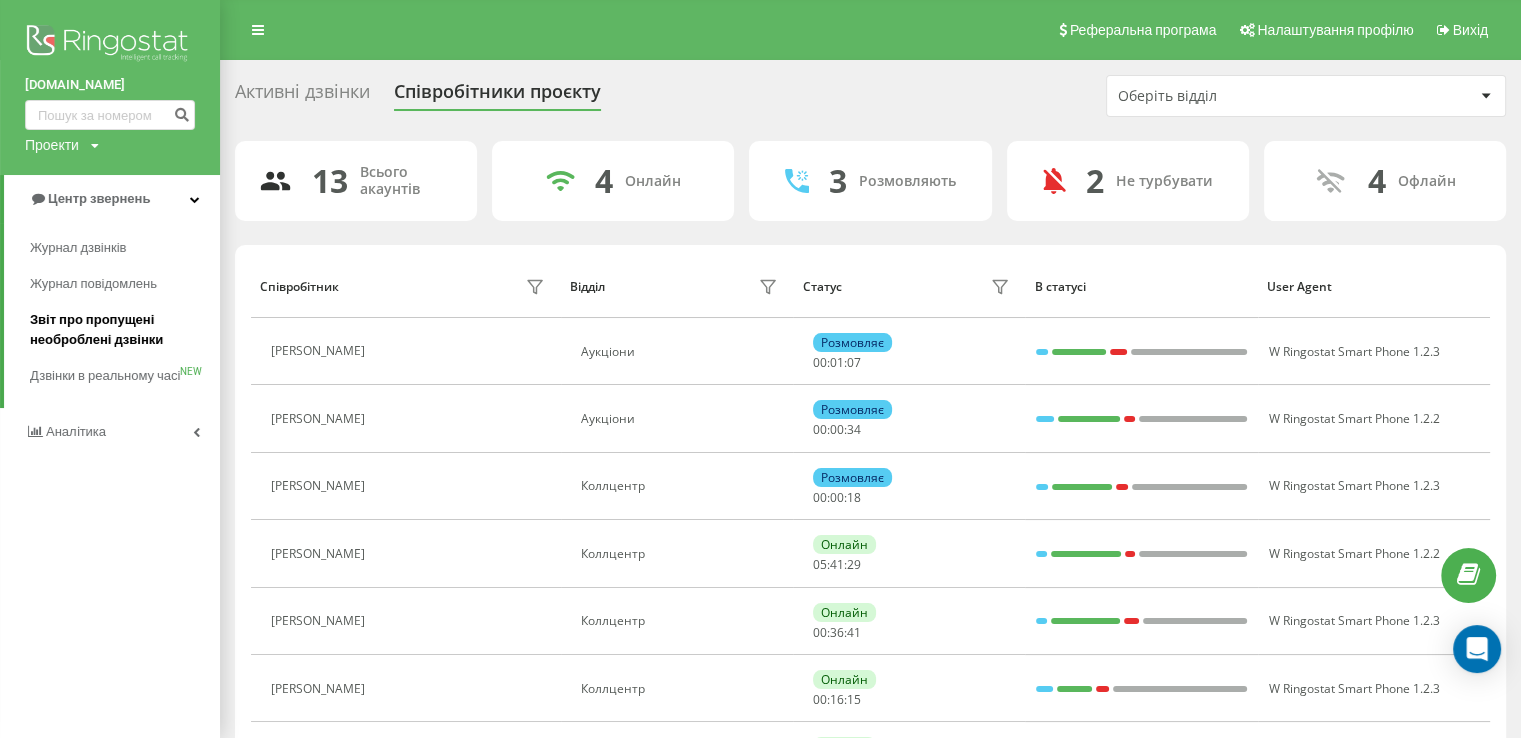 click on "Звіт про пропущені необроблені дзвінки" at bounding box center [120, 330] 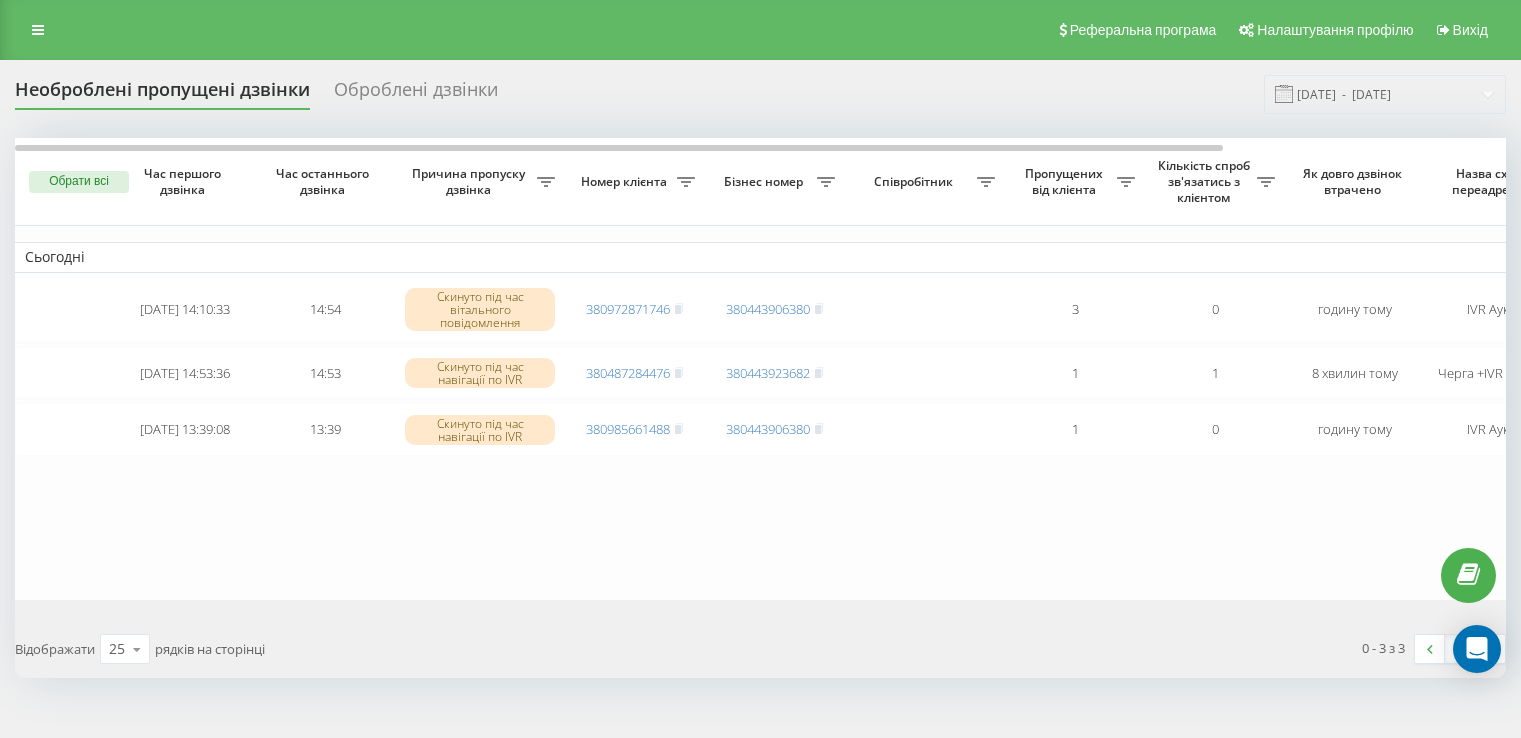 scroll, scrollTop: 0, scrollLeft: 0, axis: both 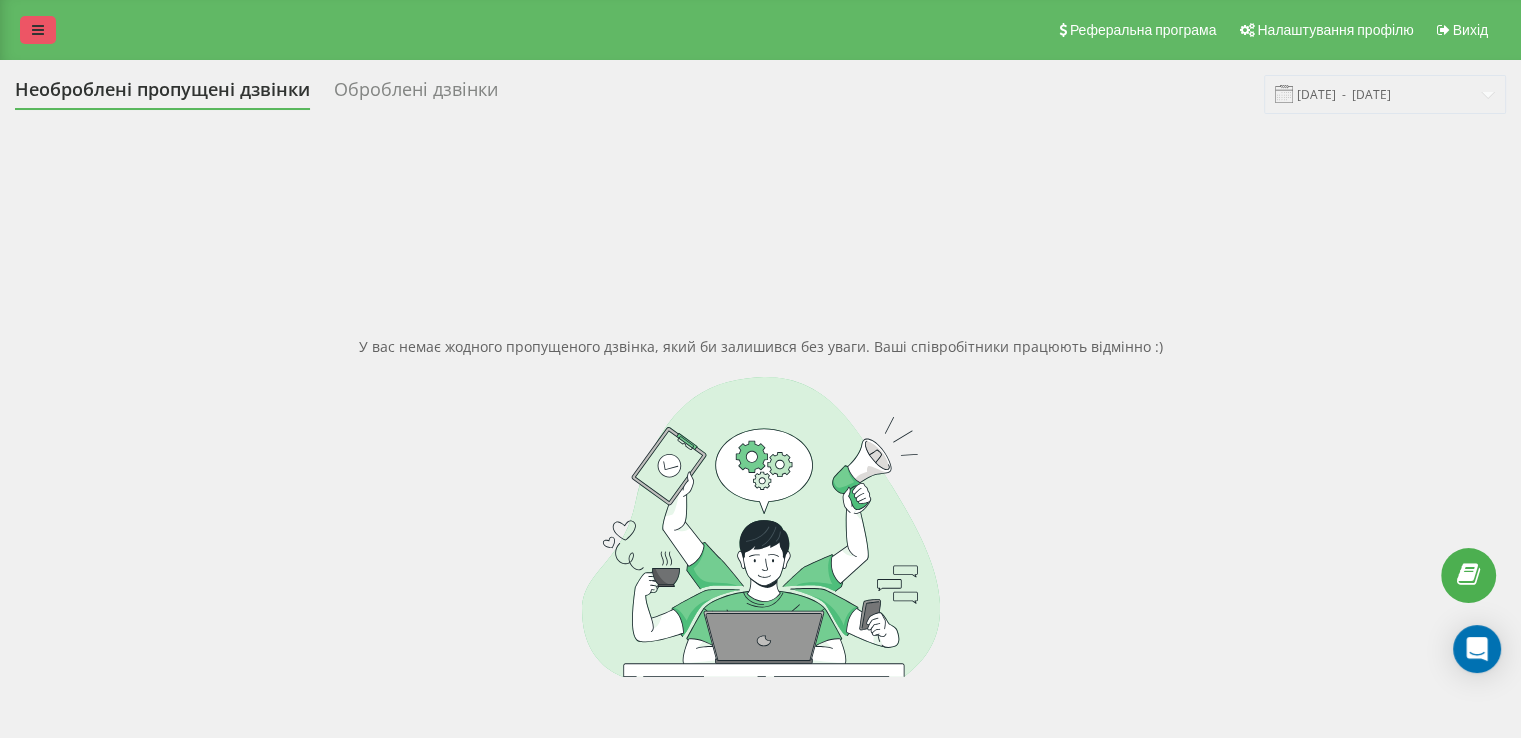 click at bounding box center [38, 30] 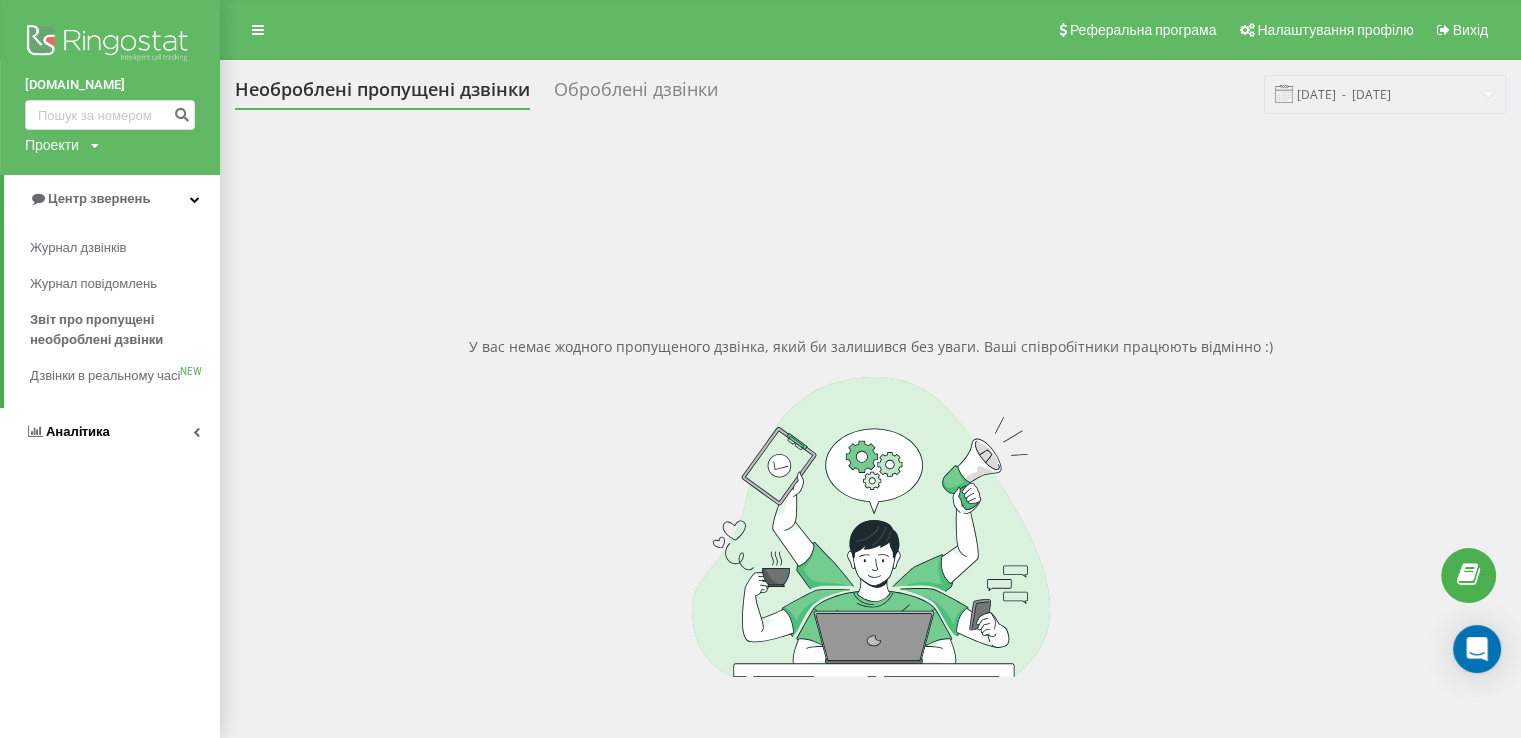 click on "Аналiтика" at bounding box center [78, 431] 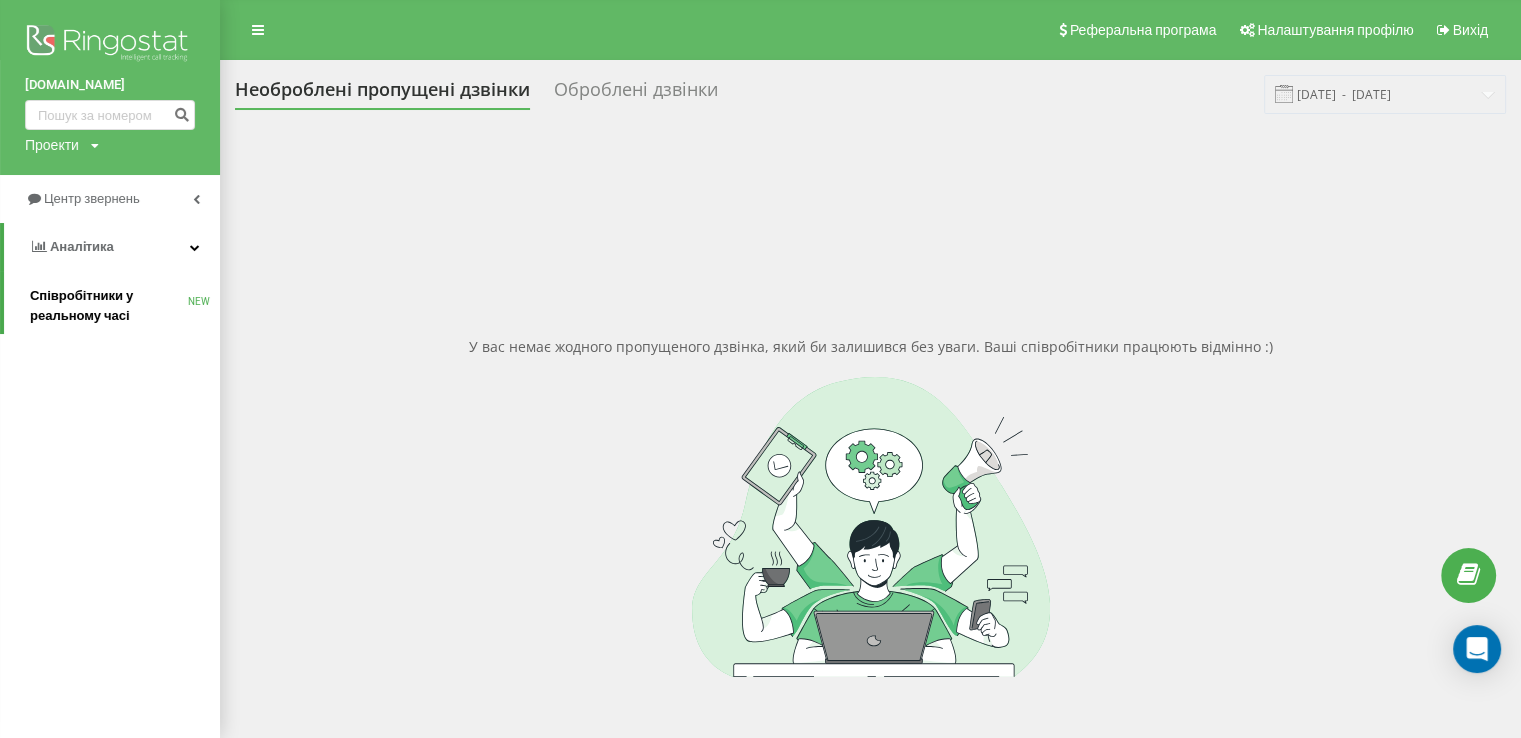 click on "Співробітники у реальному часі" at bounding box center (109, 306) 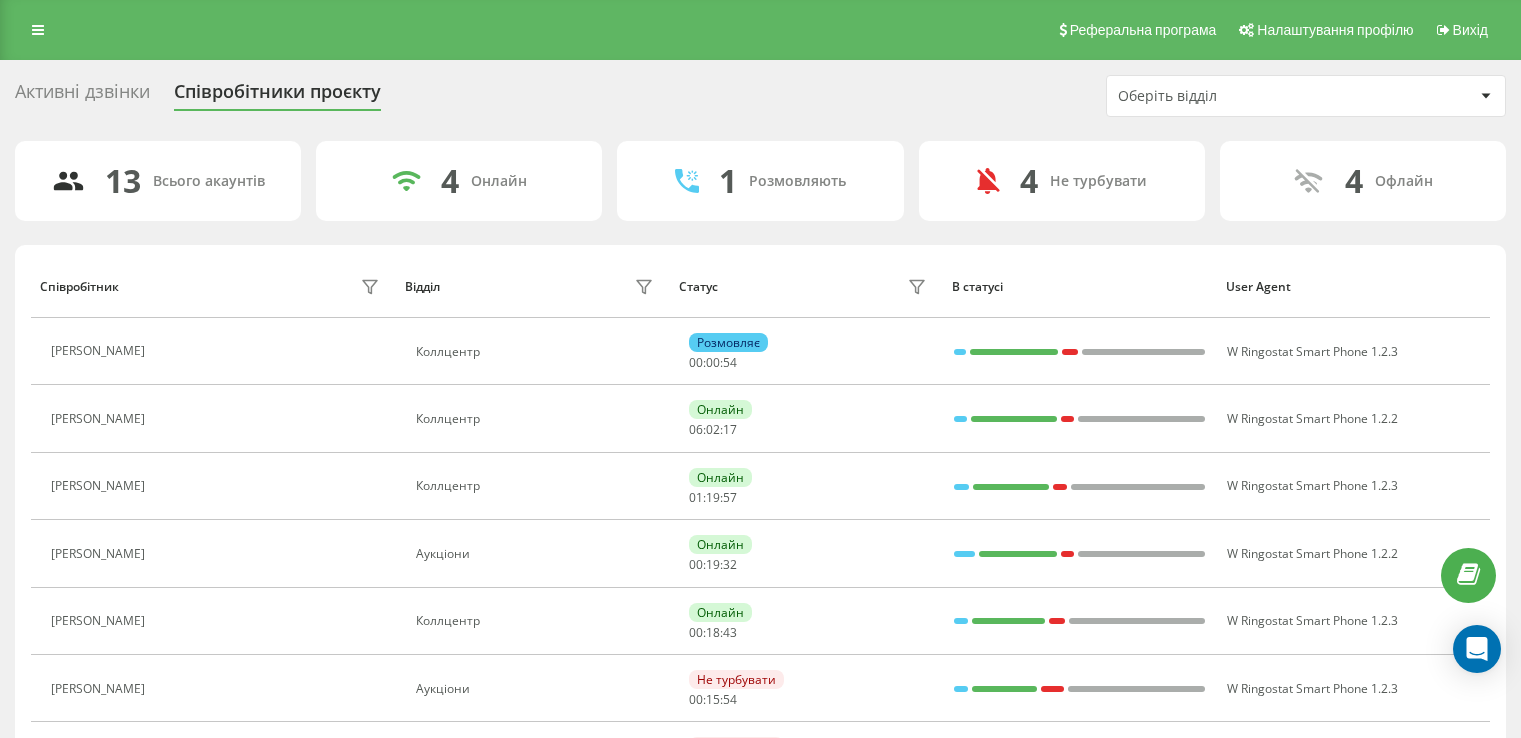 scroll, scrollTop: 0, scrollLeft: 0, axis: both 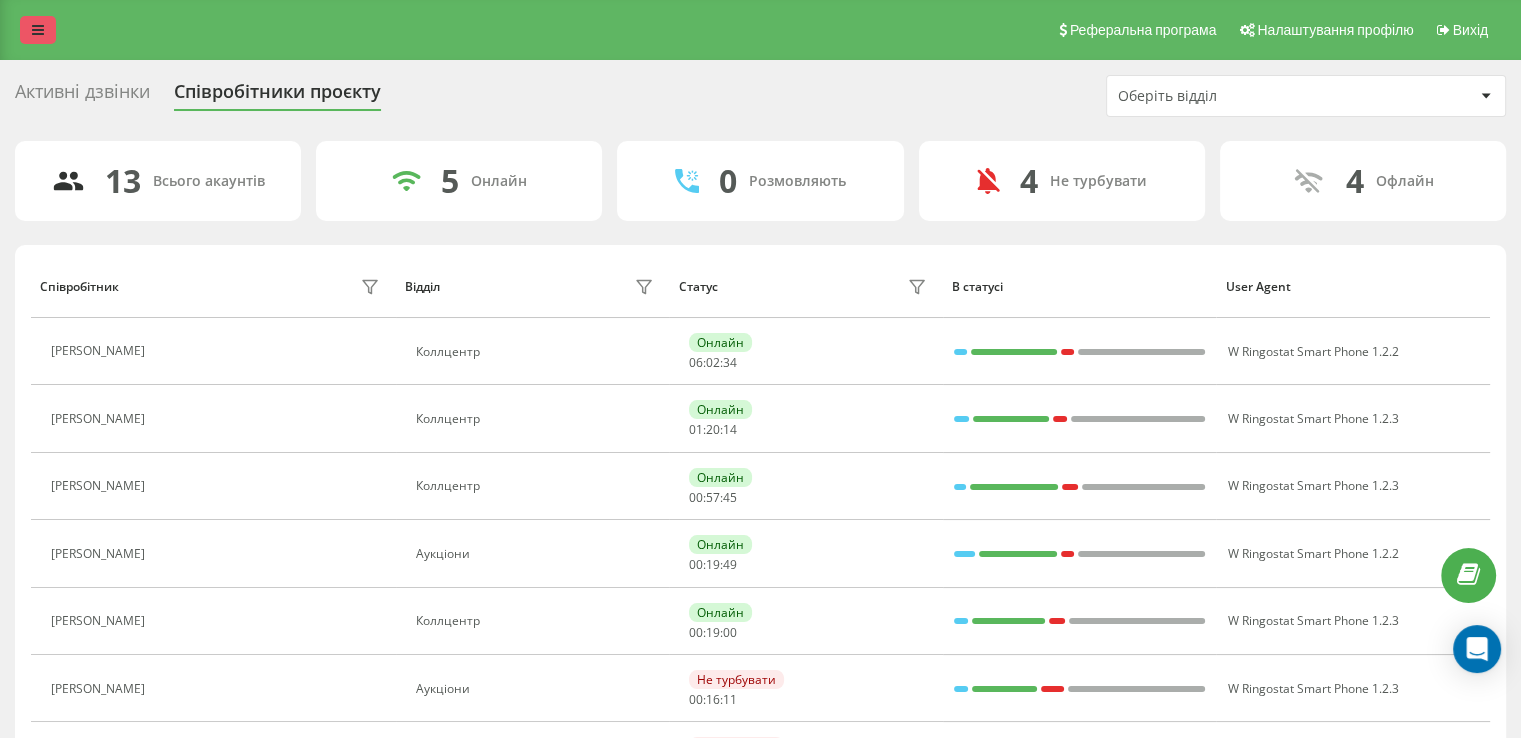 click at bounding box center [38, 30] 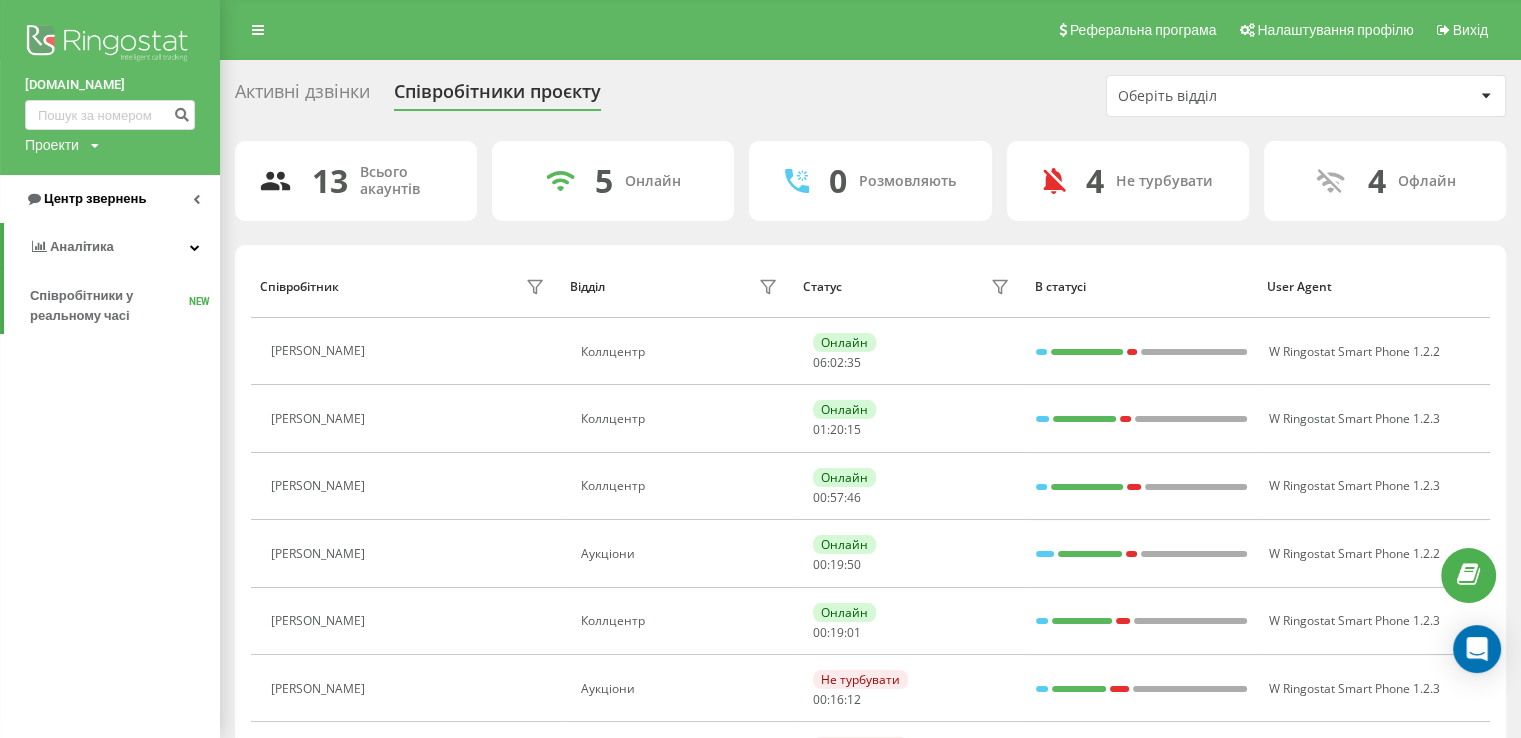 click on "Центр звернень" at bounding box center [110, 199] 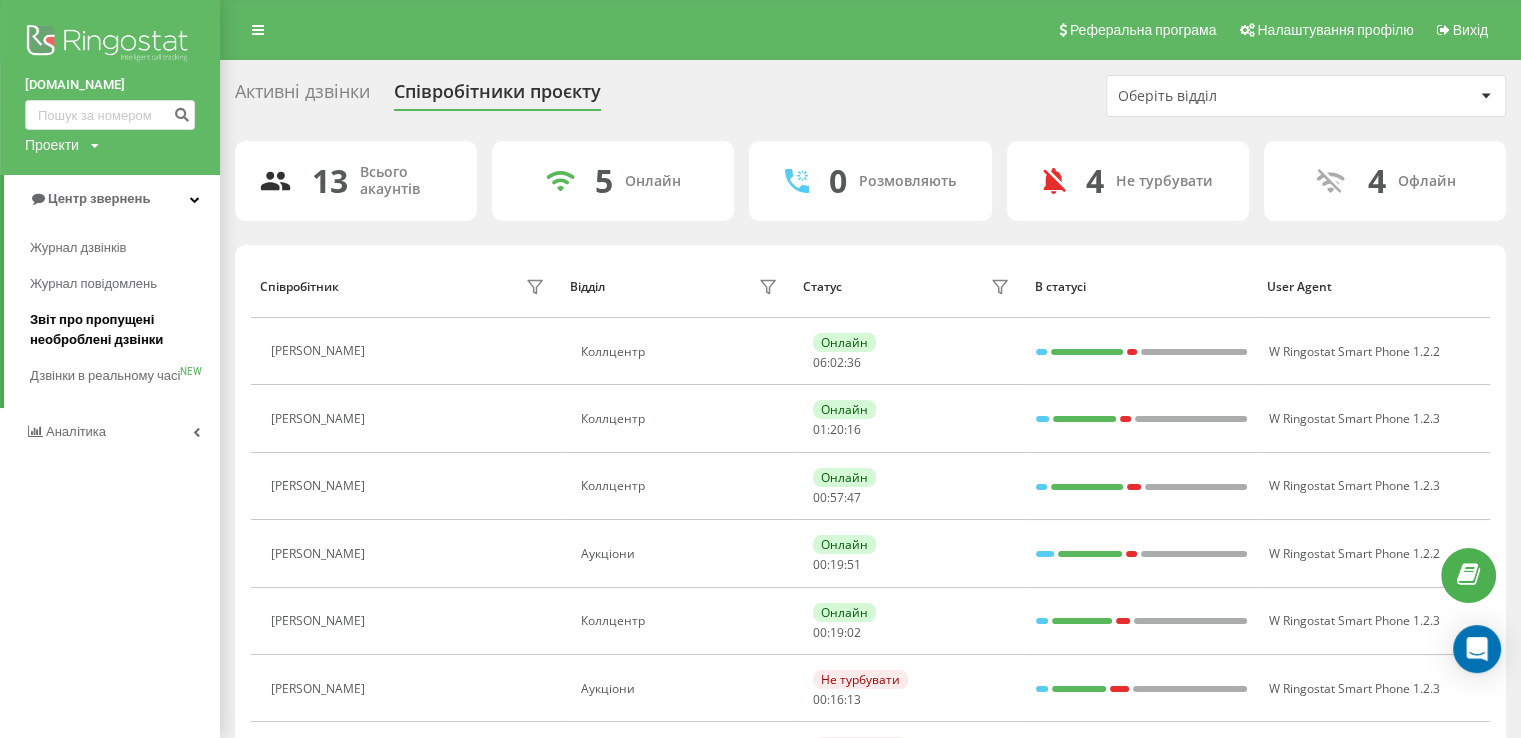 click on "Звіт про пропущені необроблені дзвінки" at bounding box center [120, 330] 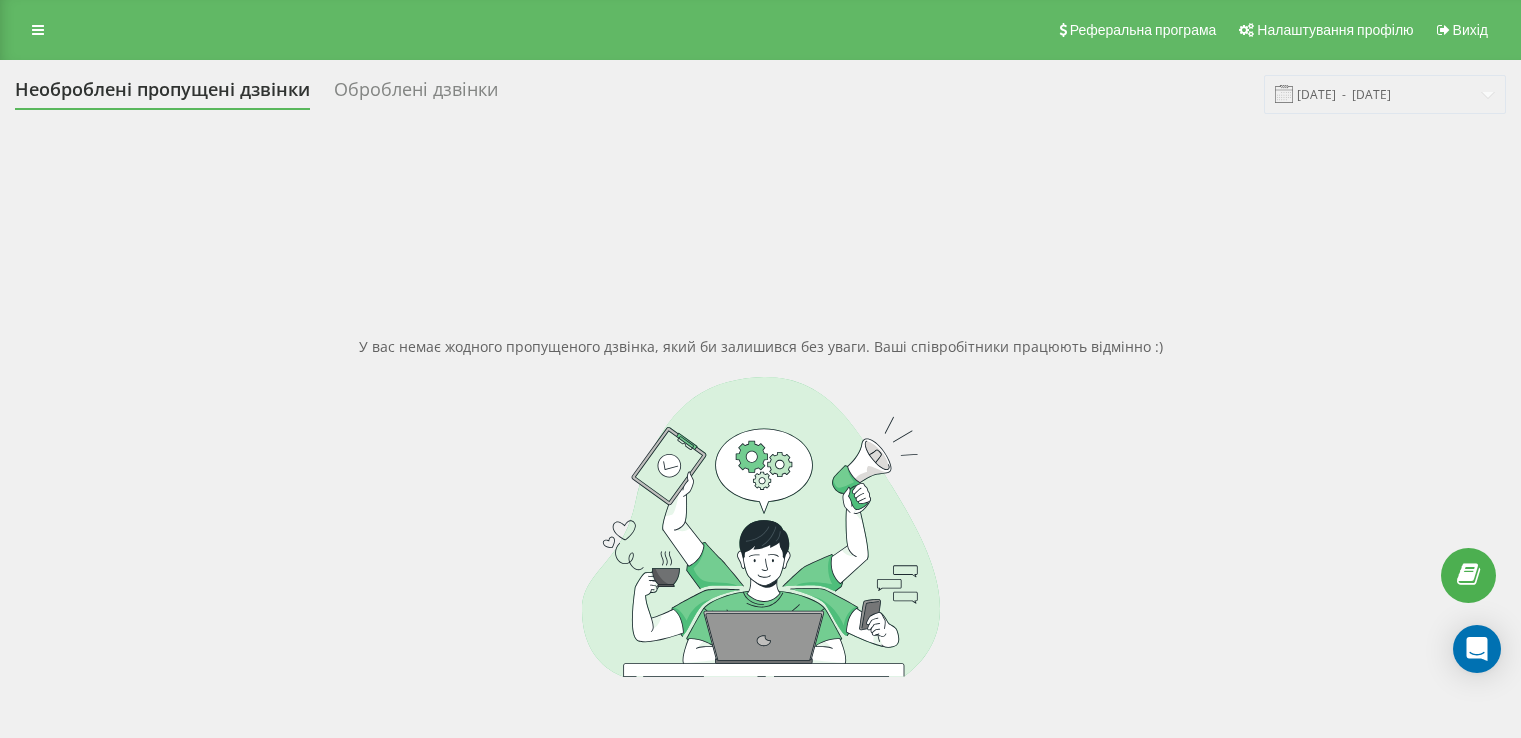scroll, scrollTop: 0, scrollLeft: 0, axis: both 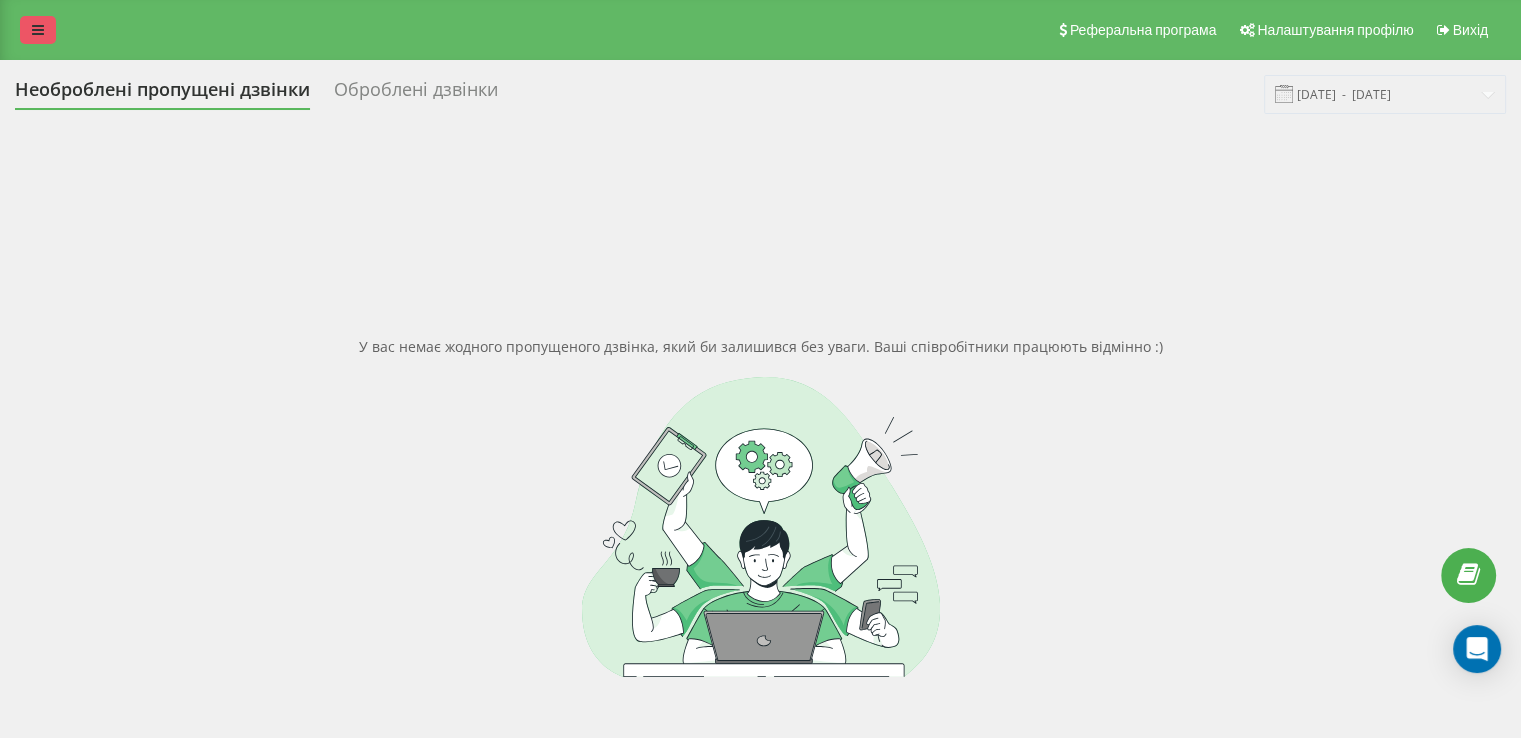 click at bounding box center (38, 30) 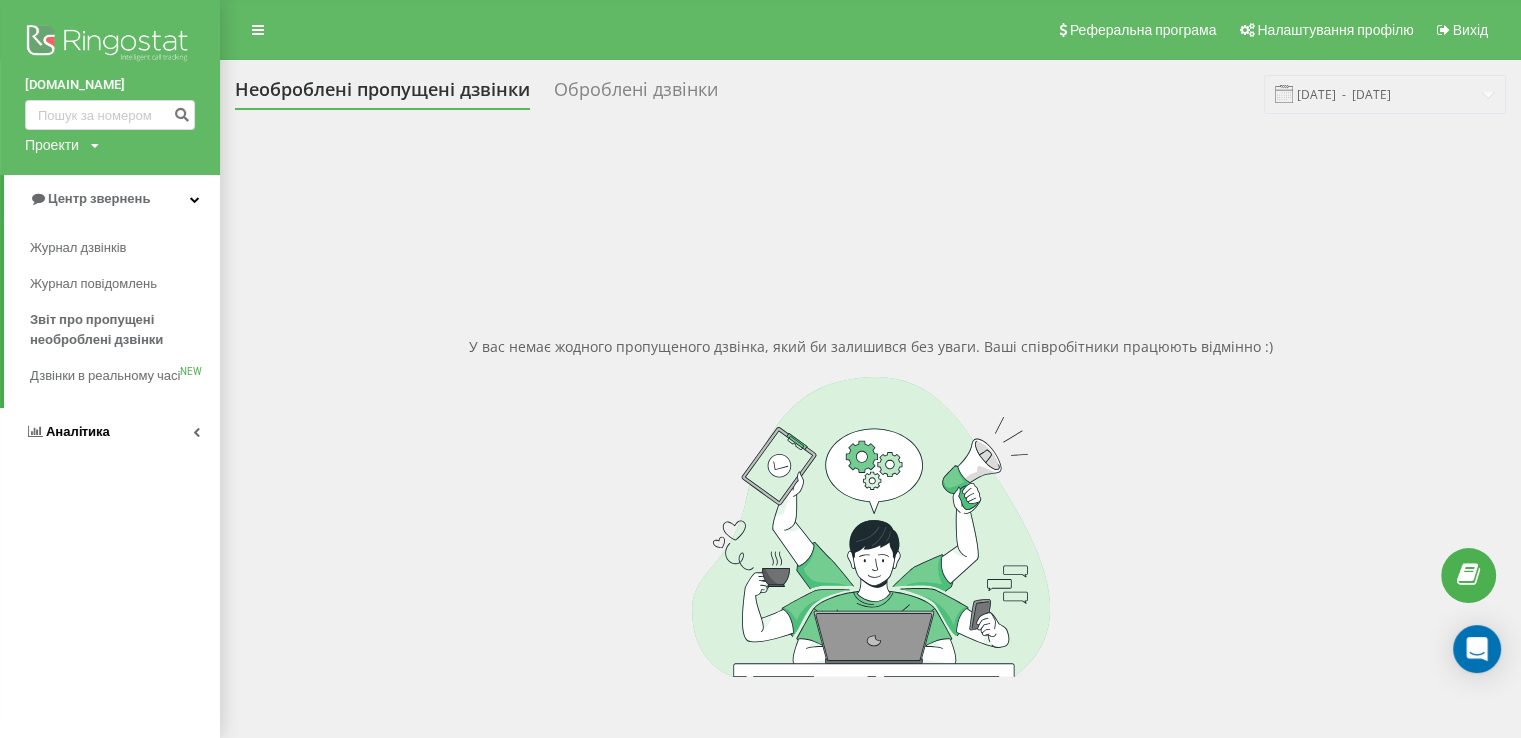 click on "Аналiтика" at bounding box center [67, 432] 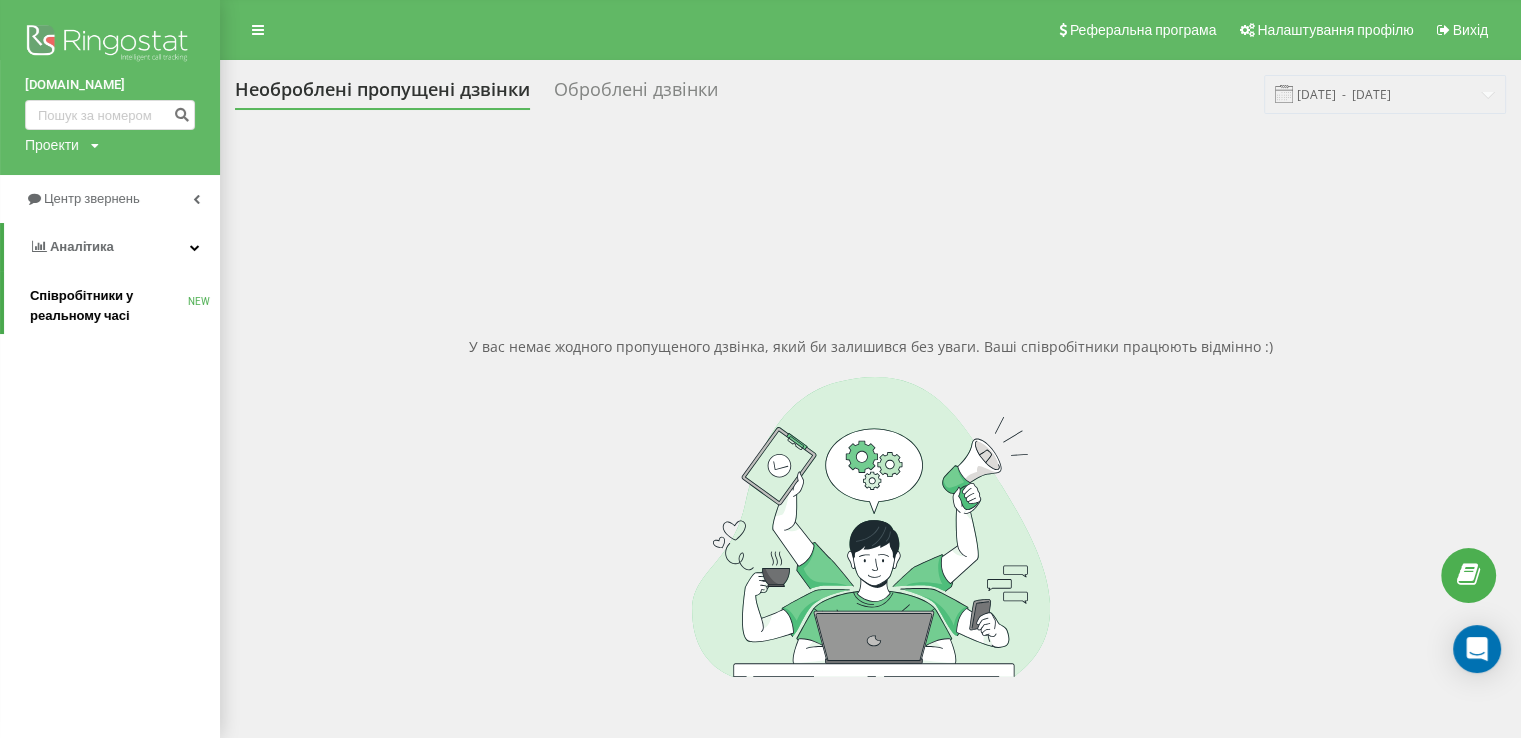 click on "Співробітники у реальному часі" at bounding box center [109, 306] 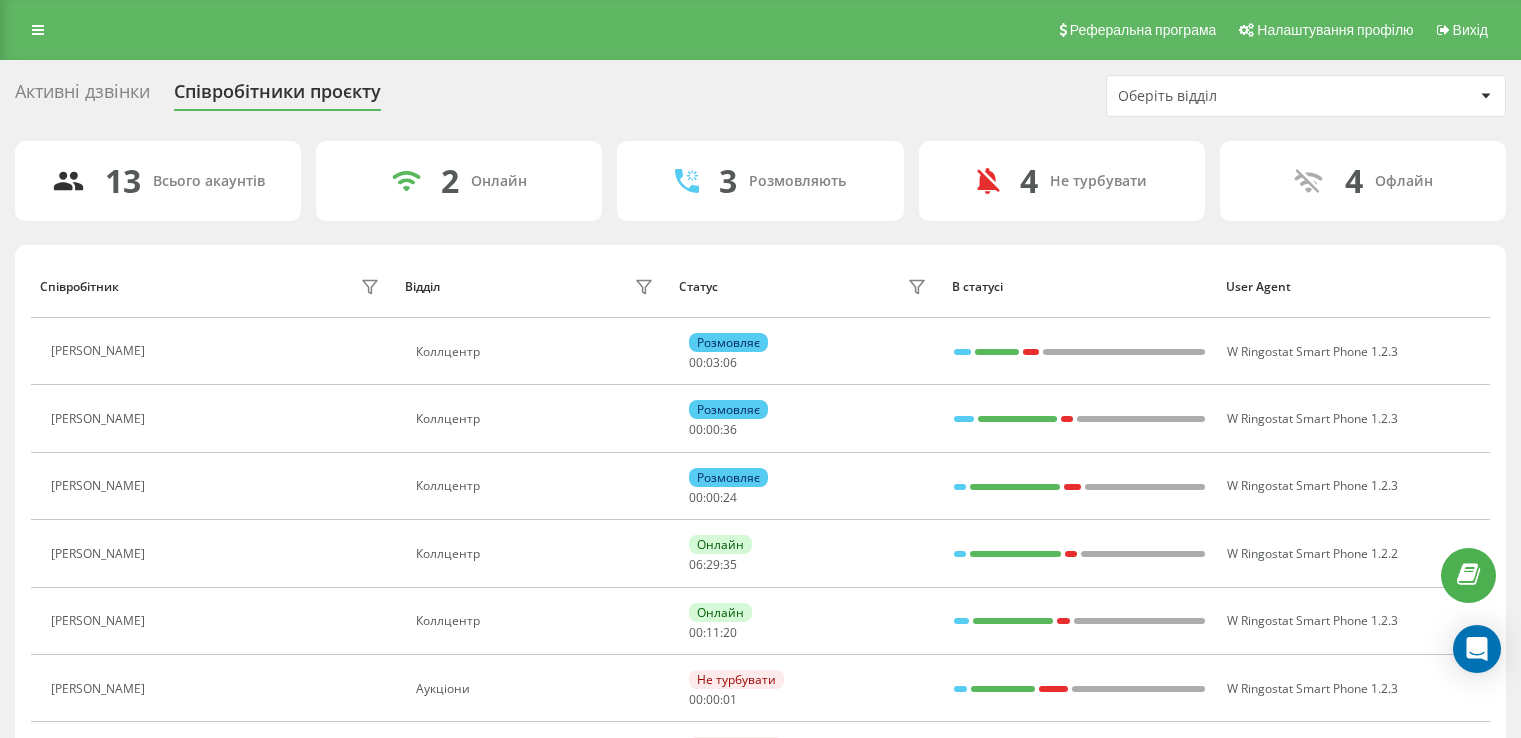 scroll, scrollTop: 0, scrollLeft: 0, axis: both 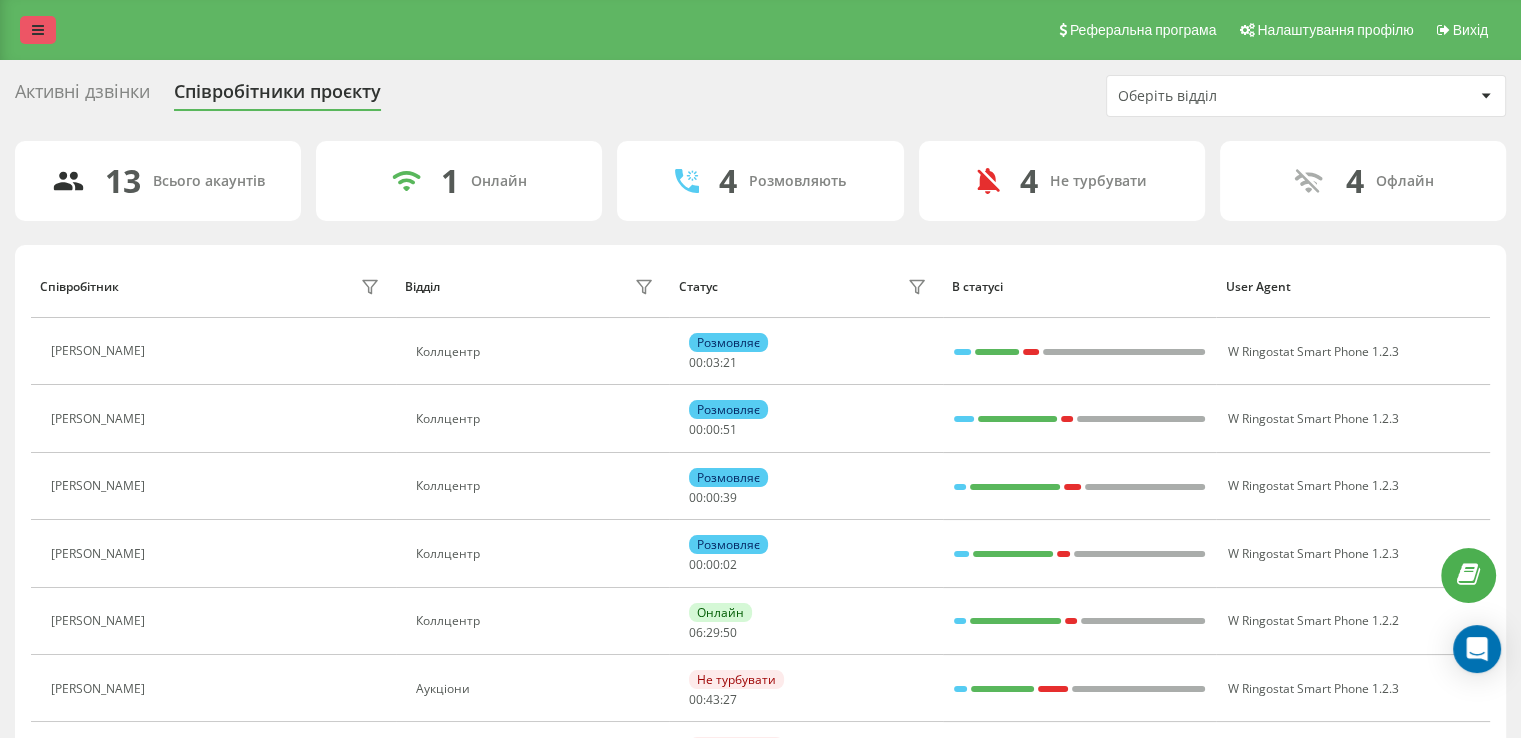 click at bounding box center [38, 30] 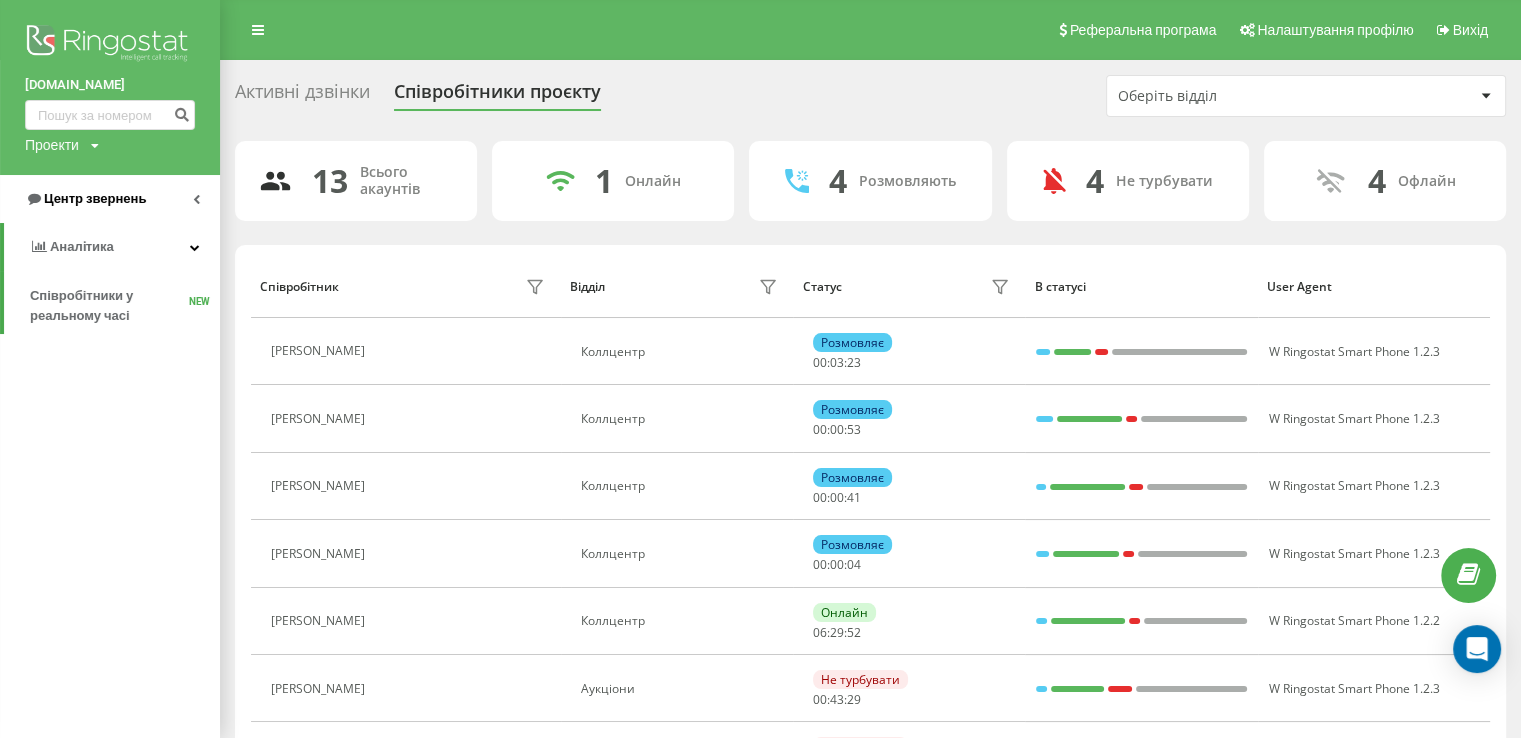 click on "Центр звернень" at bounding box center [85, 199] 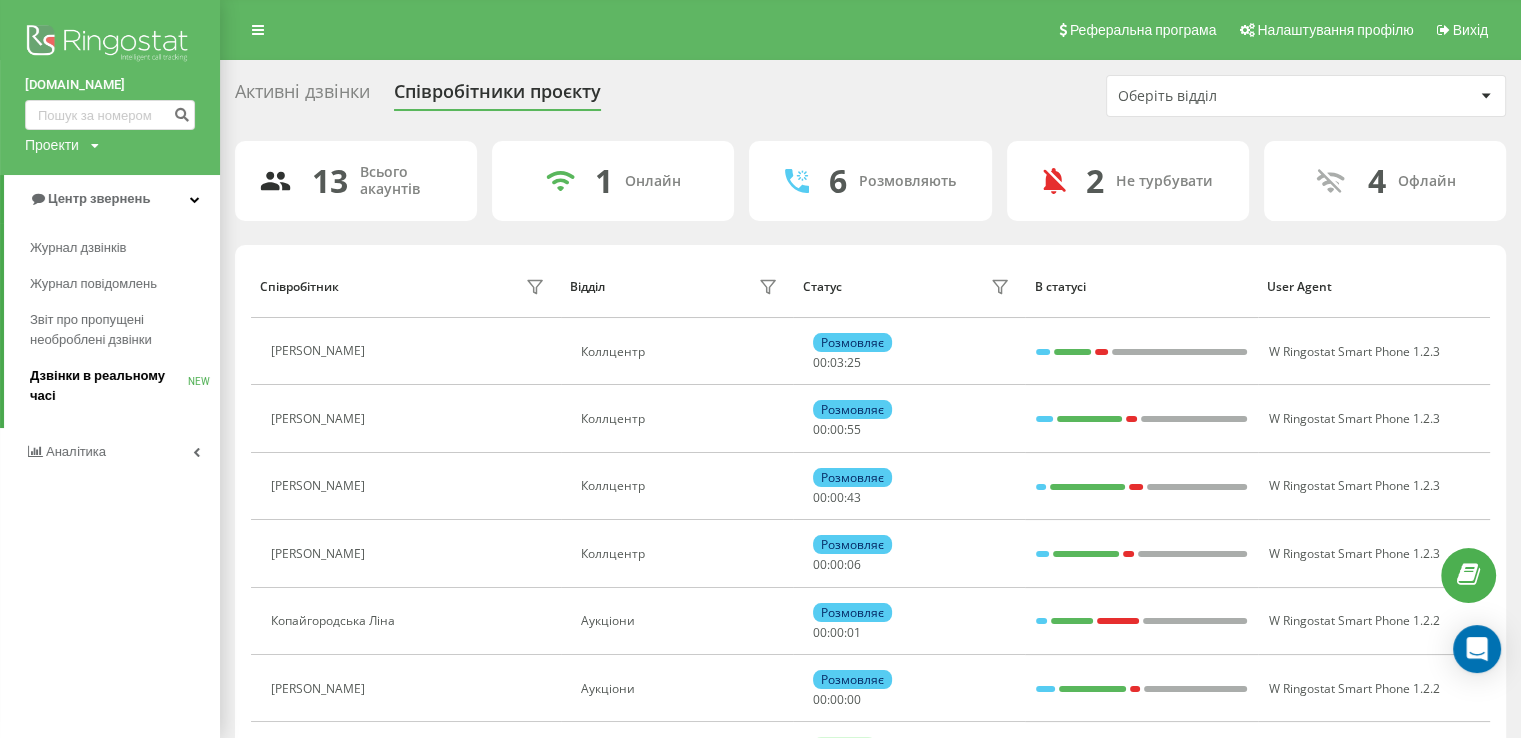 click on "Дзвінки в реальному часі" at bounding box center (109, 386) 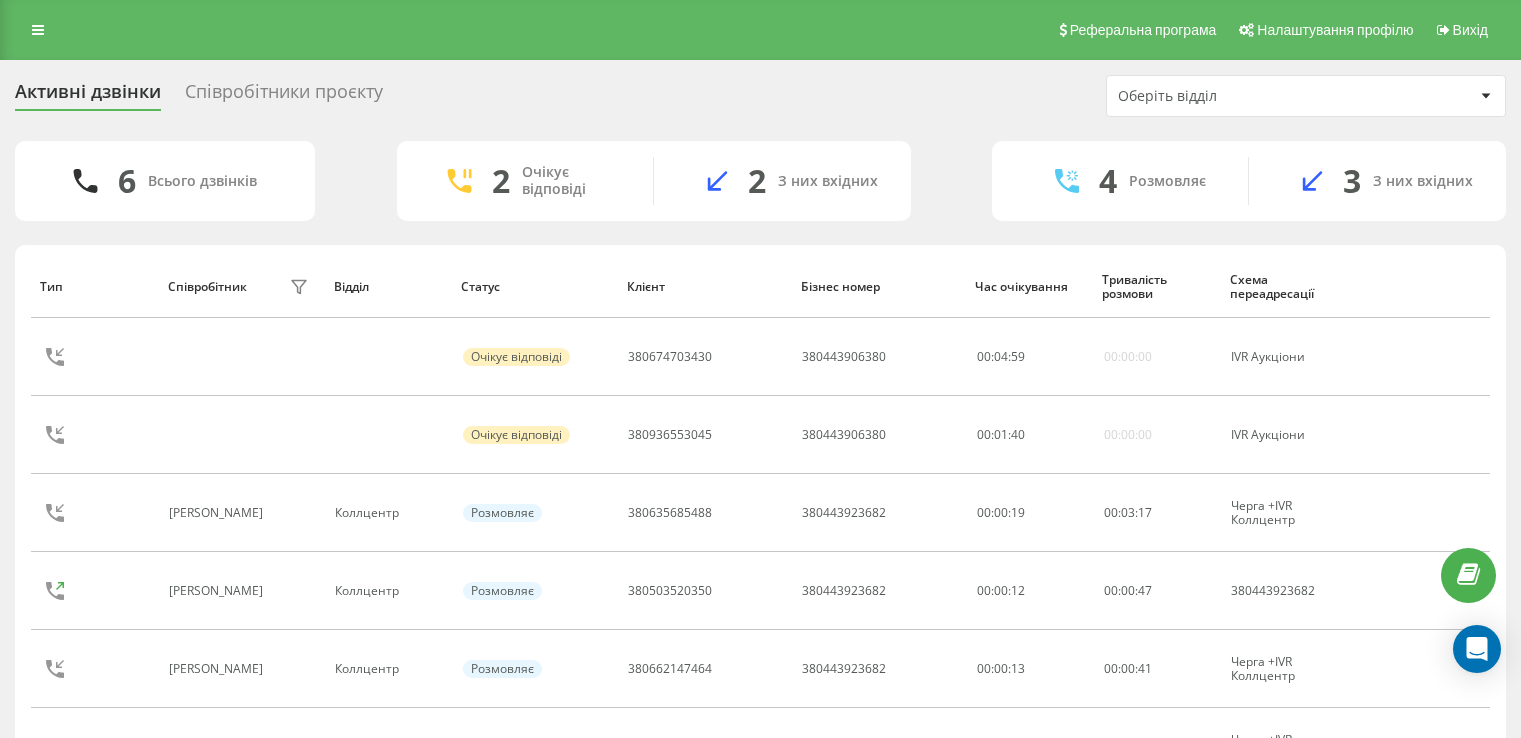 scroll, scrollTop: 0, scrollLeft: 0, axis: both 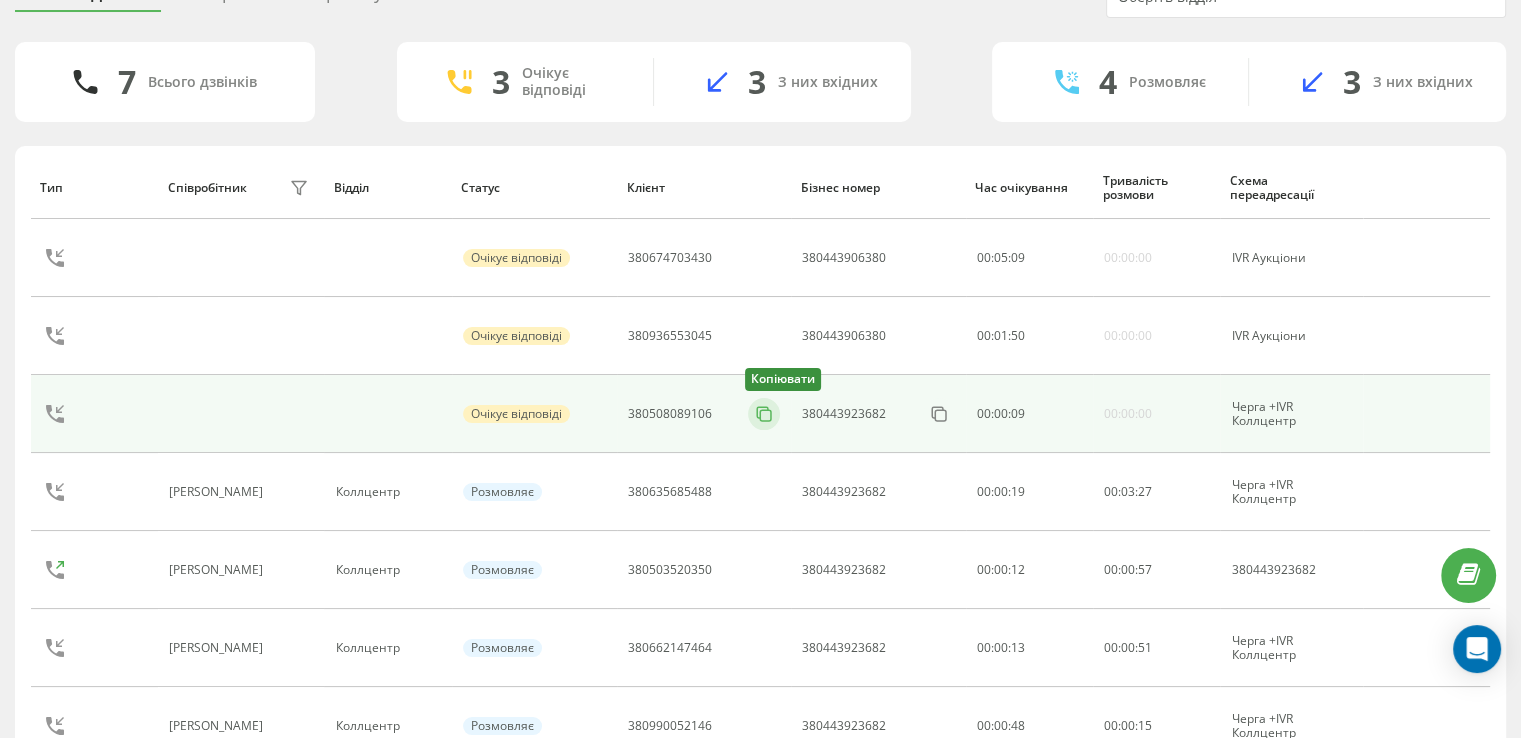 click 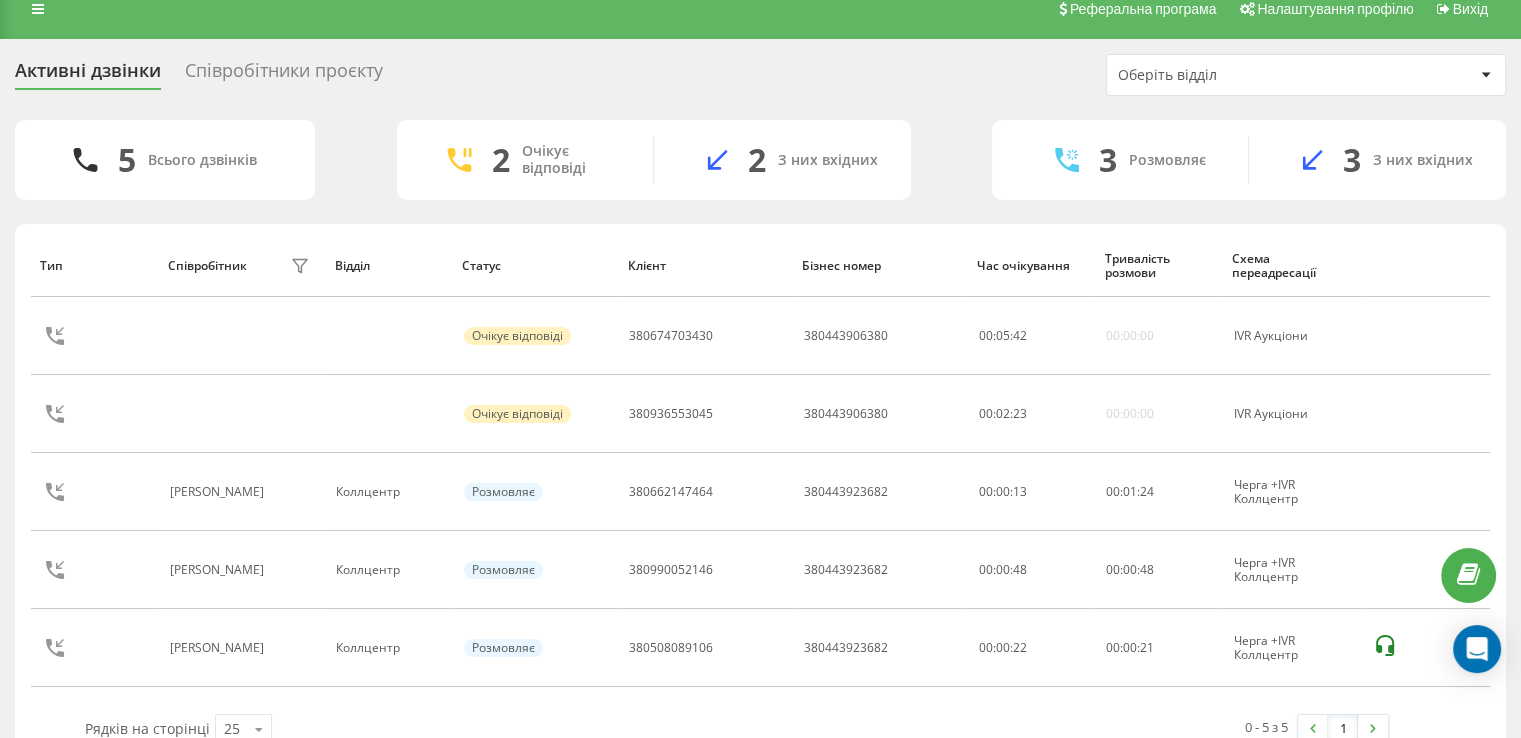 scroll, scrollTop: 0, scrollLeft: 0, axis: both 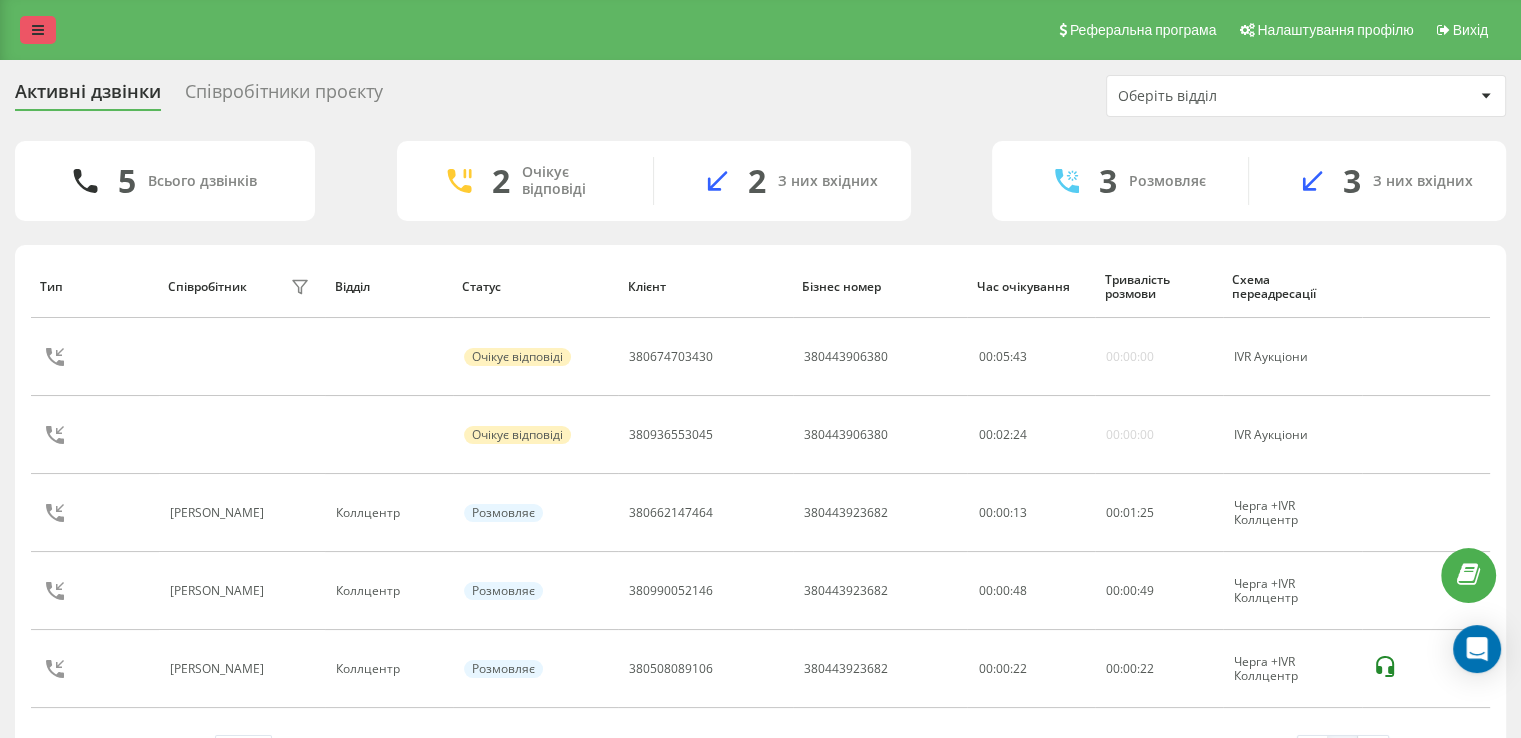click at bounding box center (38, 30) 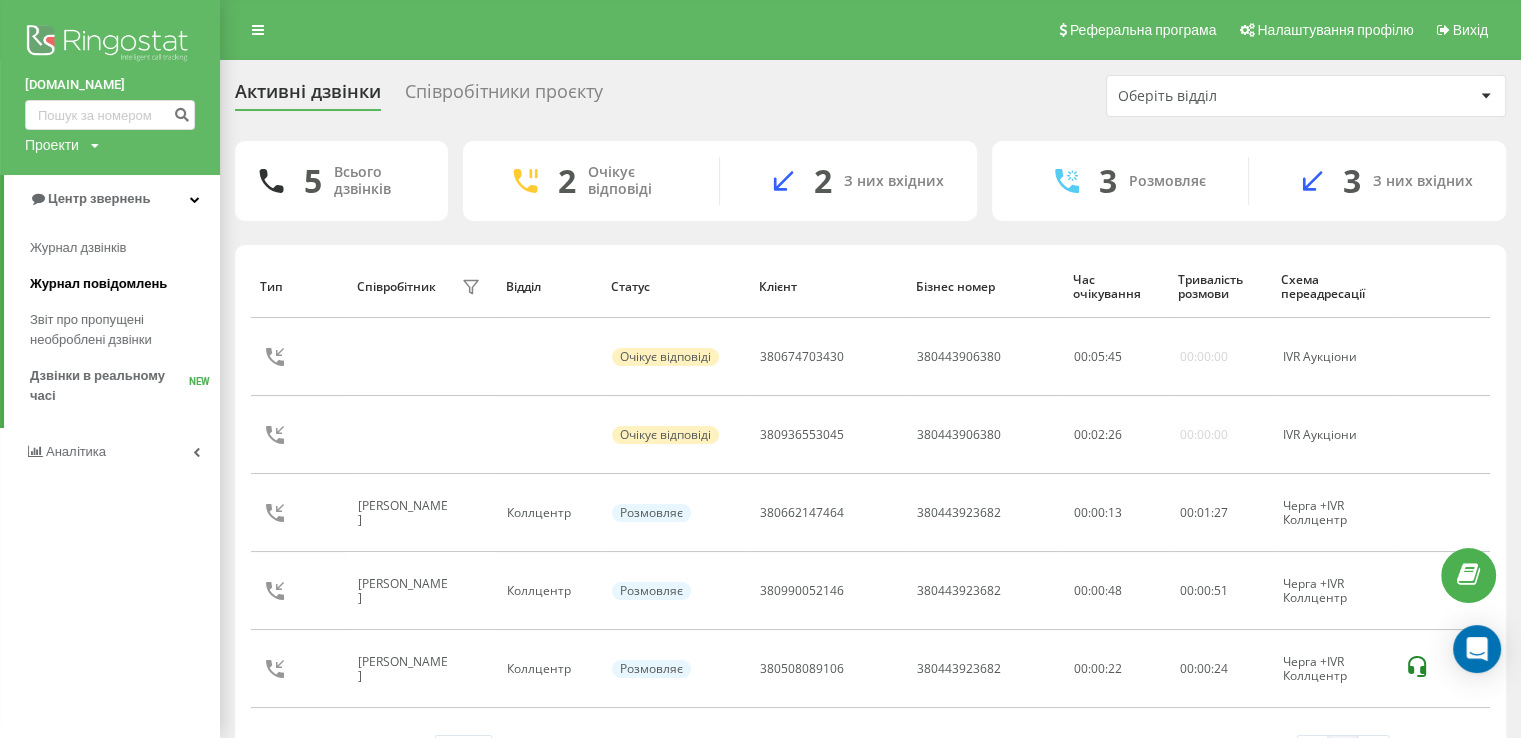 click on "Журнал повідомлень" at bounding box center (98, 284) 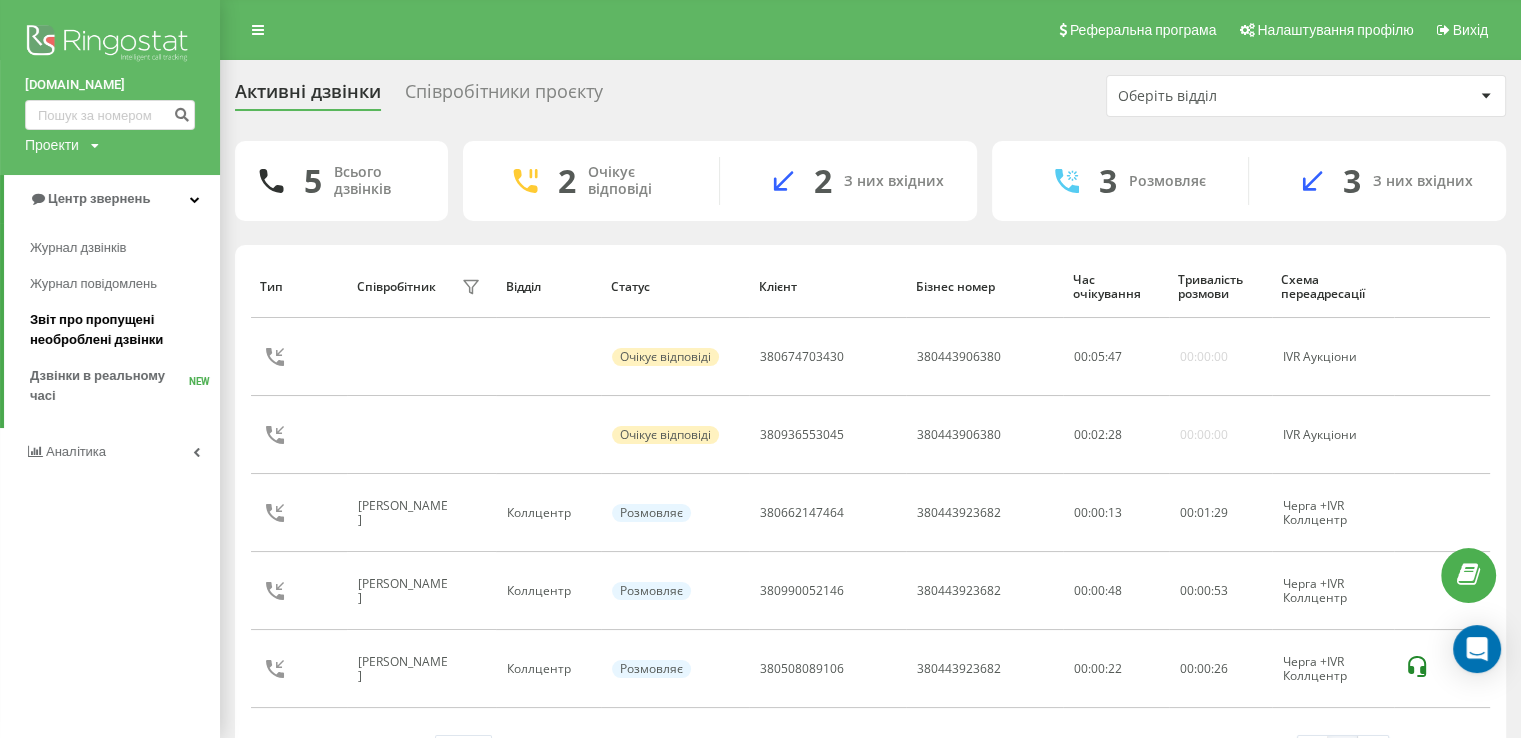 click on "Звіт про пропущені необроблені дзвінки" at bounding box center [120, 330] 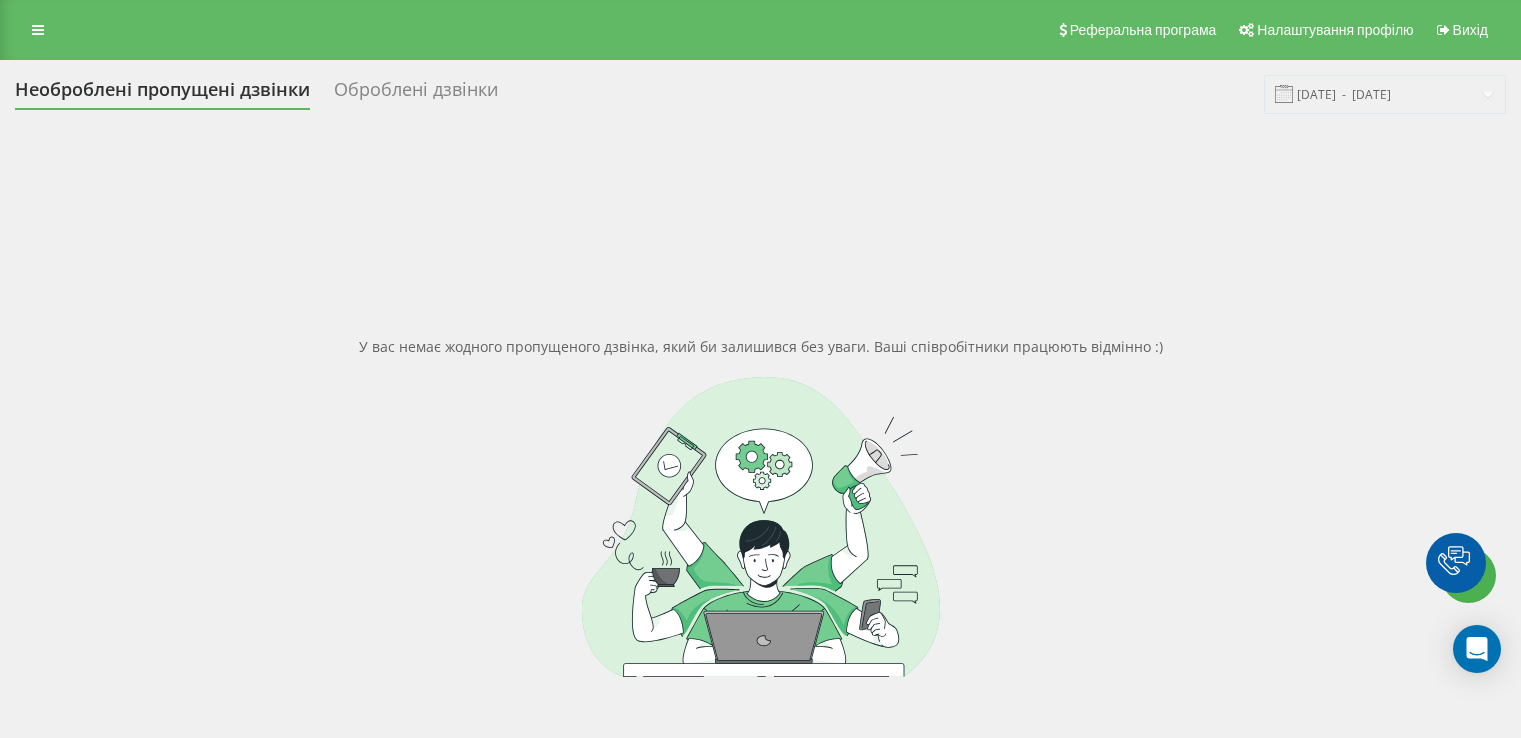 scroll, scrollTop: 0, scrollLeft: 0, axis: both 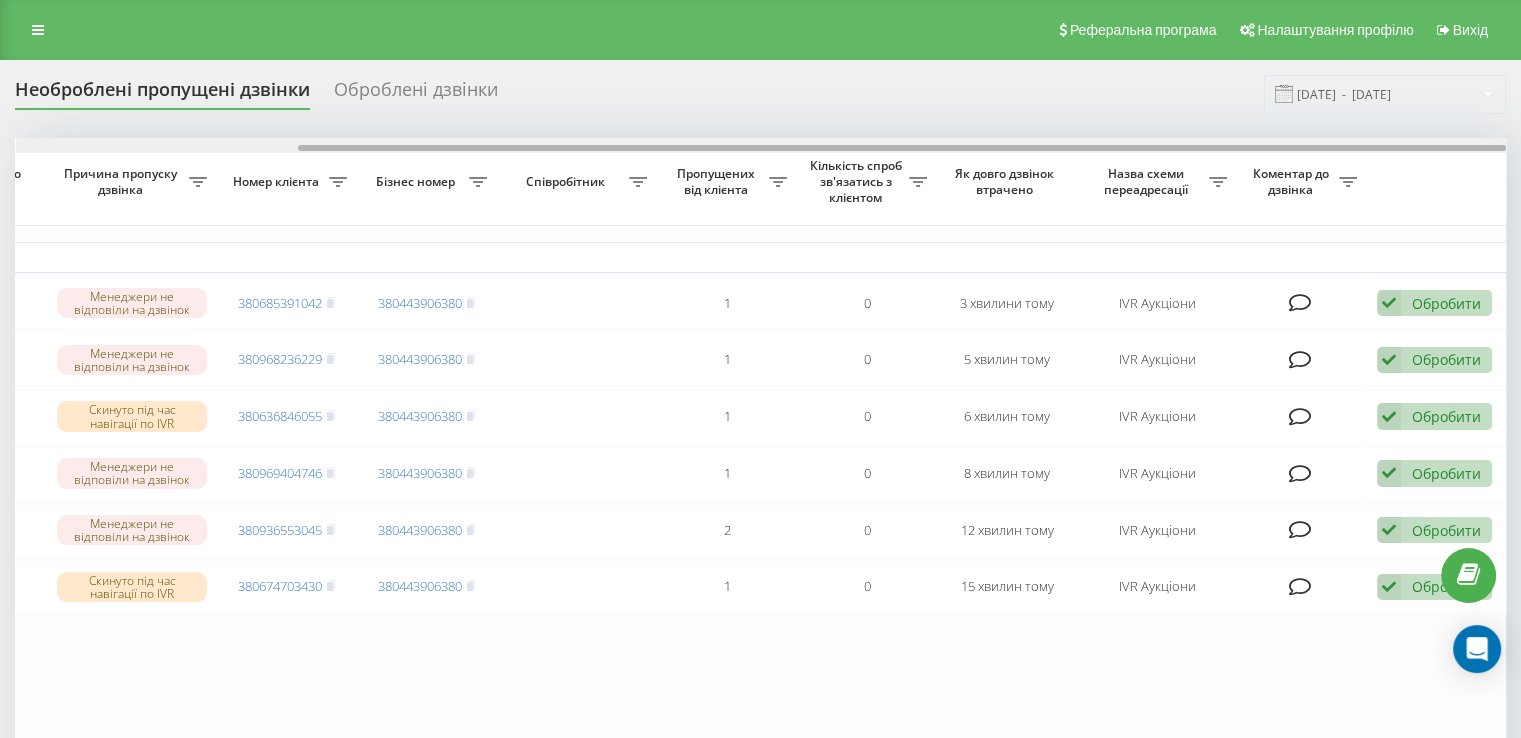 drag, startPoint x: 582, startPoint y: 144, endPoint x: 711, endPoint y: 145, distance: 129.00388 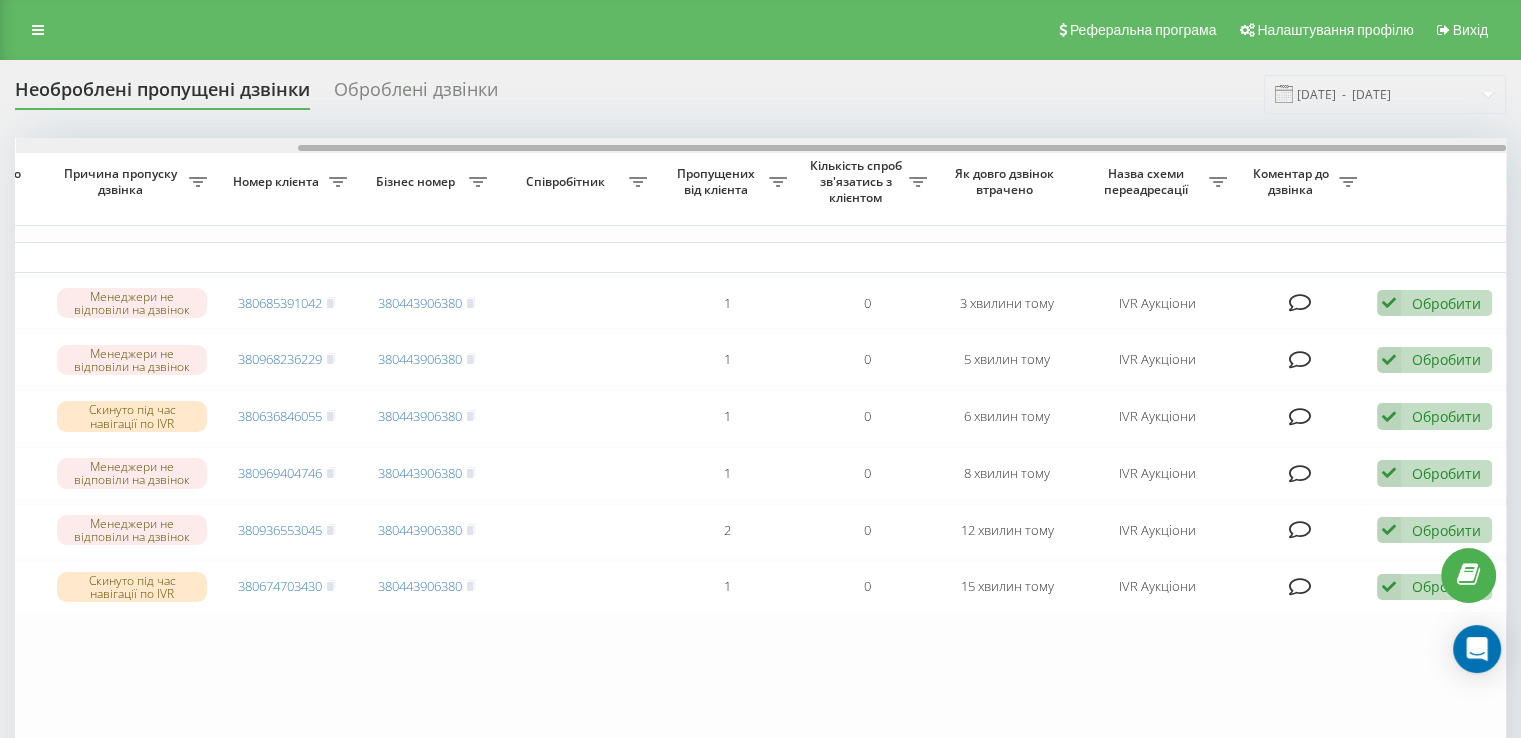 drag, startPoint x: 688, startPoint y: 152, endPoint x: 631, endPoint y: 149, distance: 57.07889 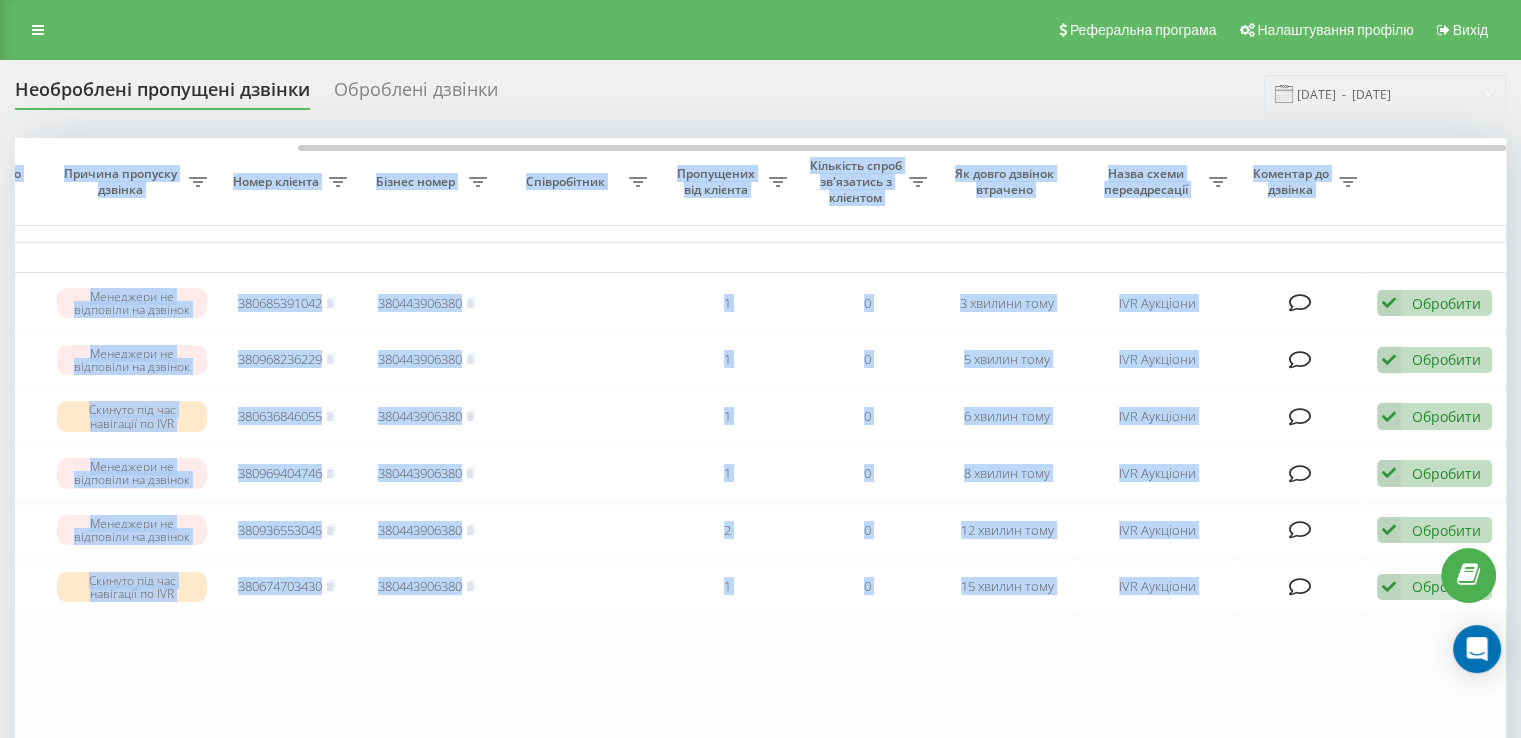 drag, startPoint x: 628, startPoint y: 142, endPoint x: 569, endPoint y: 137, distance: 59.211487 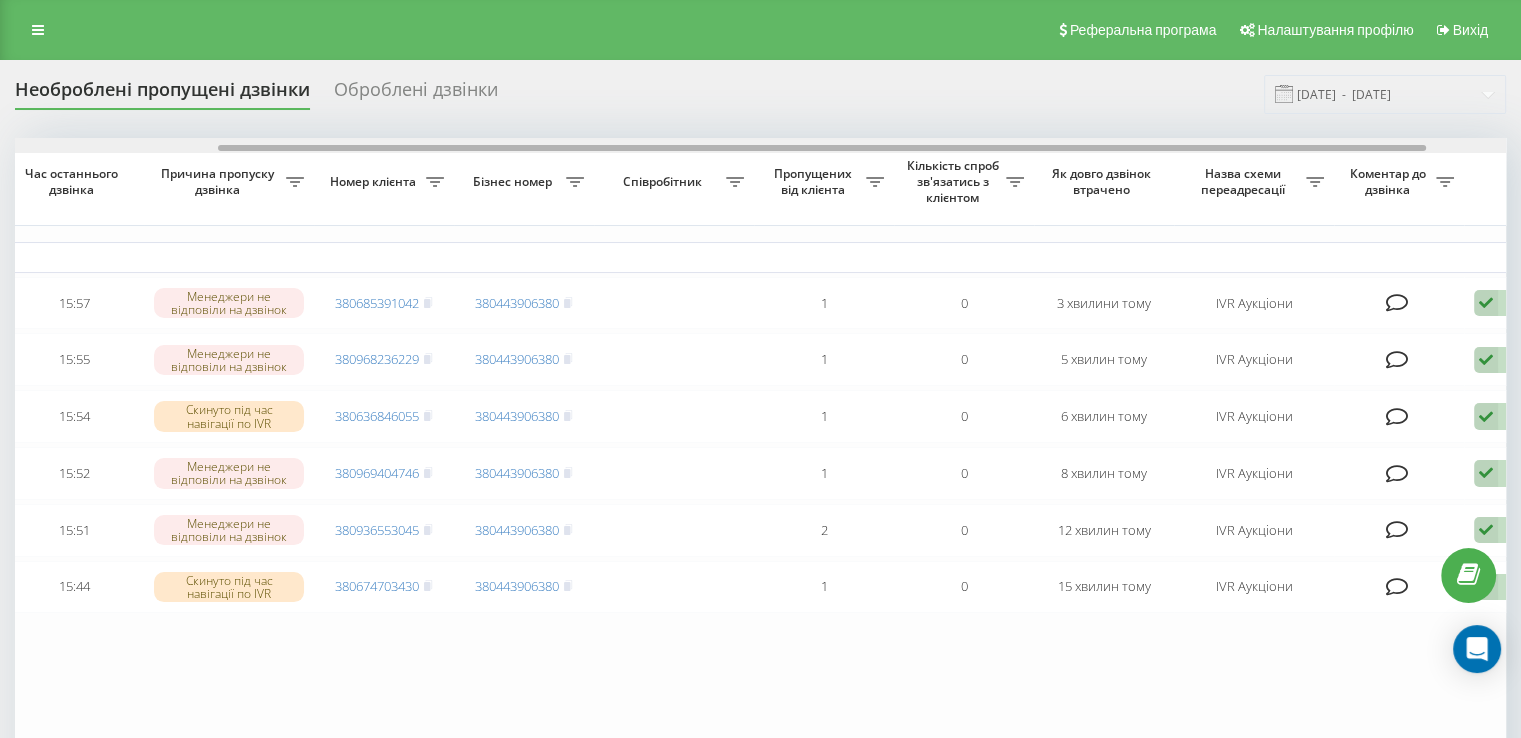 scroll, scrollTop: 0, scrollLeft: 248, axis: horizontal 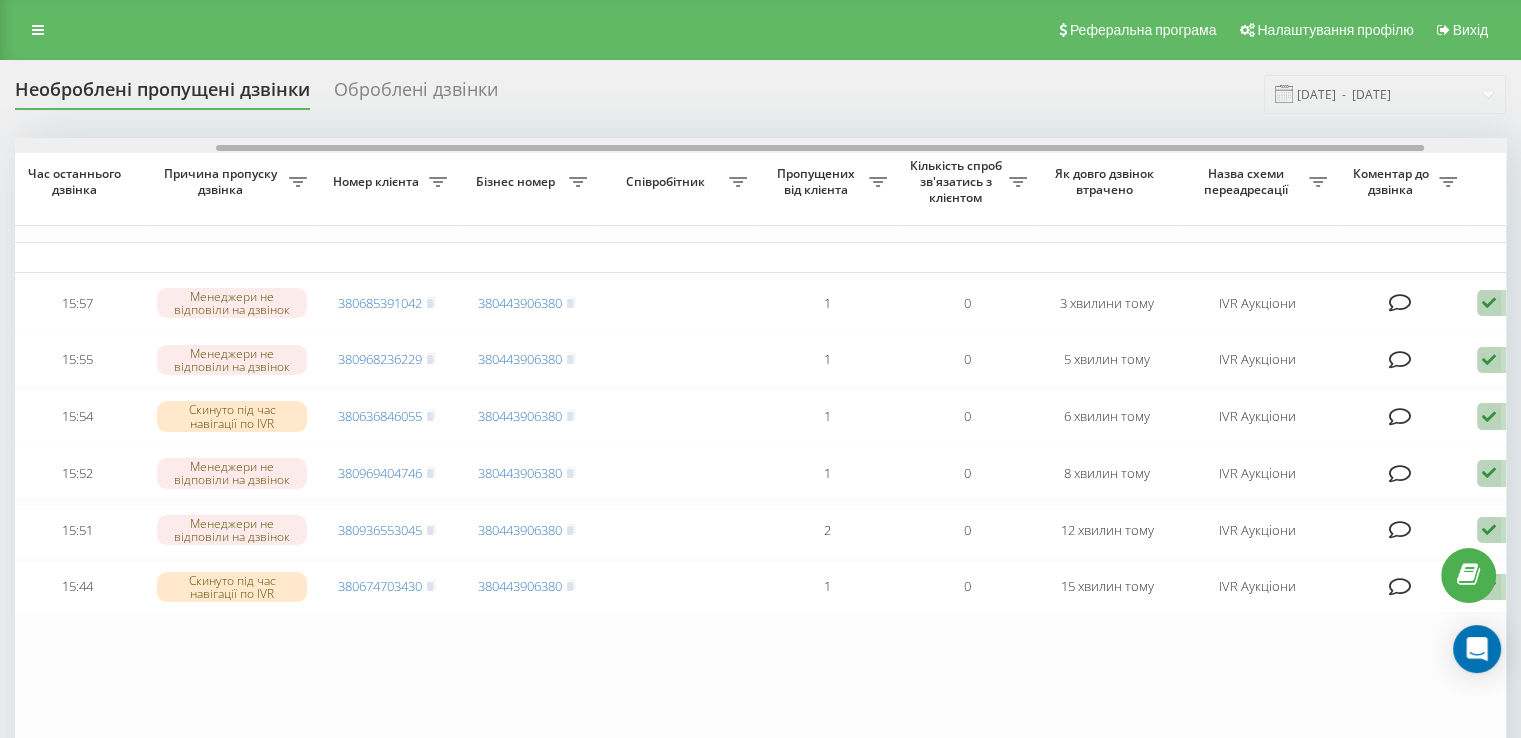 drag, startPoint x: 510, startPoint y: 141, endPoint x: 450, endPoint y: 141, distance: 60 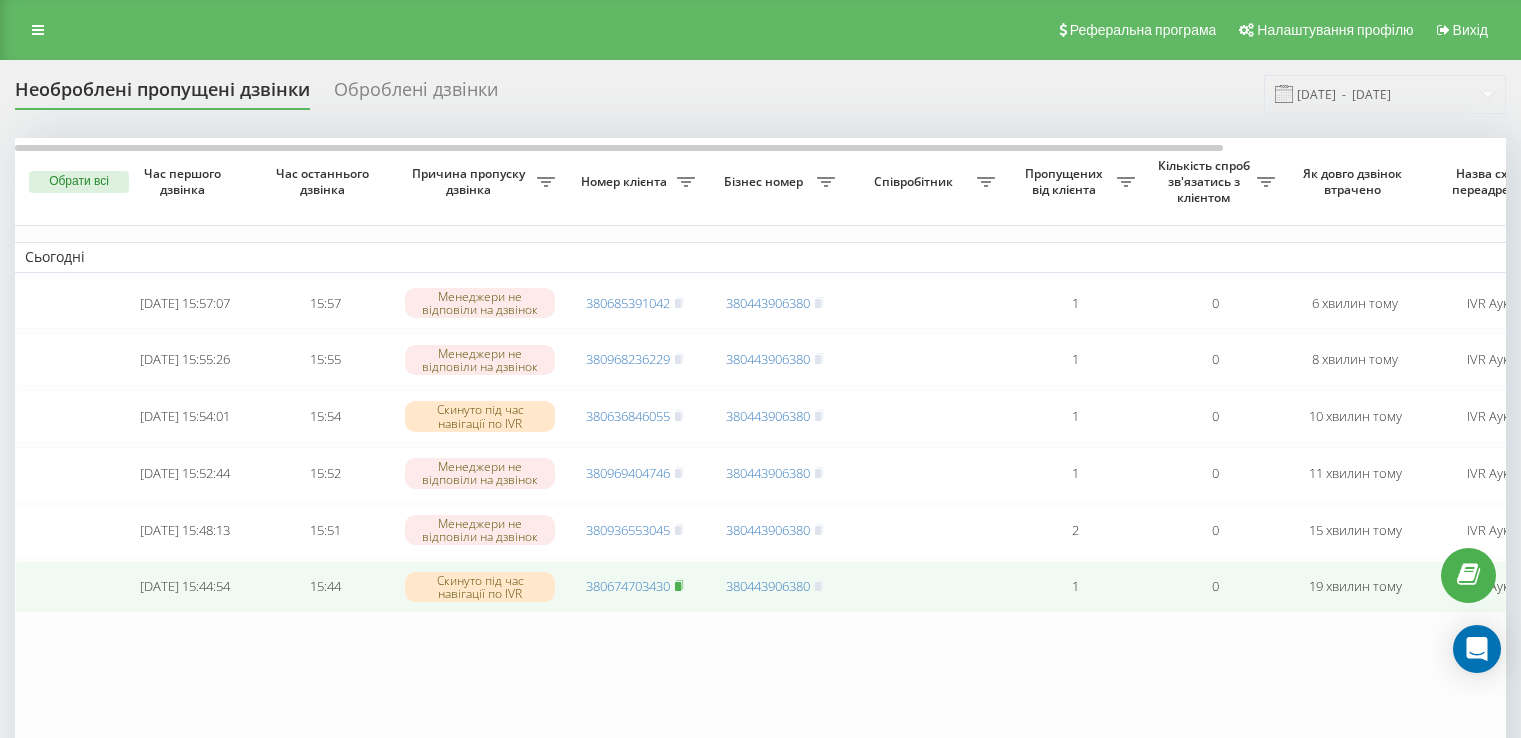 scroll, scrollTop: 0, scrollLeft: 0, axis: both 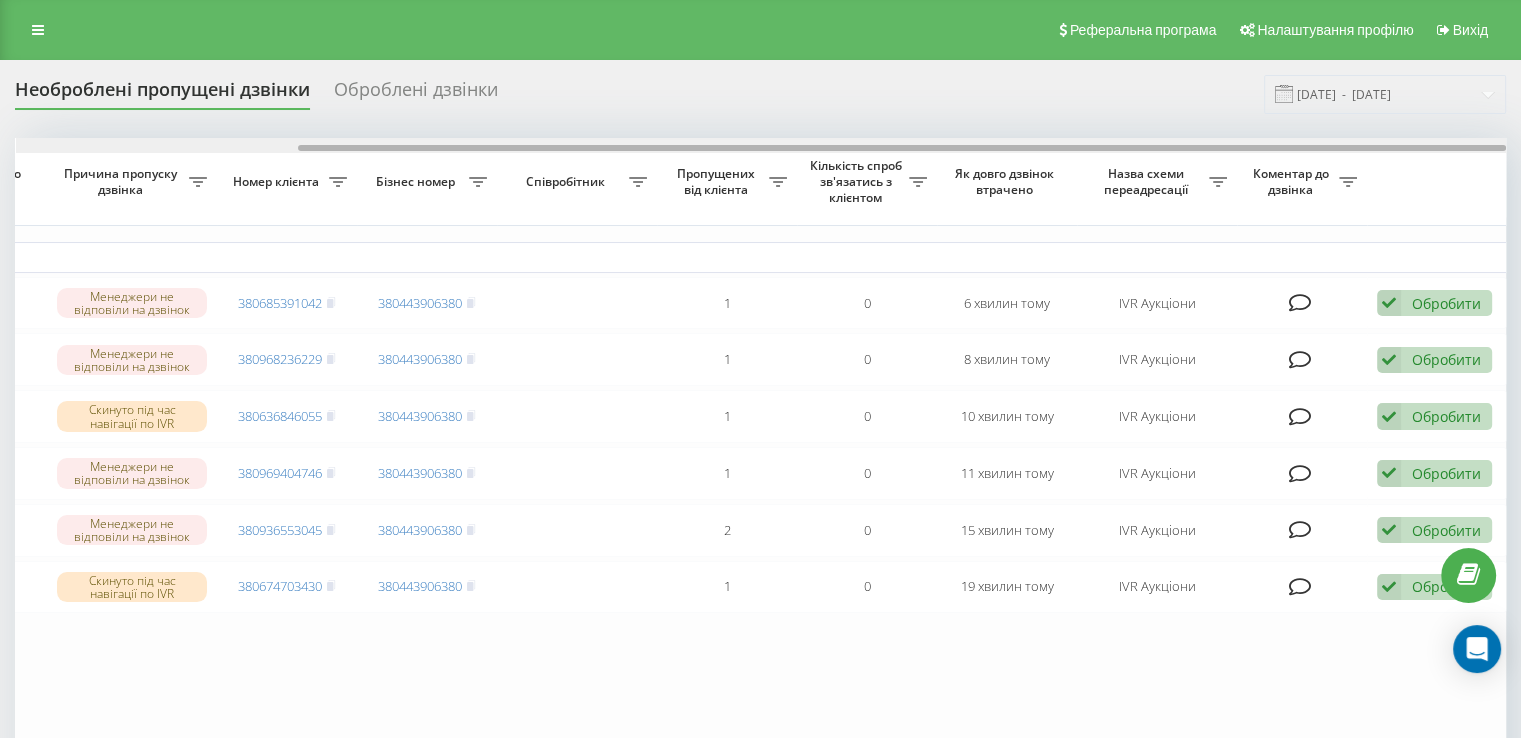 drag, startPoint x: 570, startPoint y: 144, endPoint x: 658, endPoint y: 142, distance: 88.02273 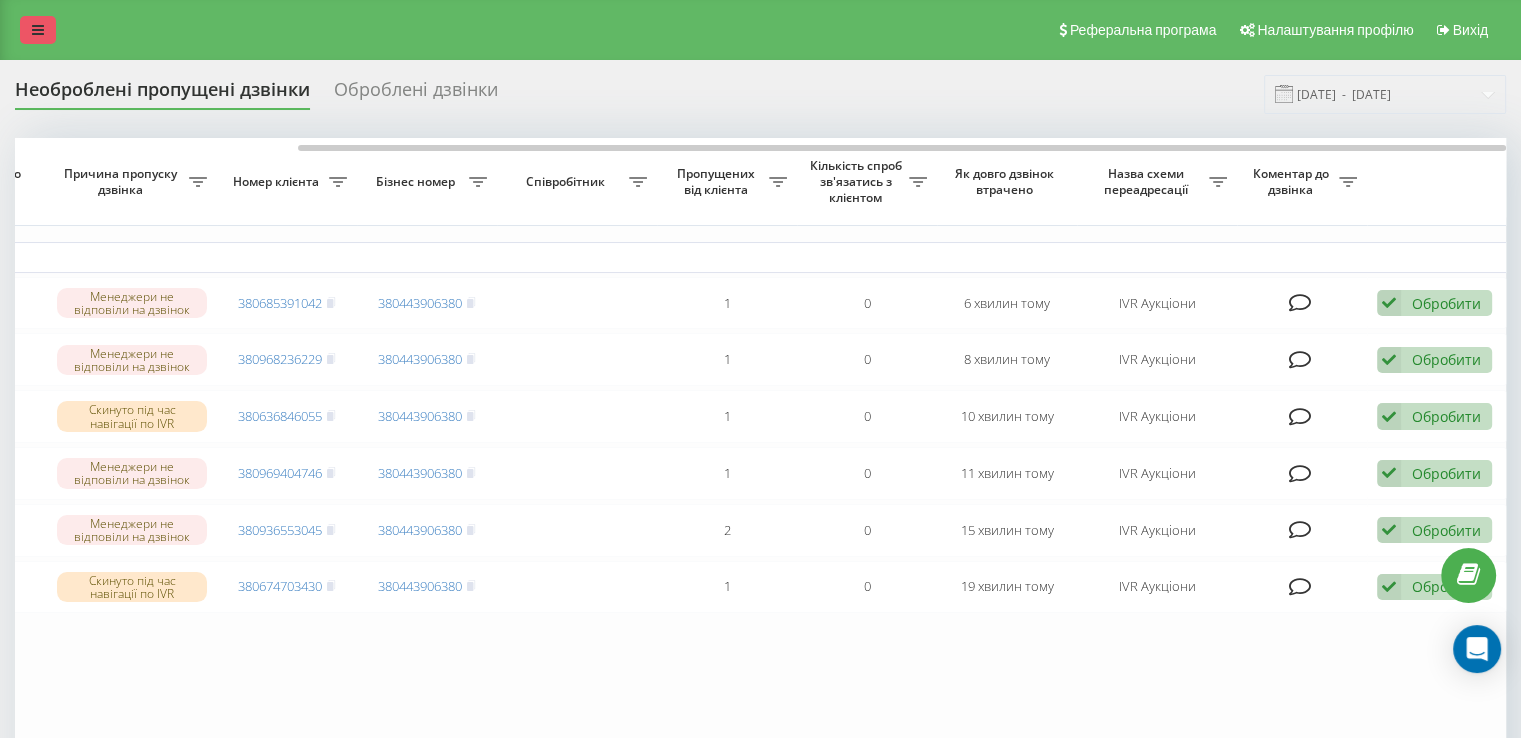 click at bounding box center [38, 30] 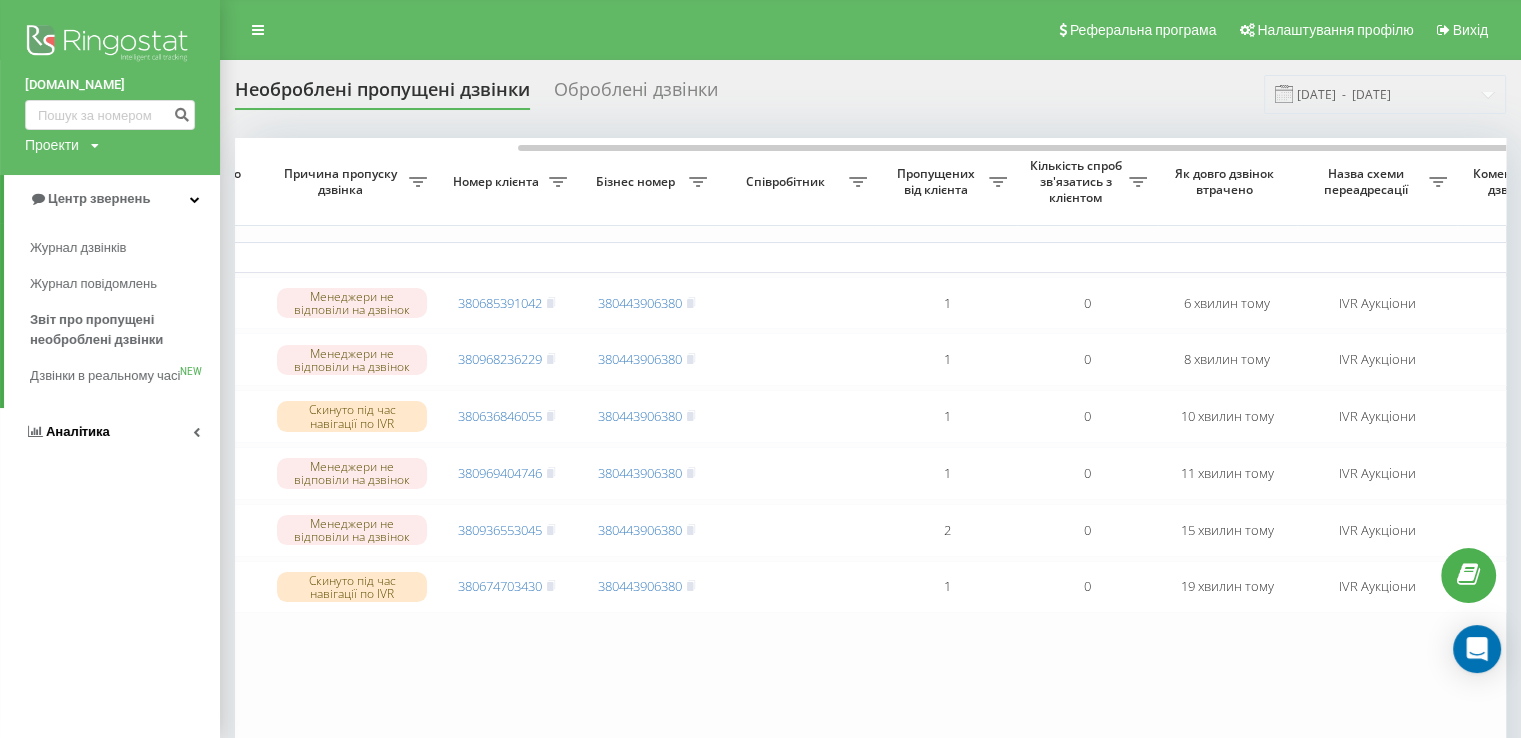 click on "Аналiтика" at bounding box center [110, 432] 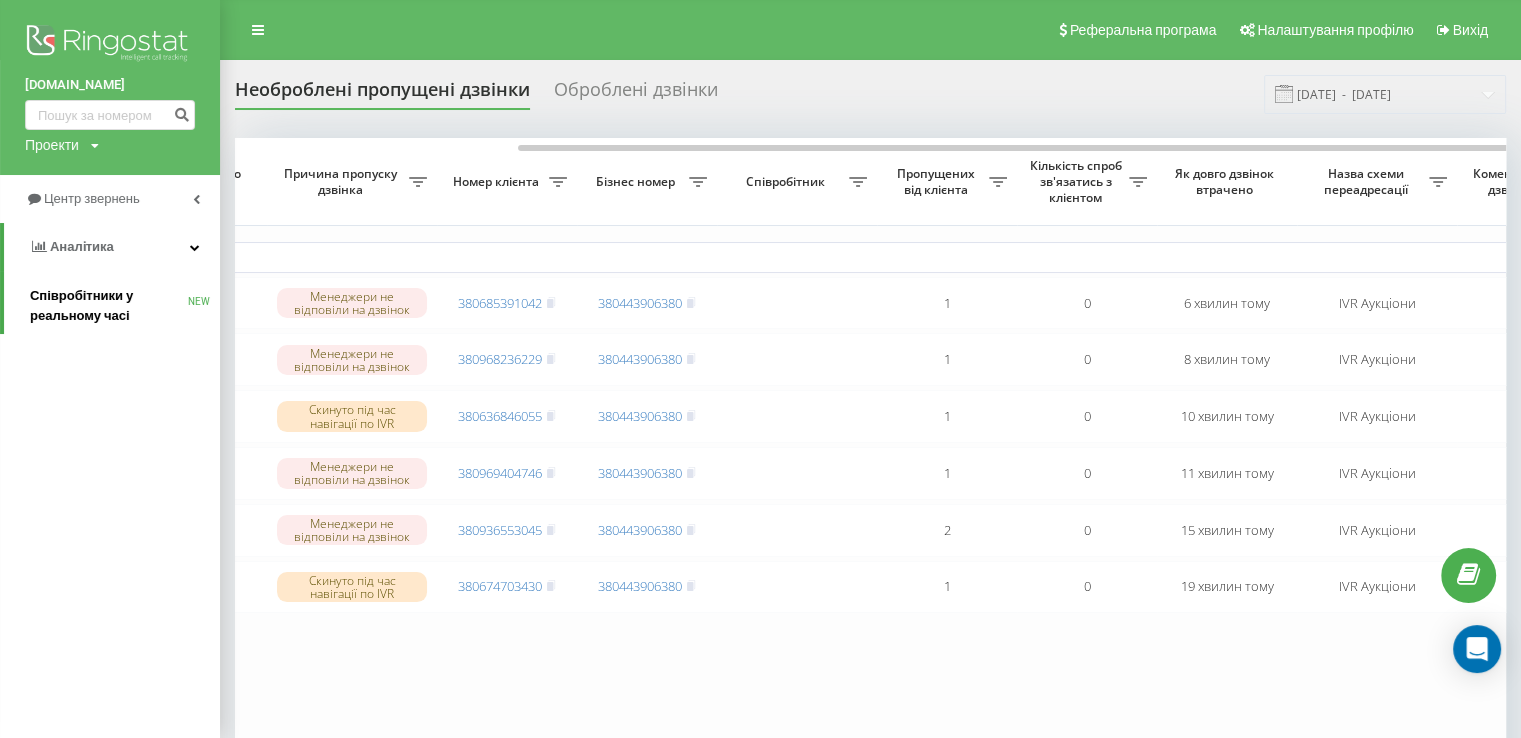 click on "Співробітники у реальному часі" at bounding box center [109, 306] 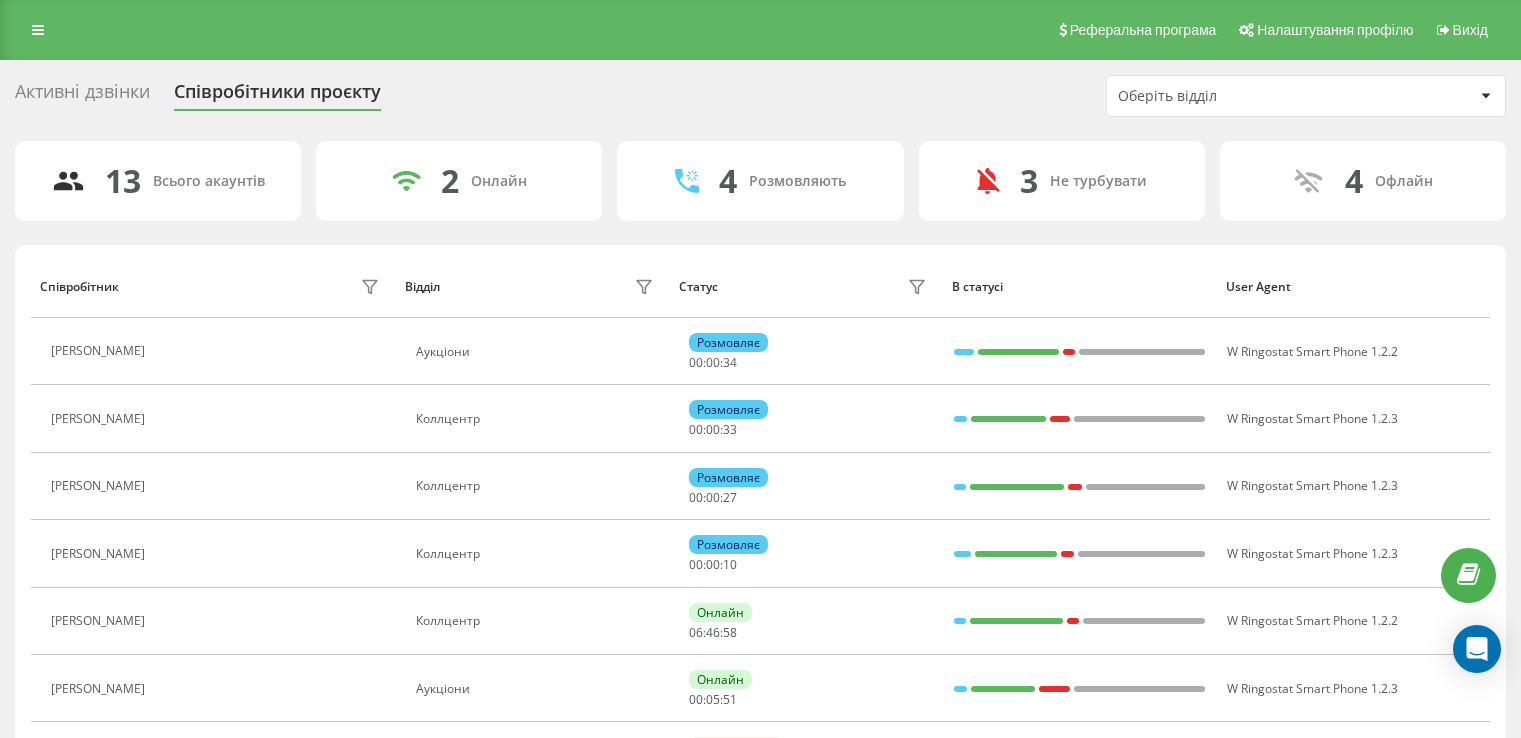 scroll, scrollTop: 0, scrollLeft: 0, axis: both 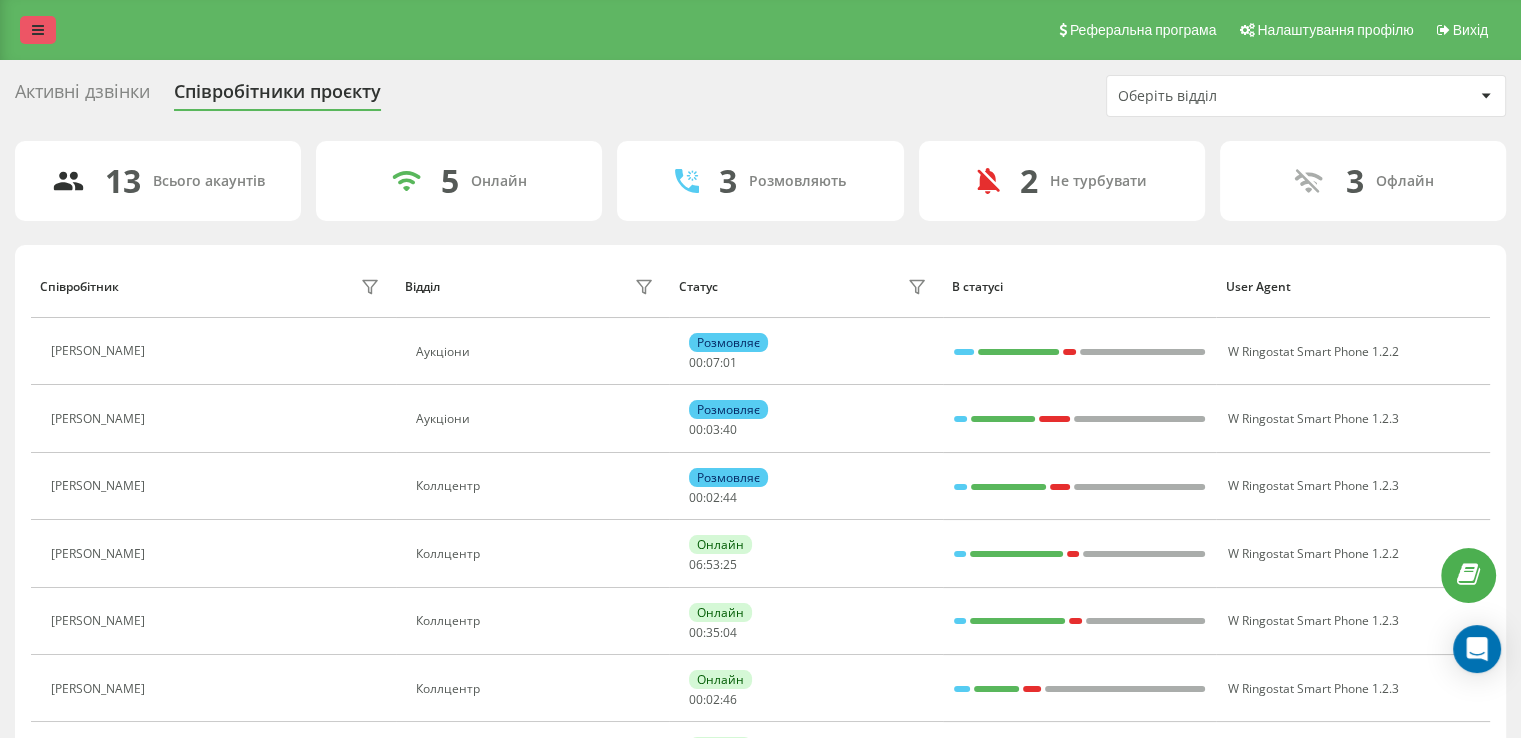 click at bounding box center [38, 30] 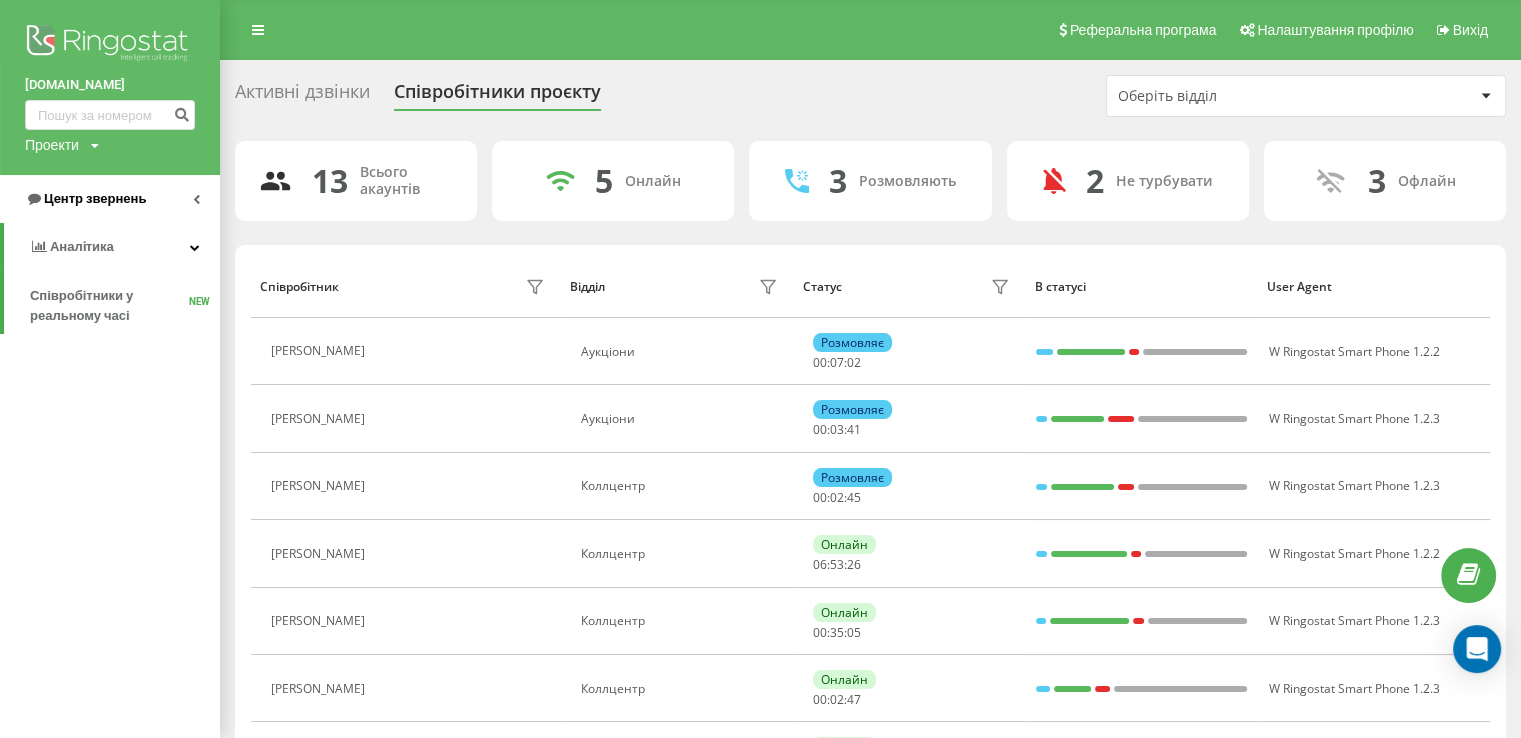 click on "Центр звернень" at bounding box center [110, 199] 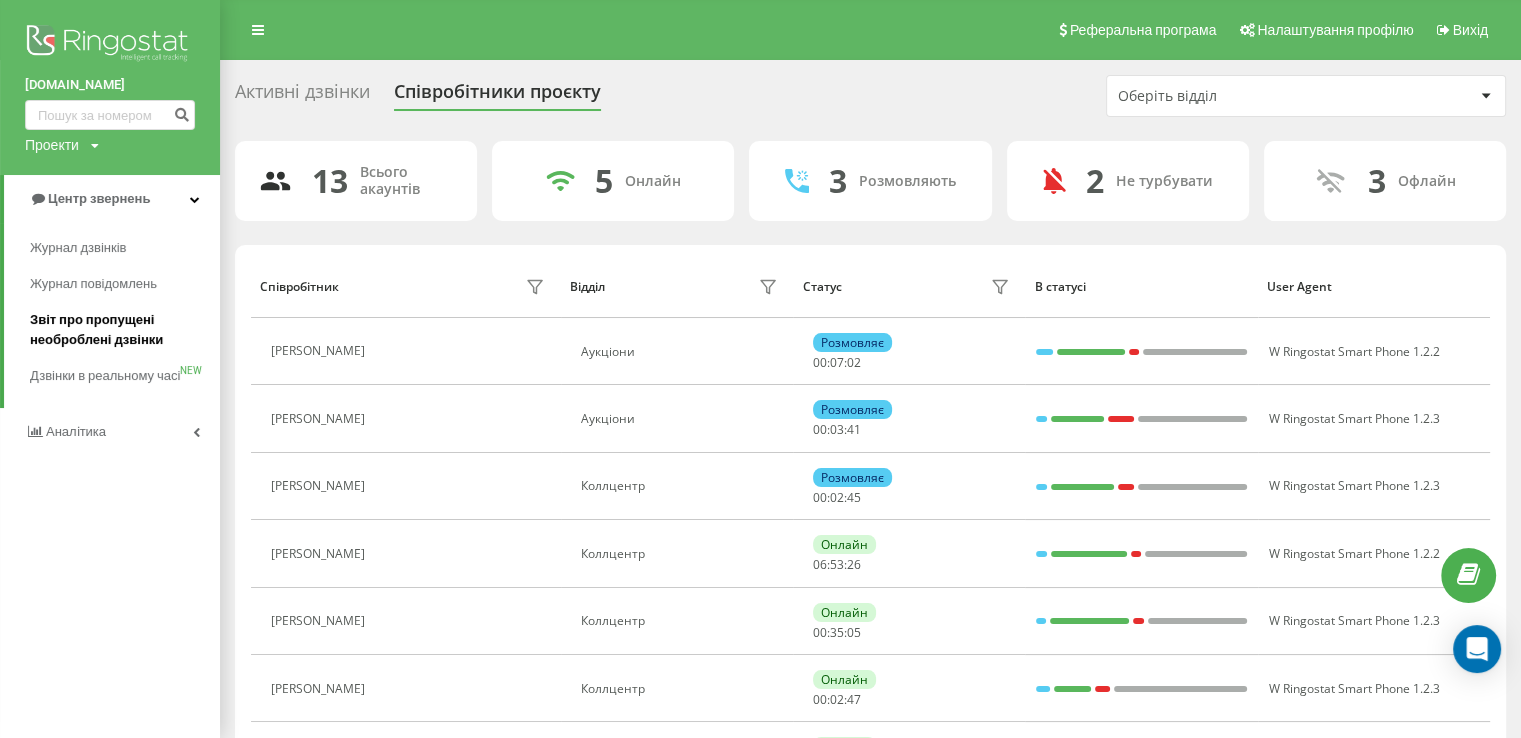 click on "Звіт про пропущені необроблені дзвінки" at bounding box center [120, 330] 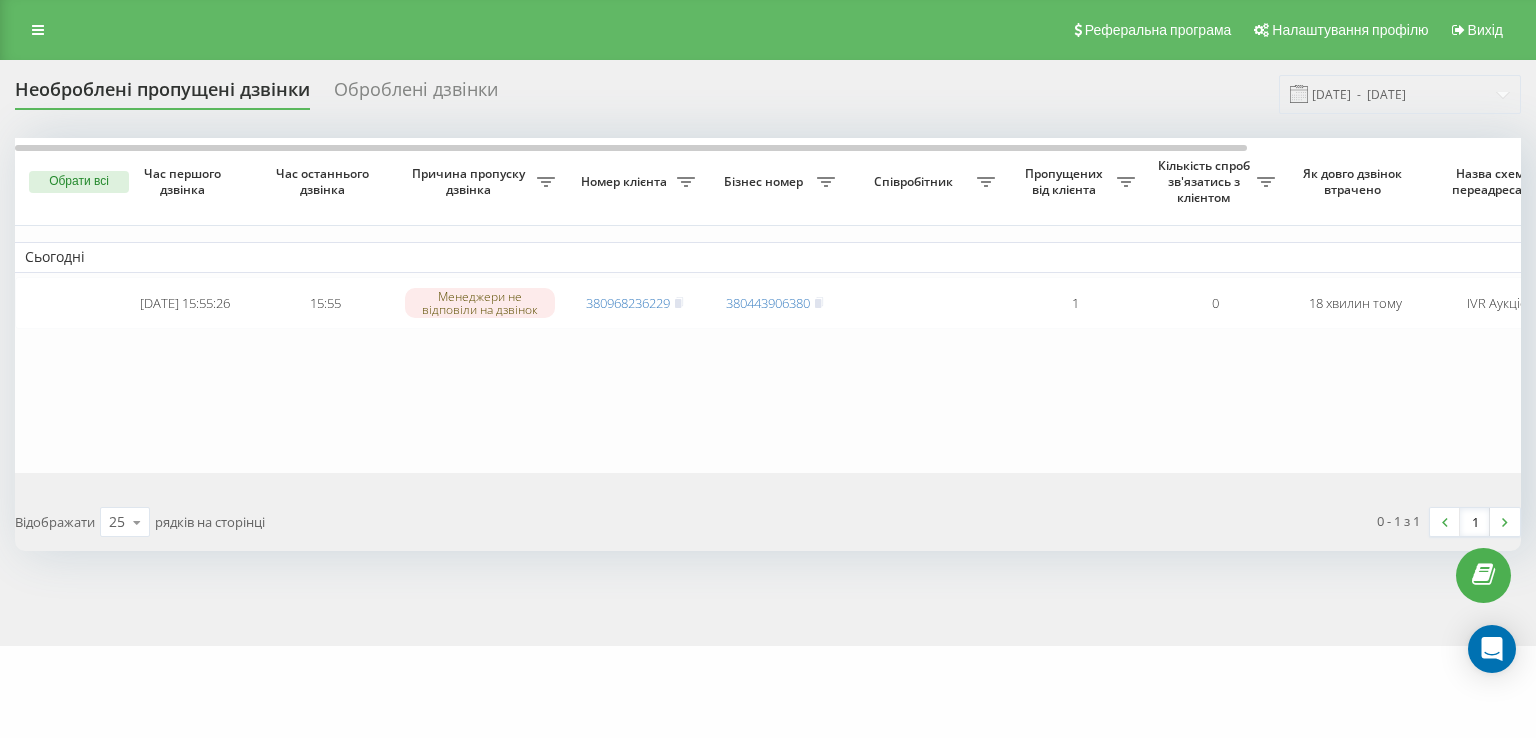 scroll, scrollTop: 0, scrollLeft: 0, axis: both 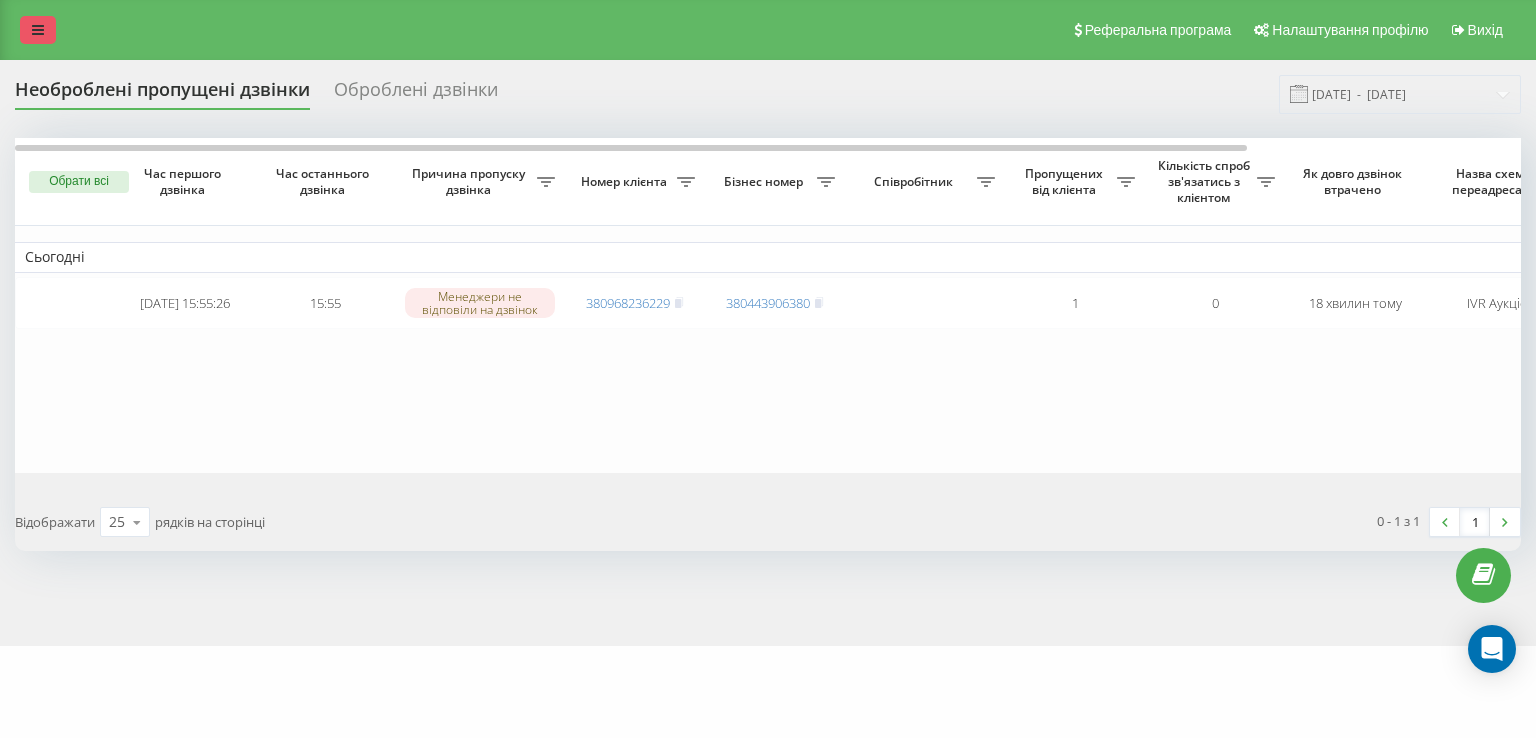 click at bounding box center (38, 30) 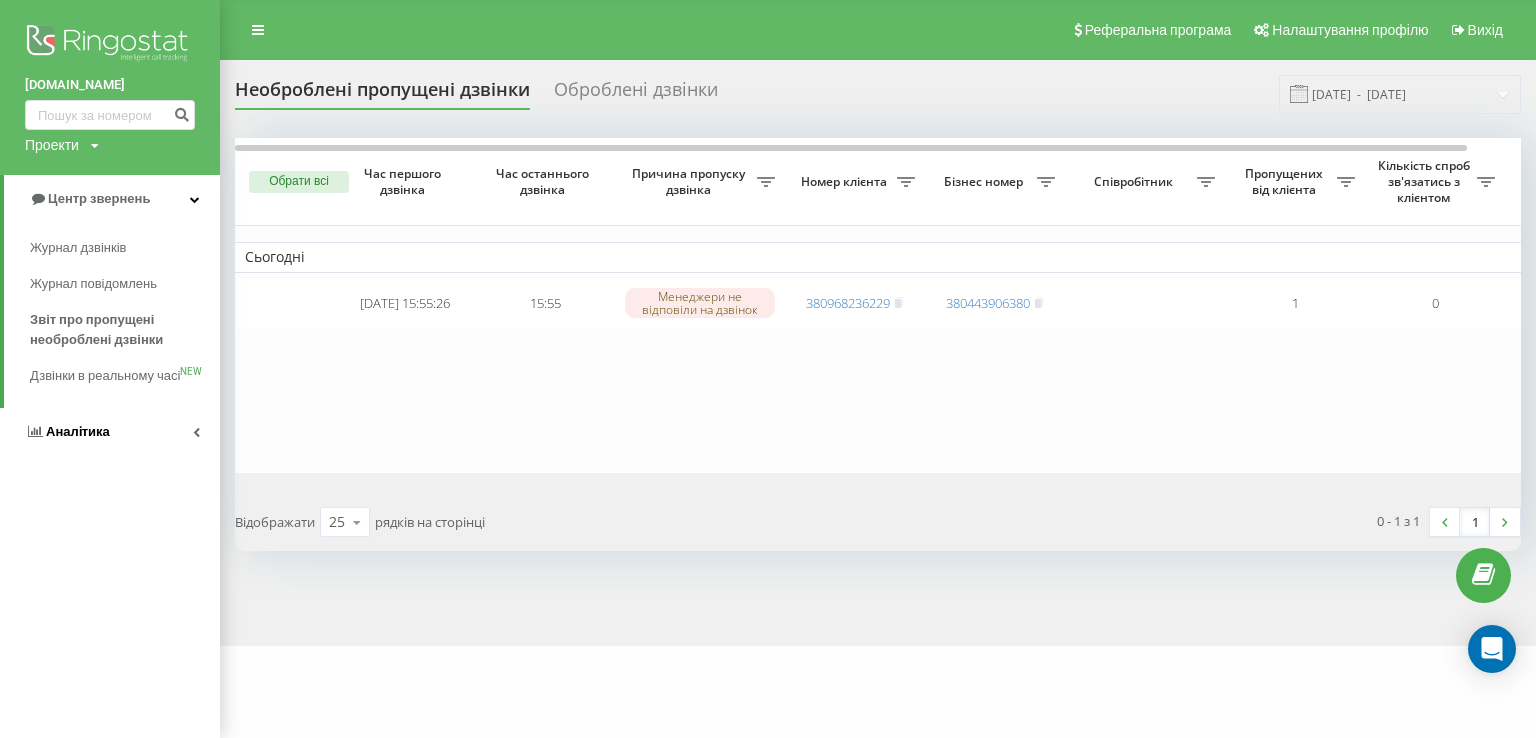 click on "Аналiтика" at bounding box center (78, 431) 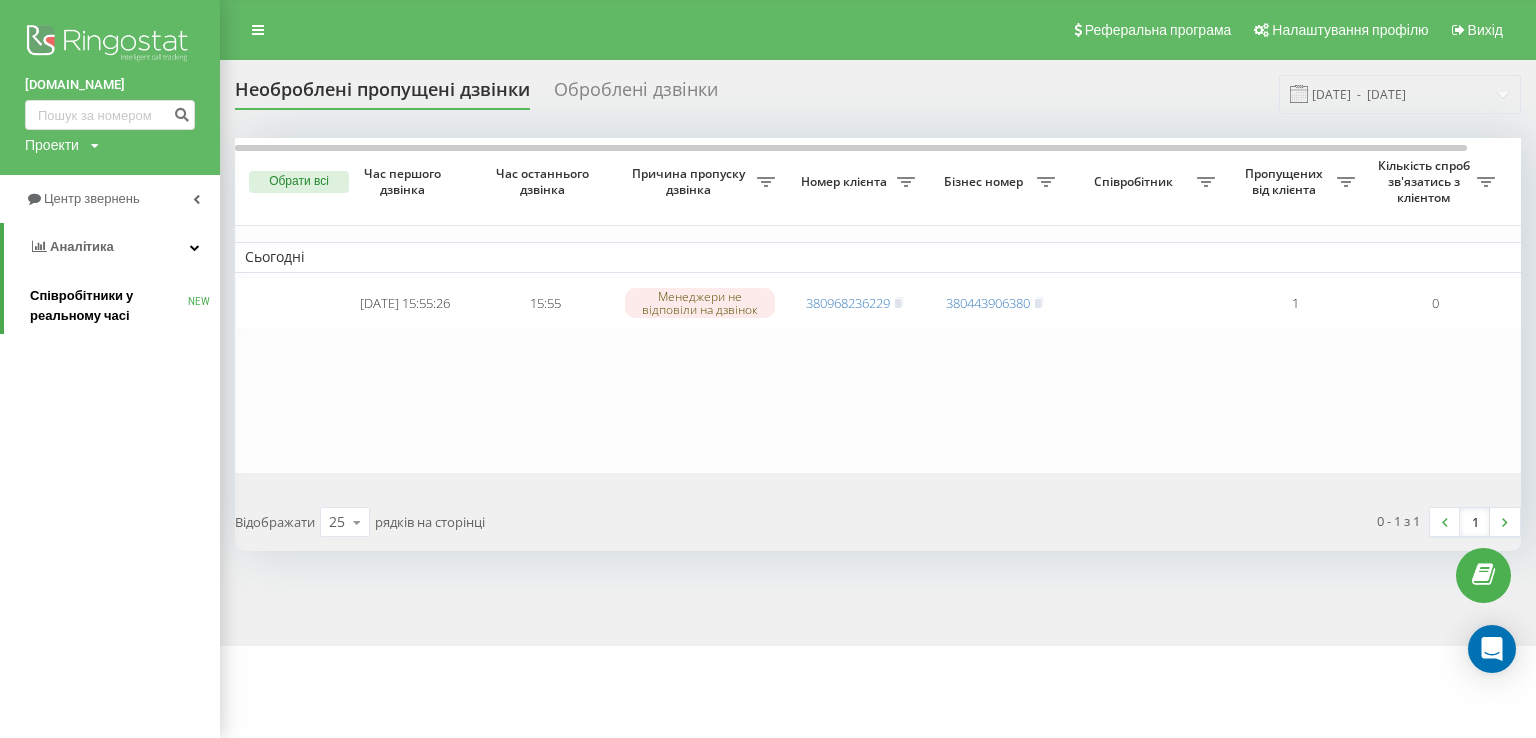 click on "Співробітники у реальному часі" at bounding box center [109, 306] 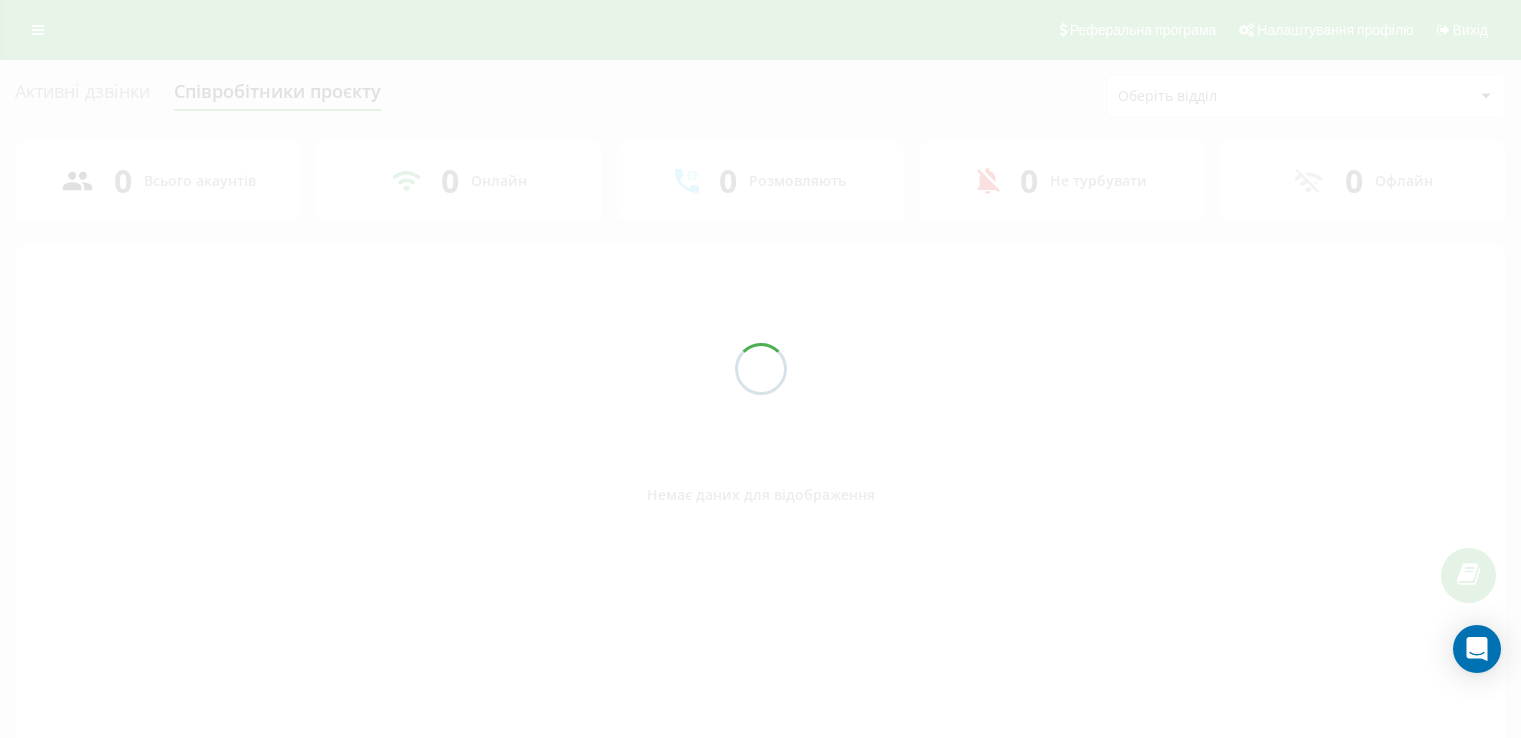 scroll, scrollTop: 0, scrollLeft: 0, axis: both 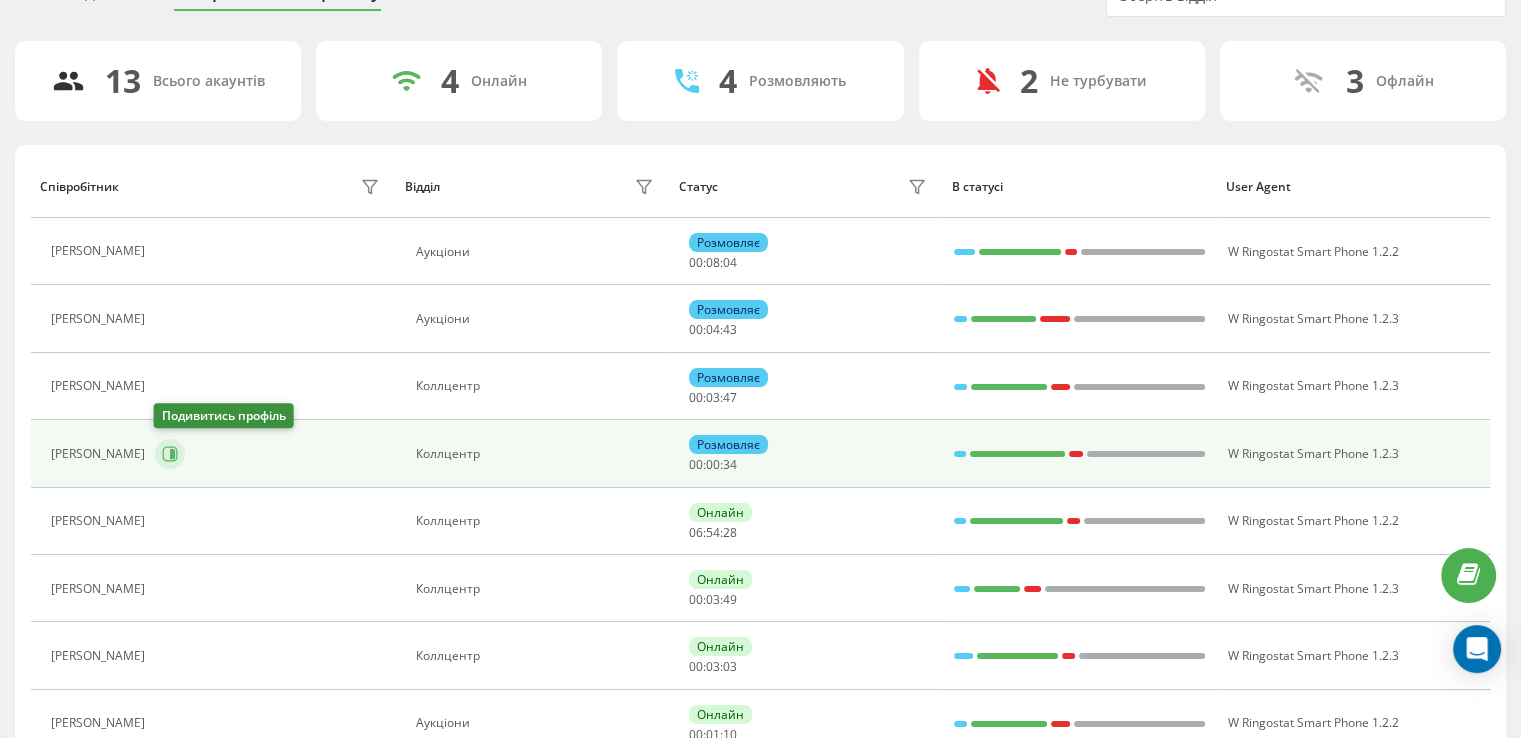 click 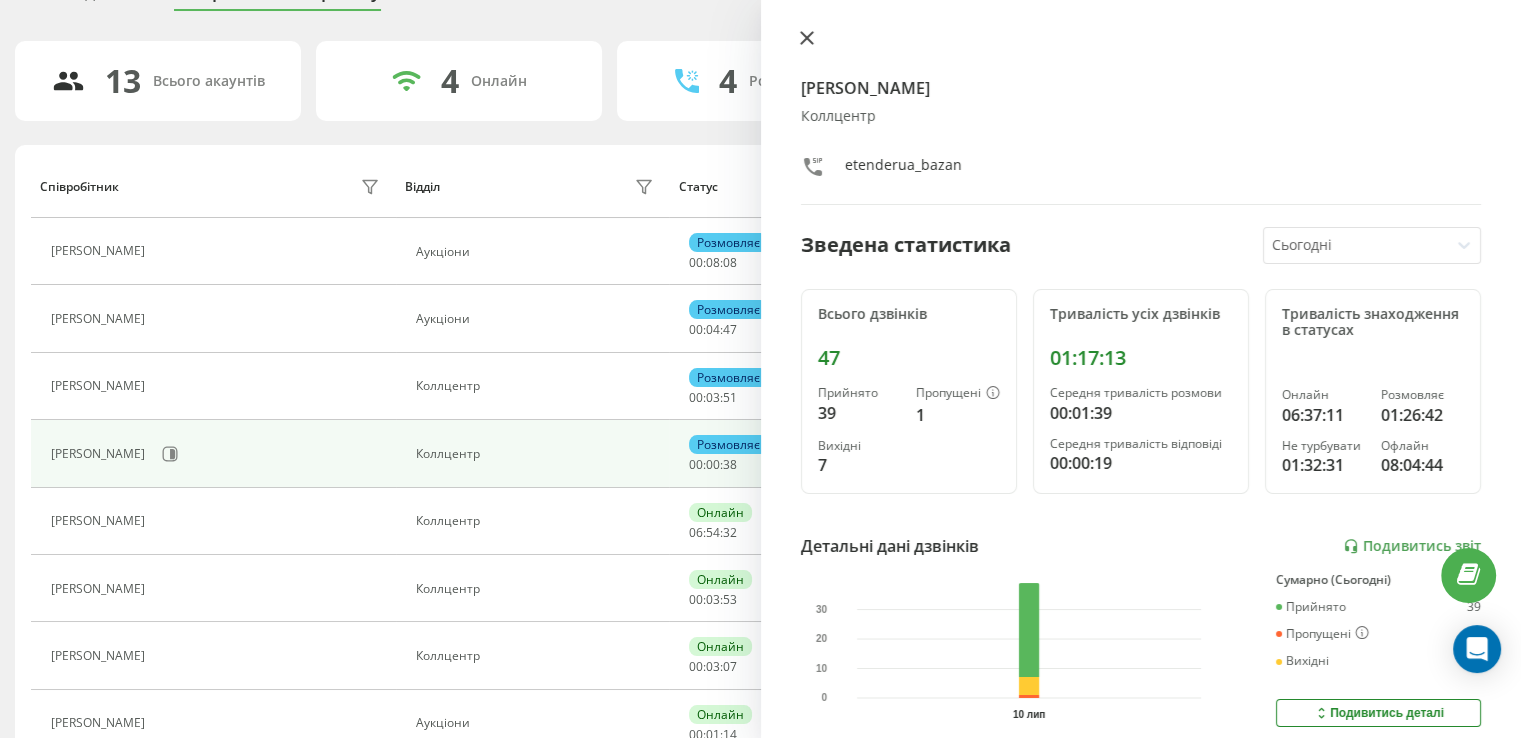click 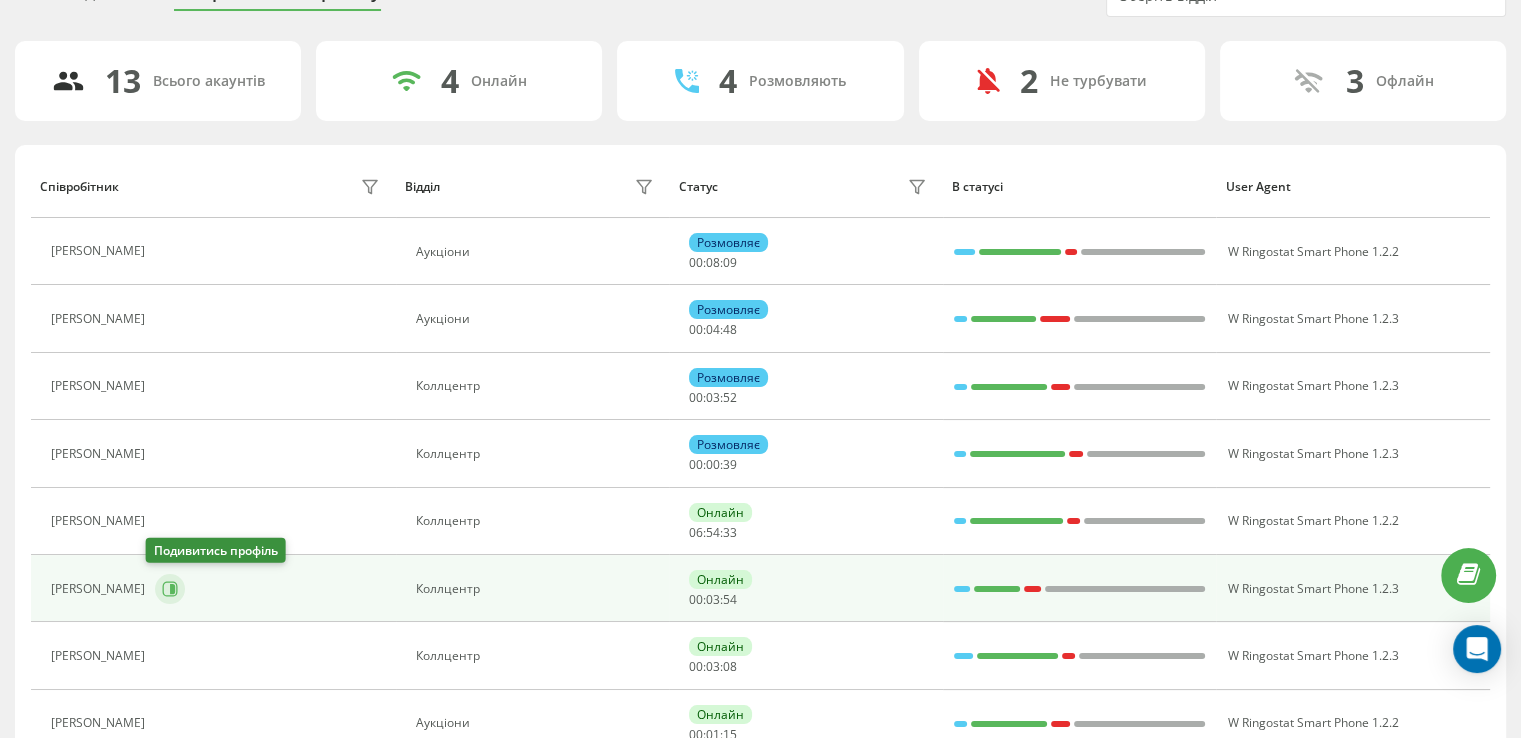 click 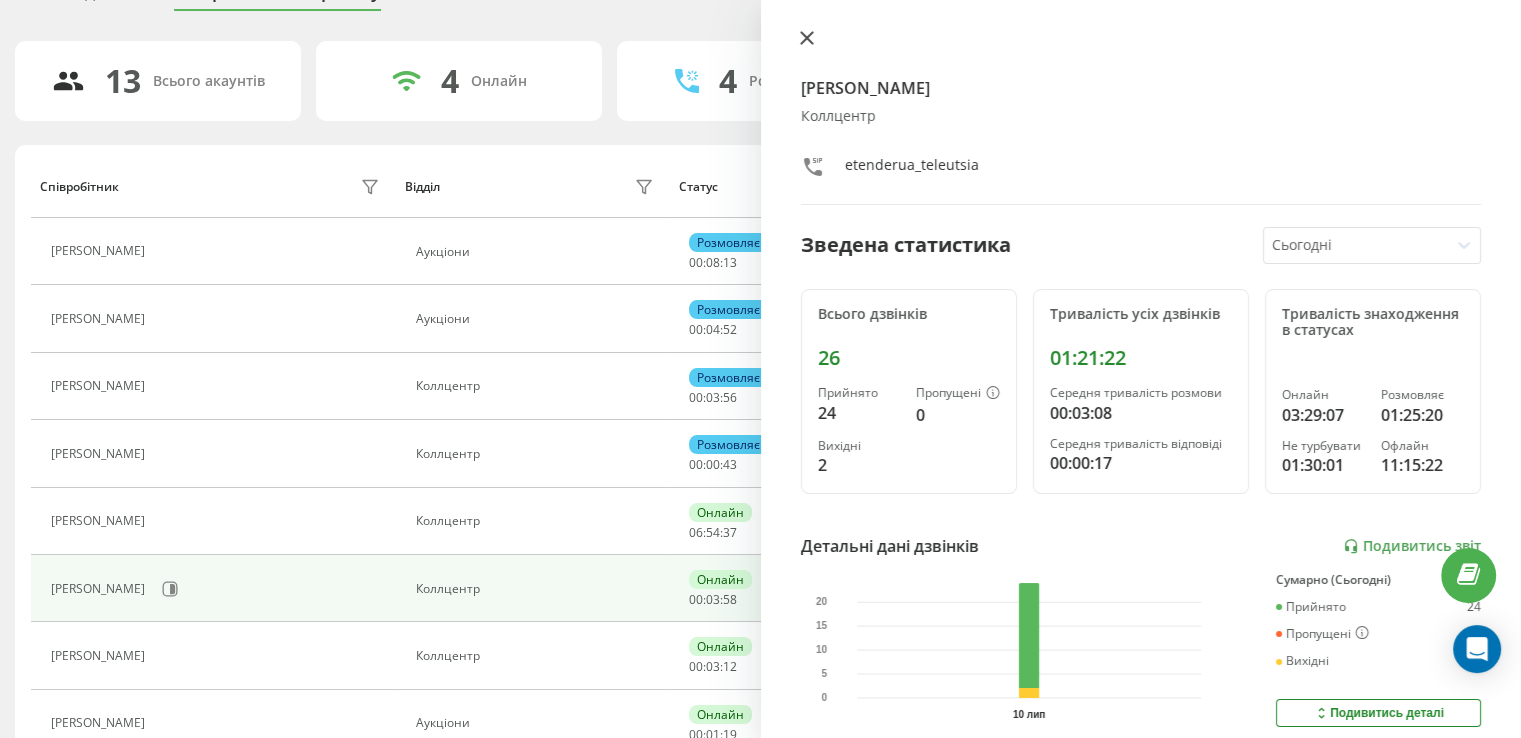 click 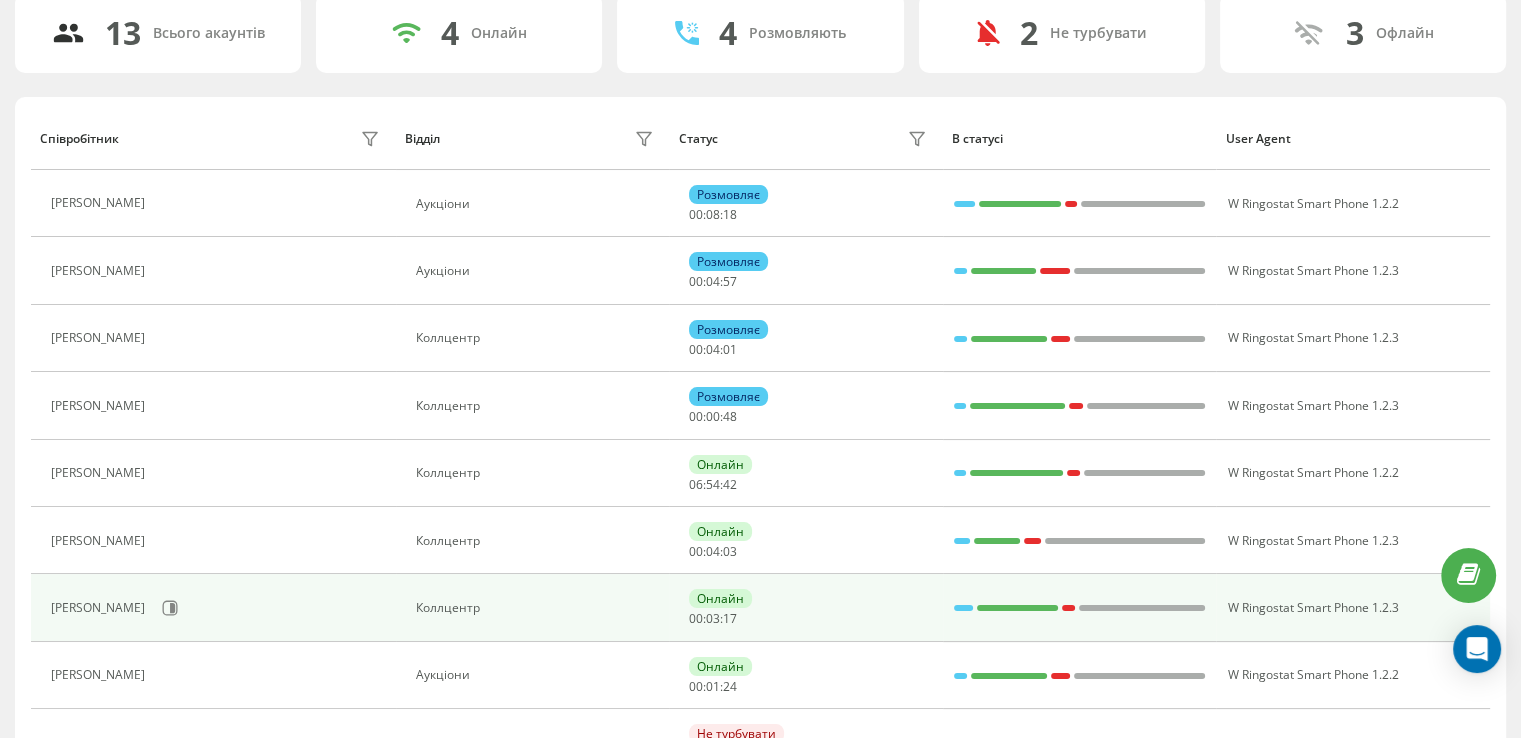scroll, scrollTop: 100, scrollLeft: 0, axis: vertical 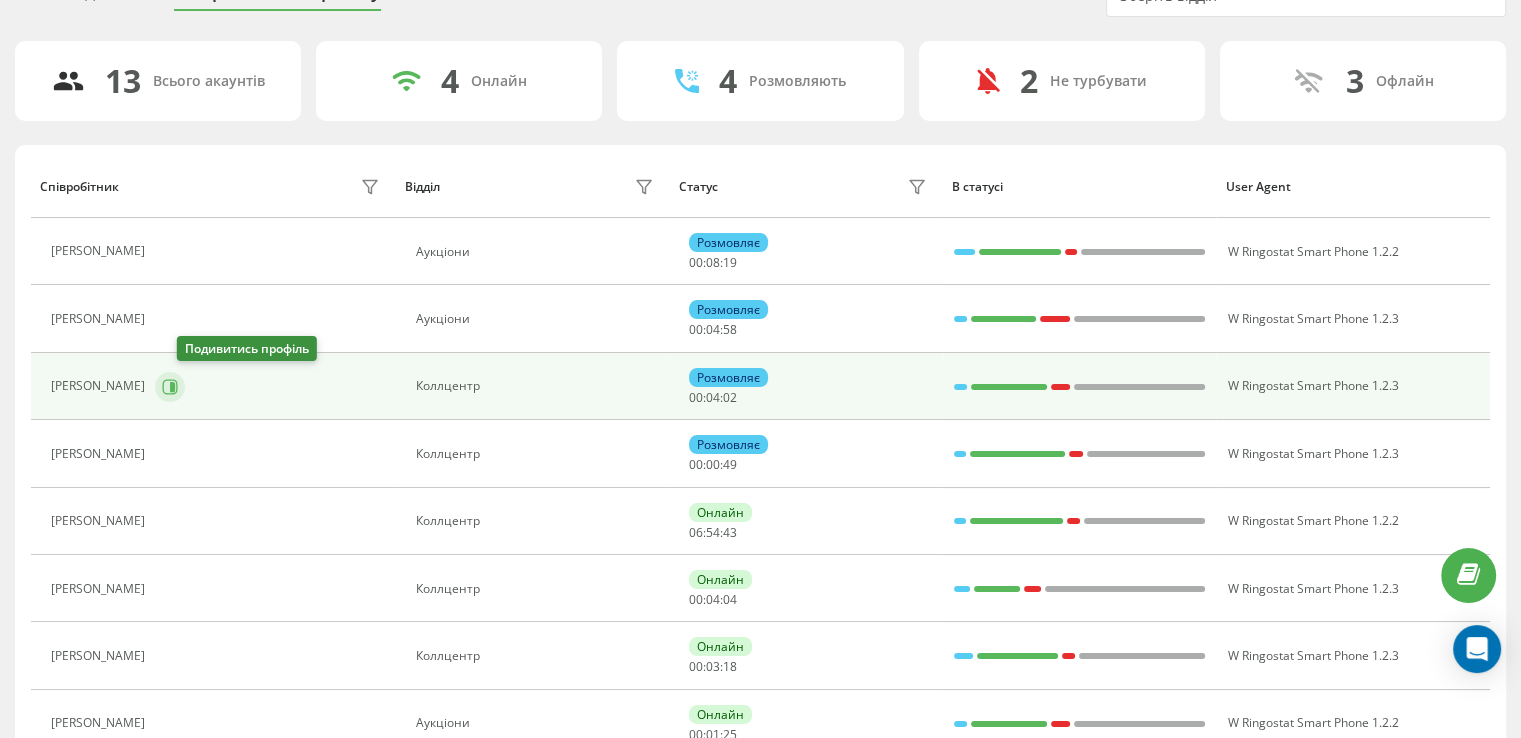 click 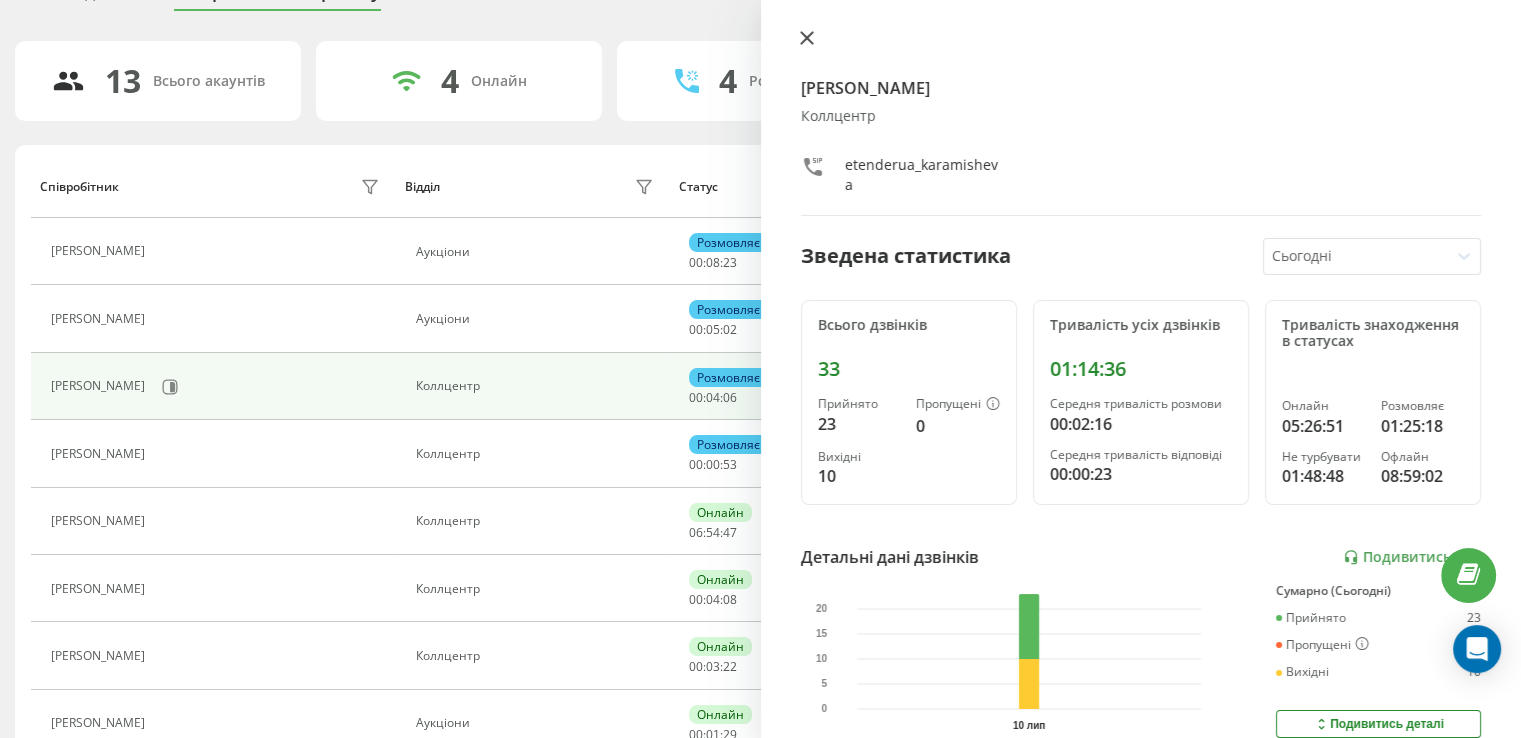 click 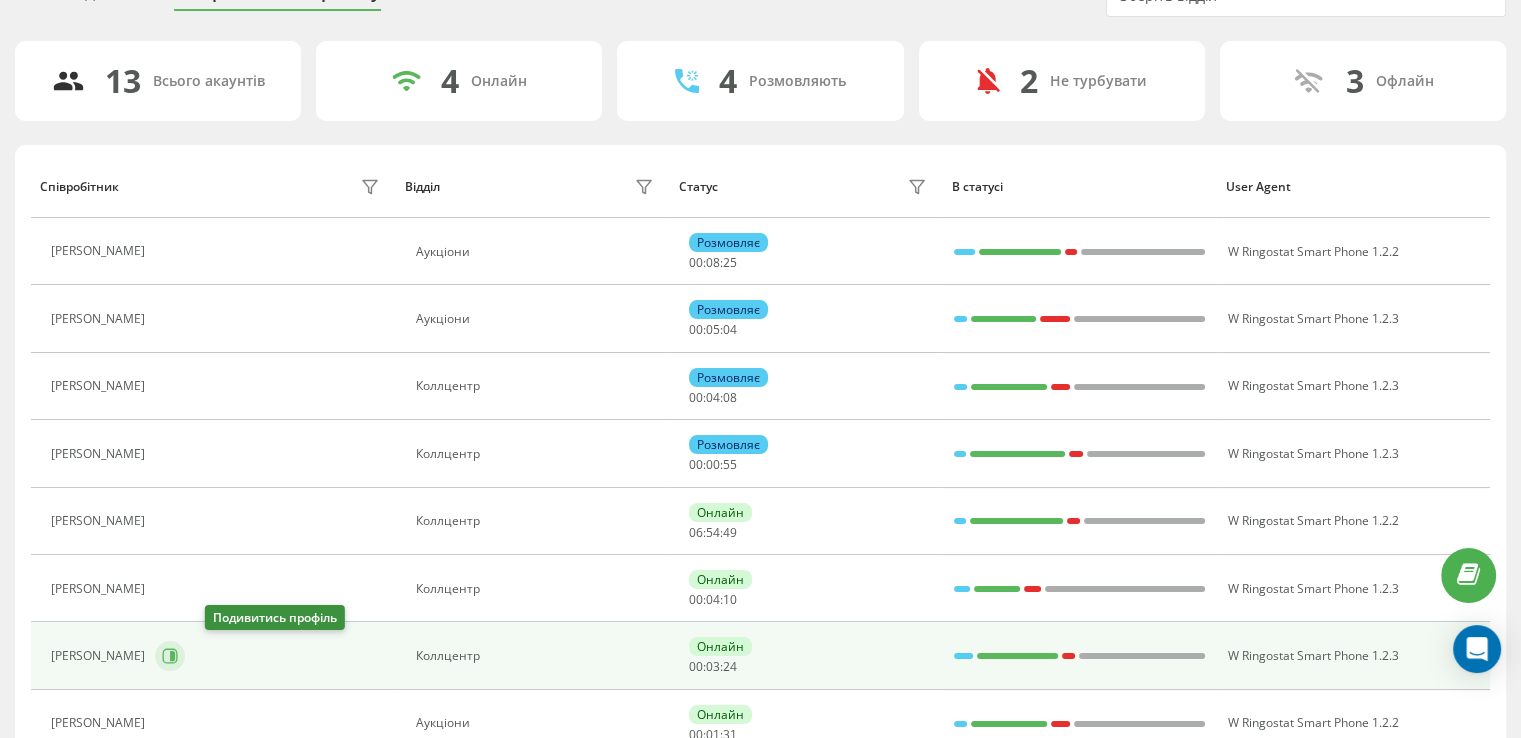 click at bounding box center (170, 656) 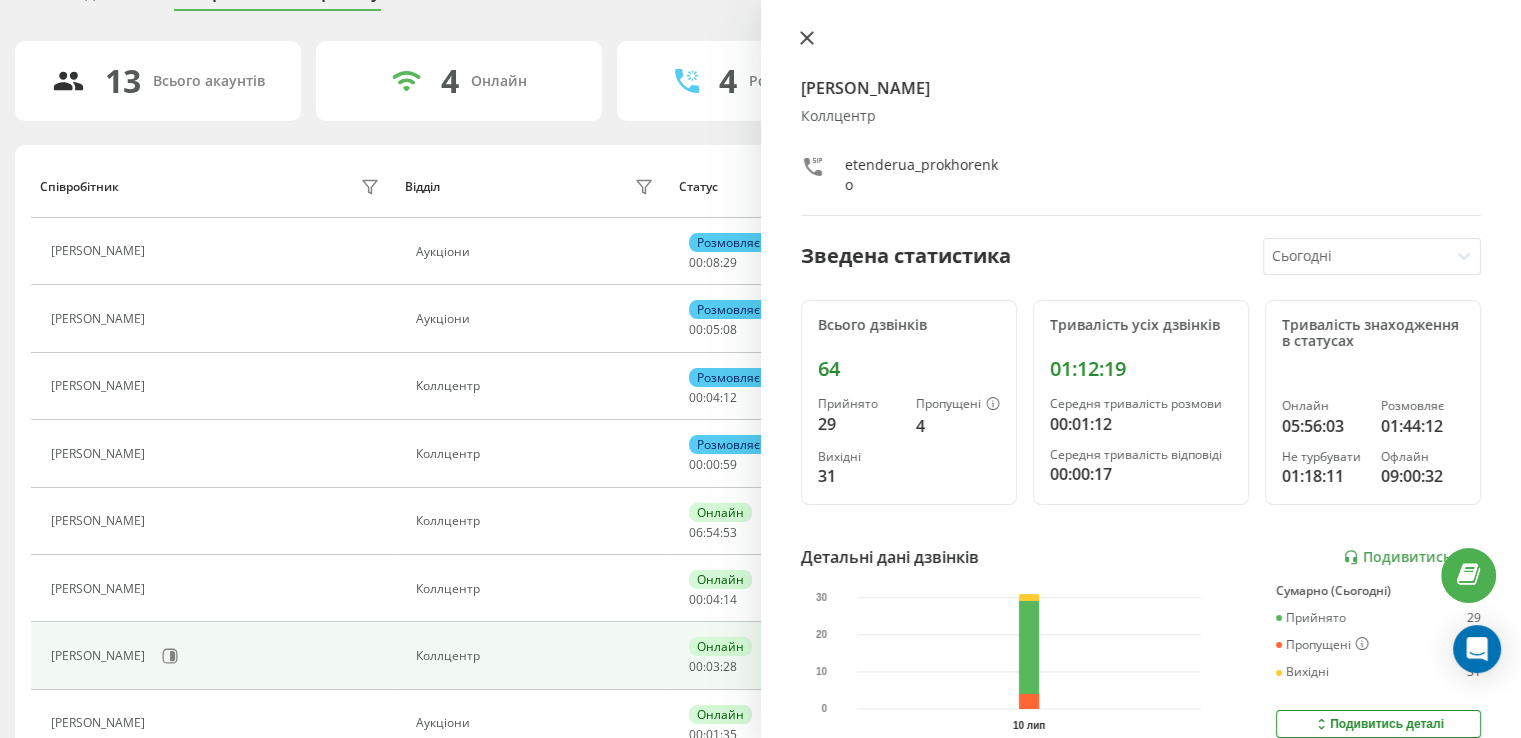 click 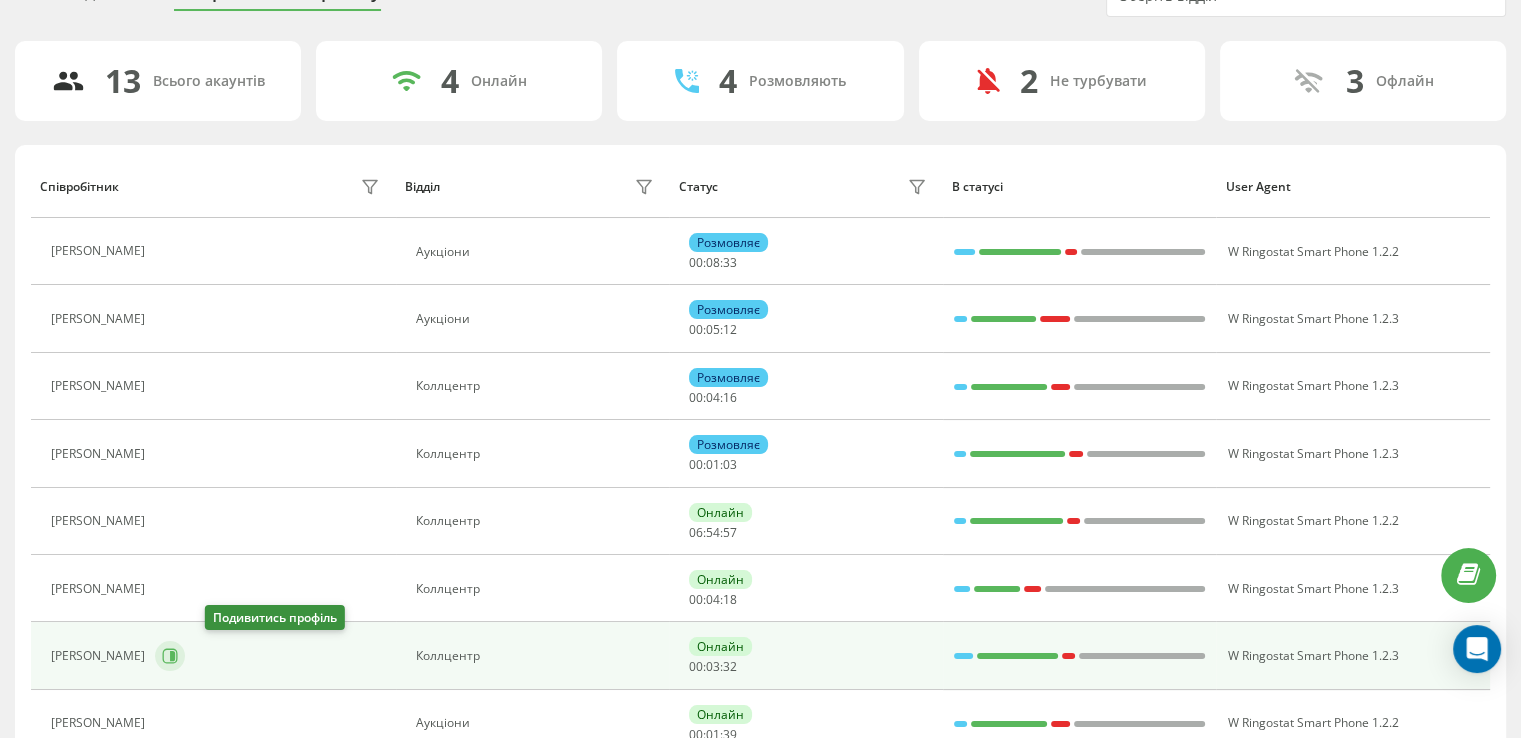 click 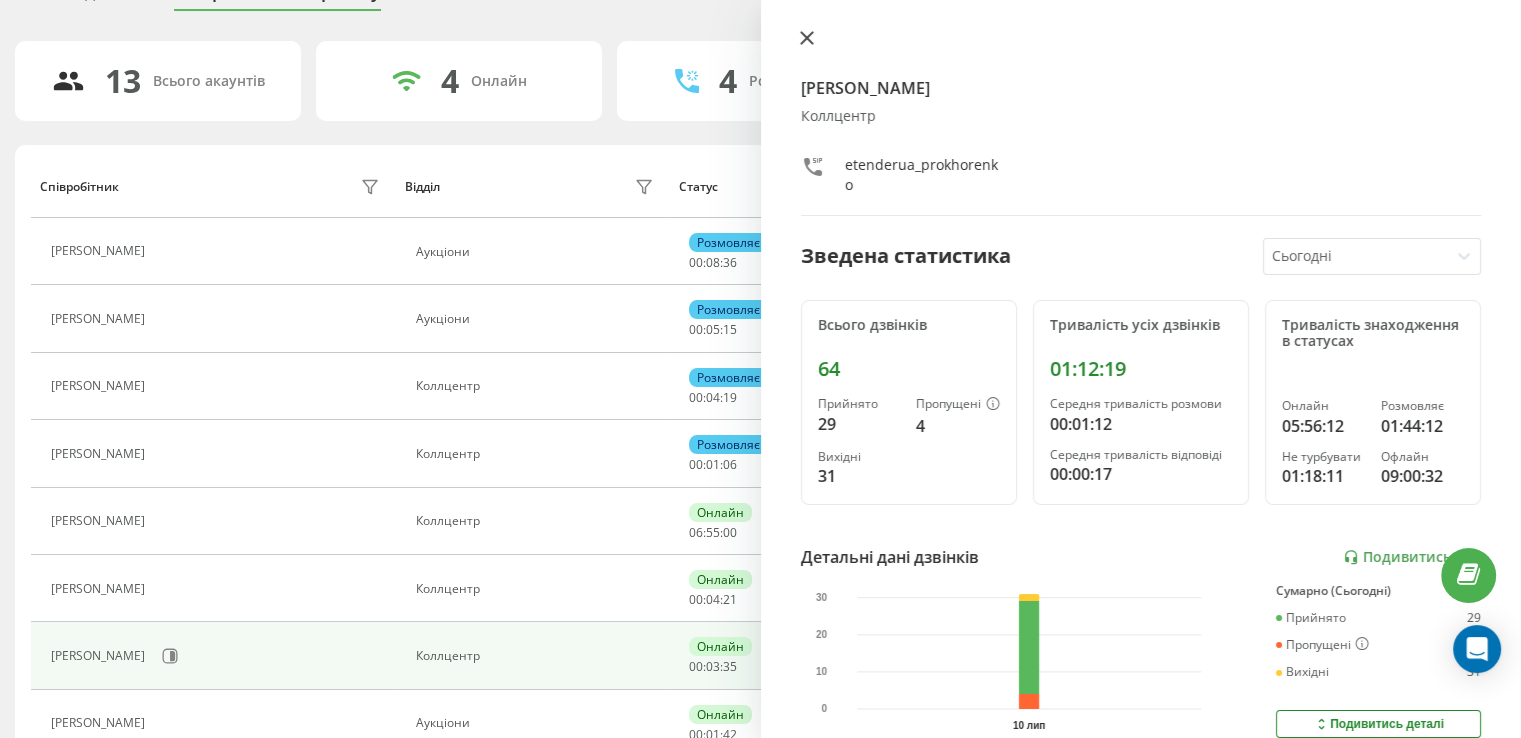 click 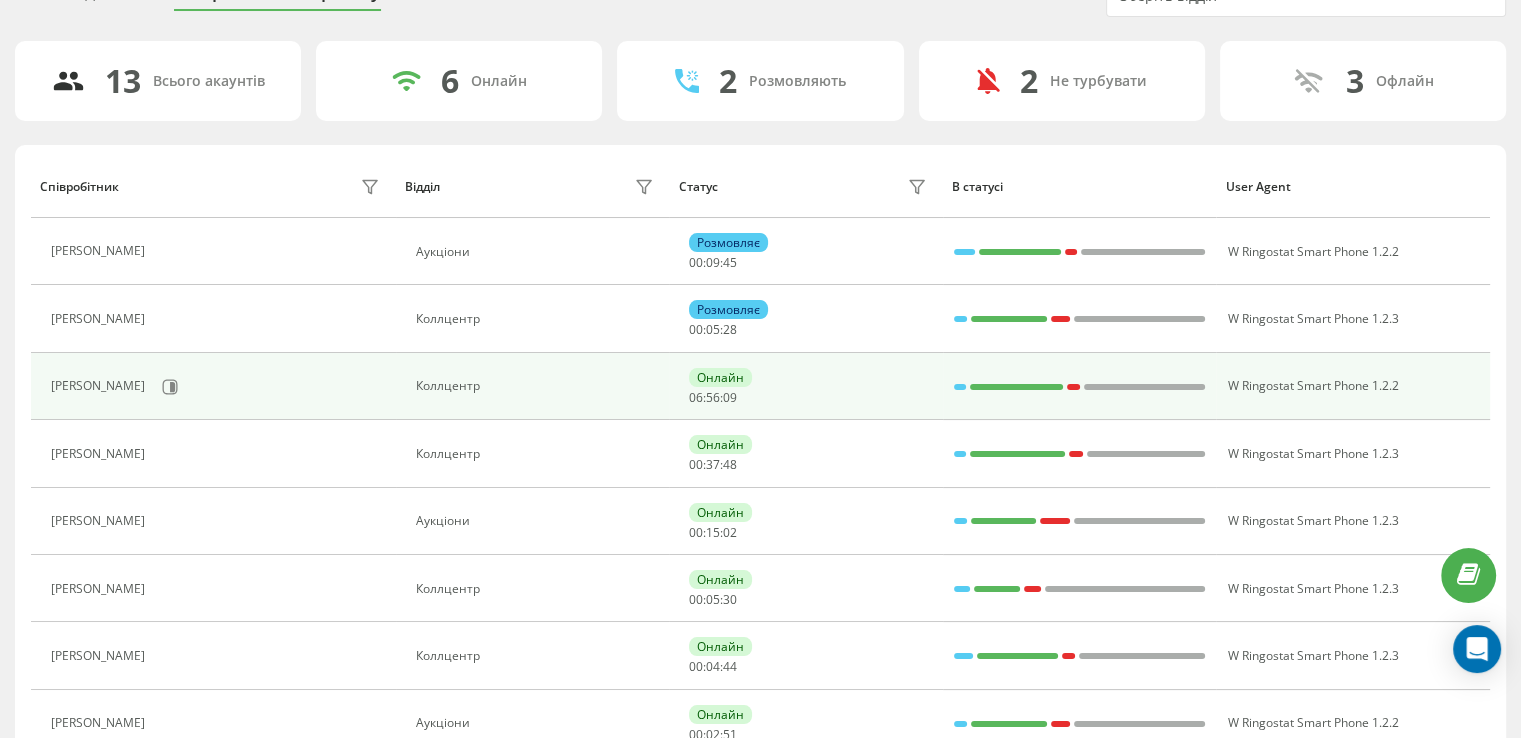 scroll, scrollTop: 200, scrollLeft: 0, axis: vertical 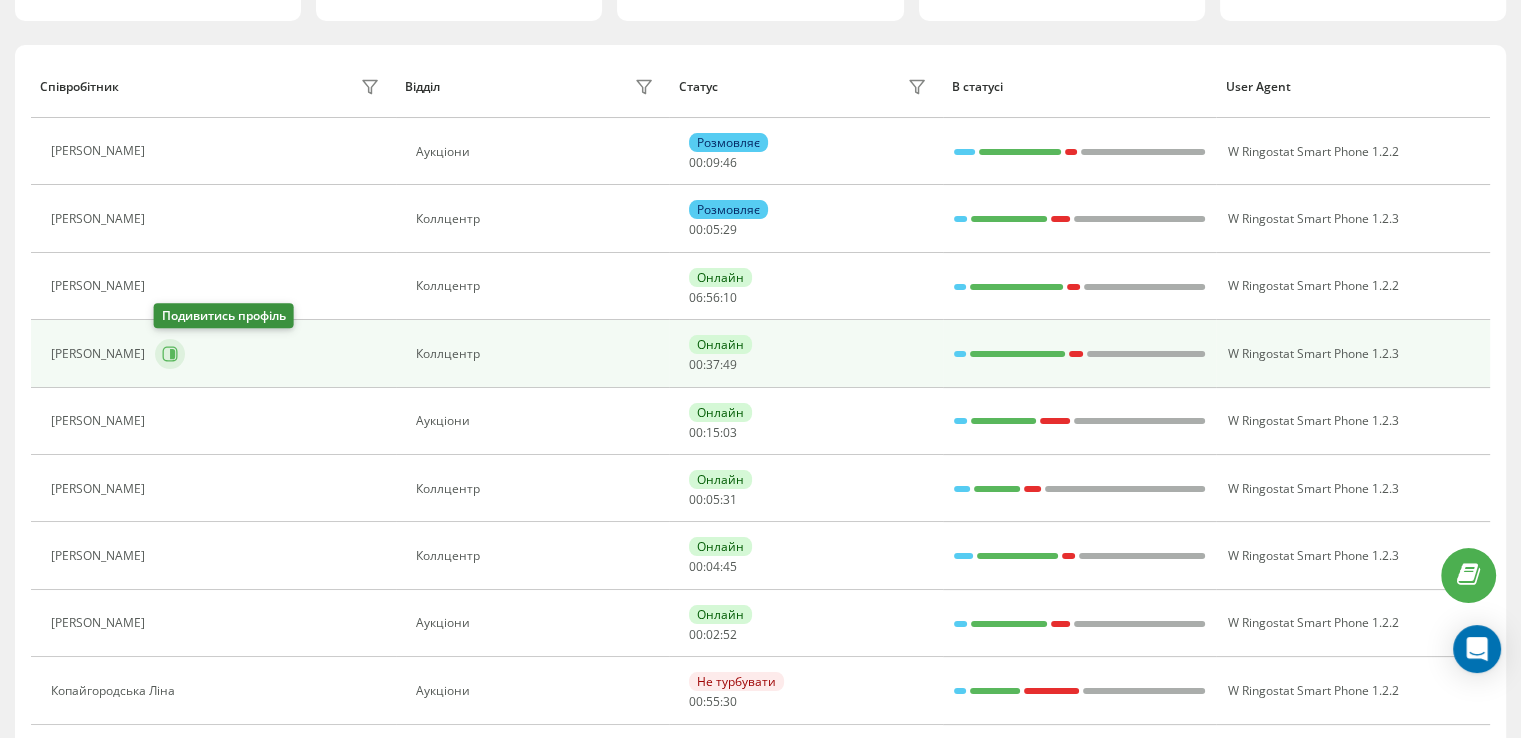 click 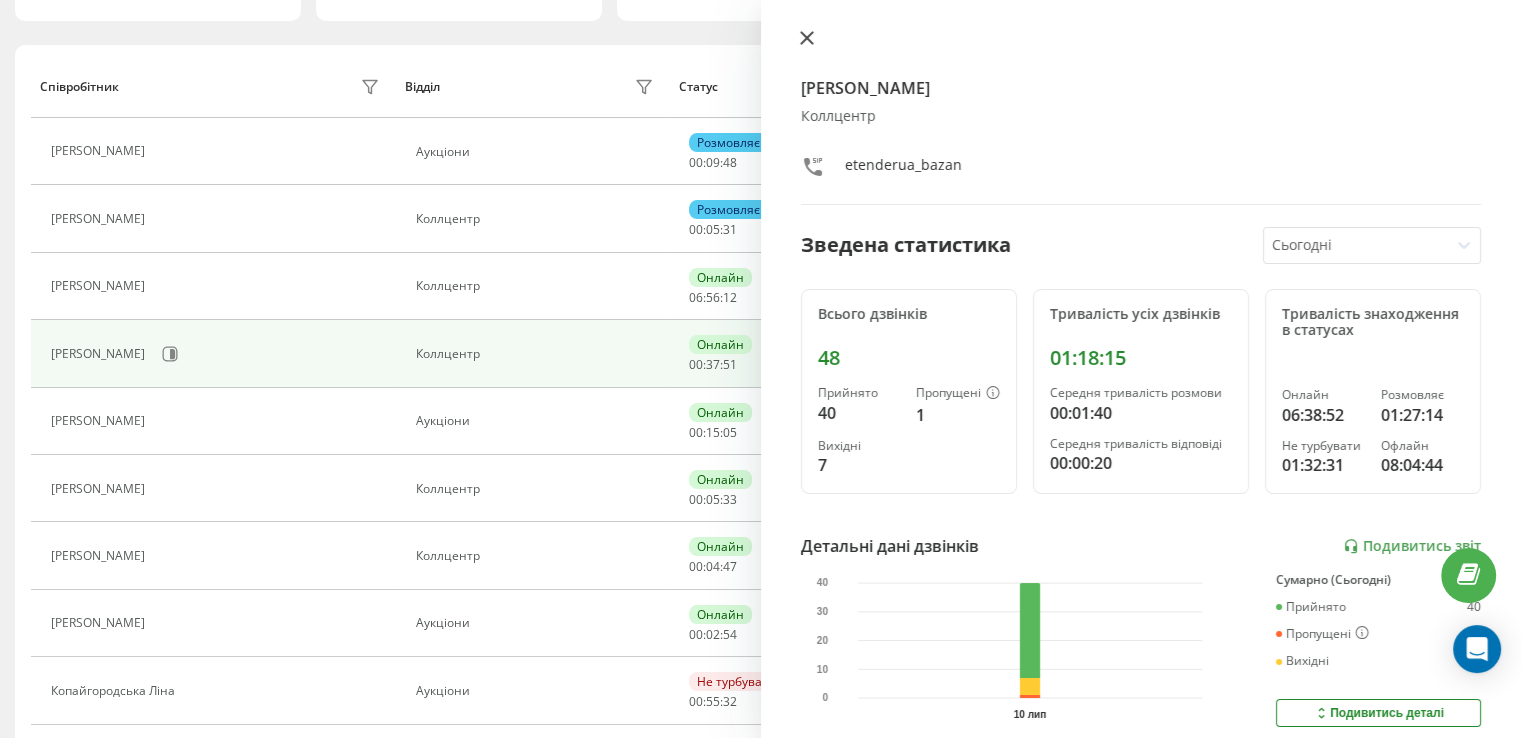 click 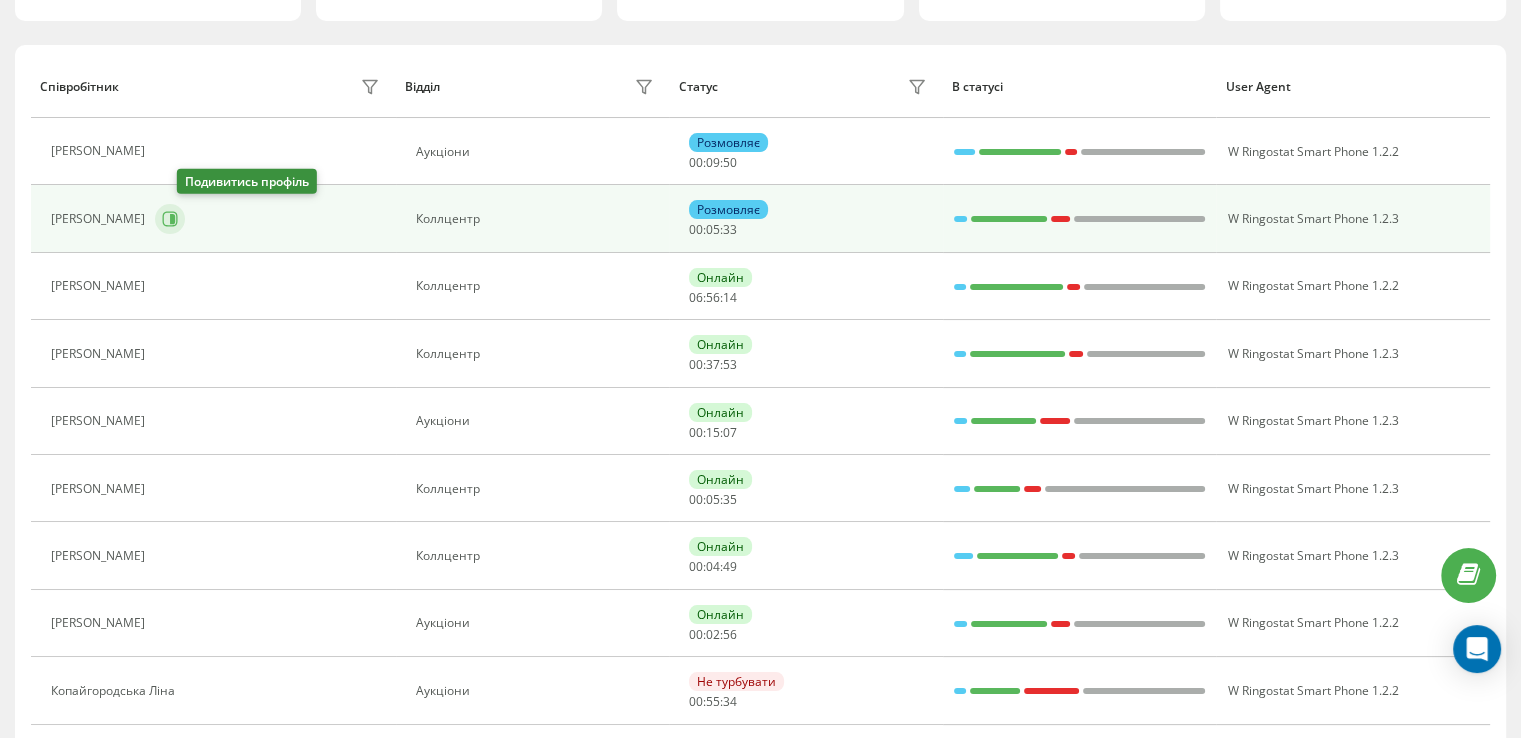 click at bounding box center [170, 219] 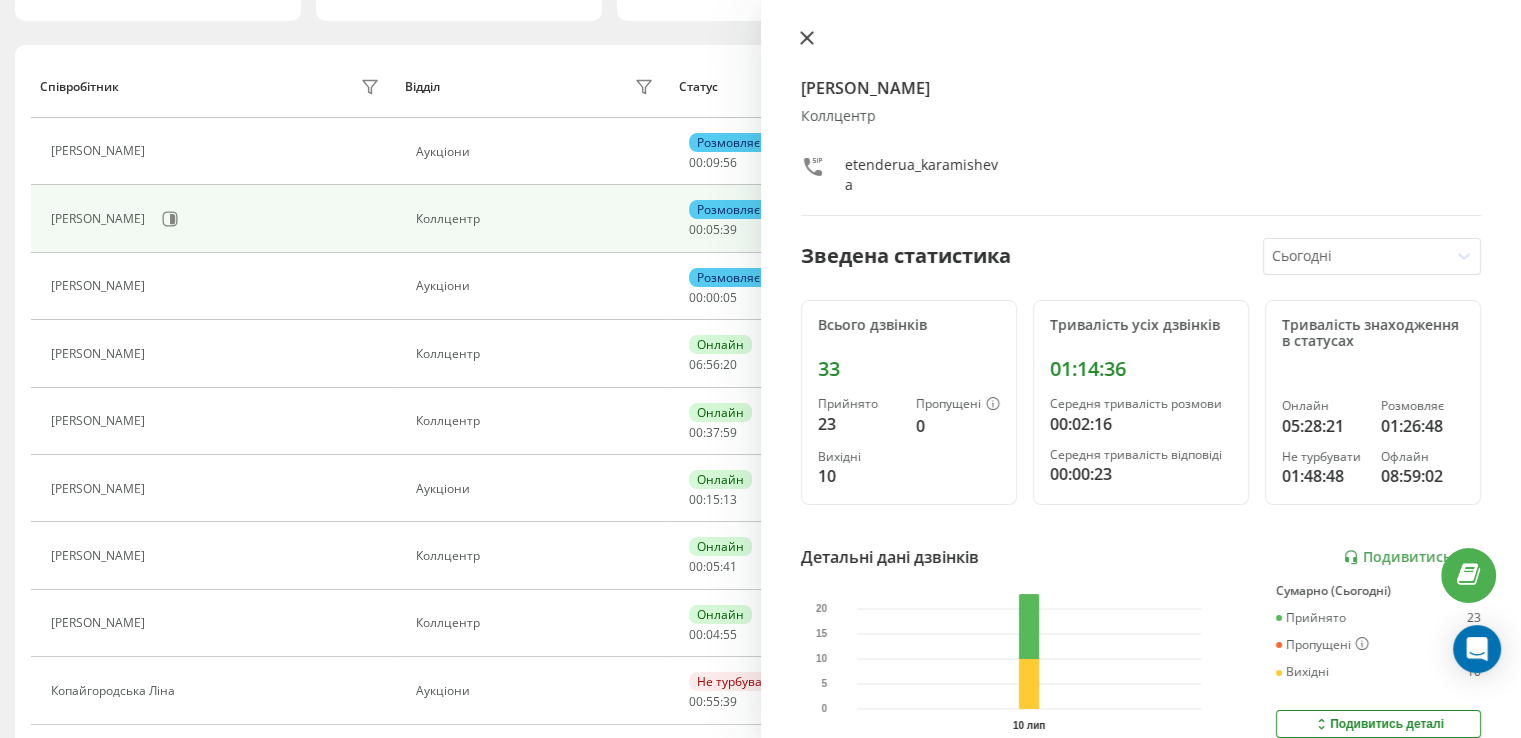 click 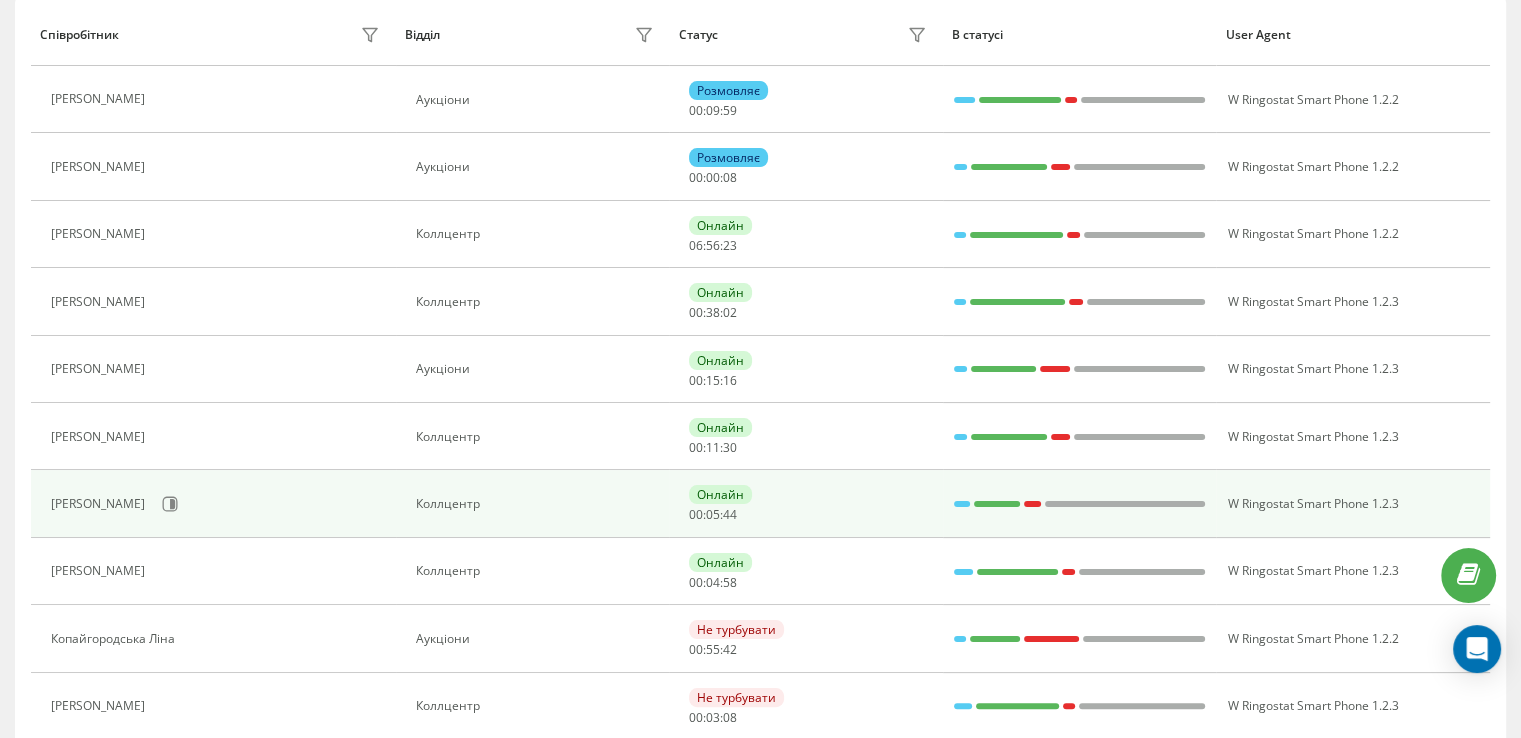 scroll, scrollTop: 300, scrollLeft: 0, axis: vertical 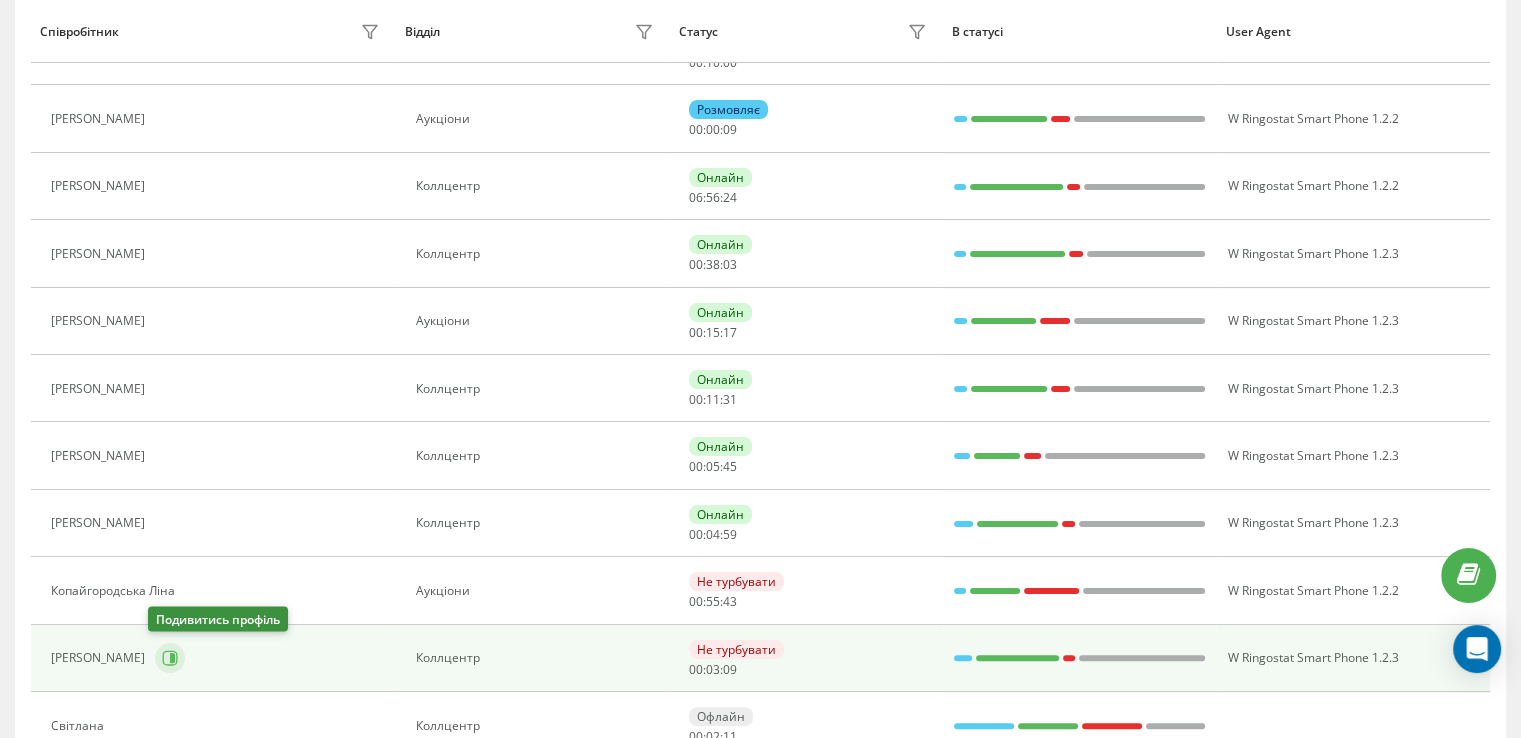 click 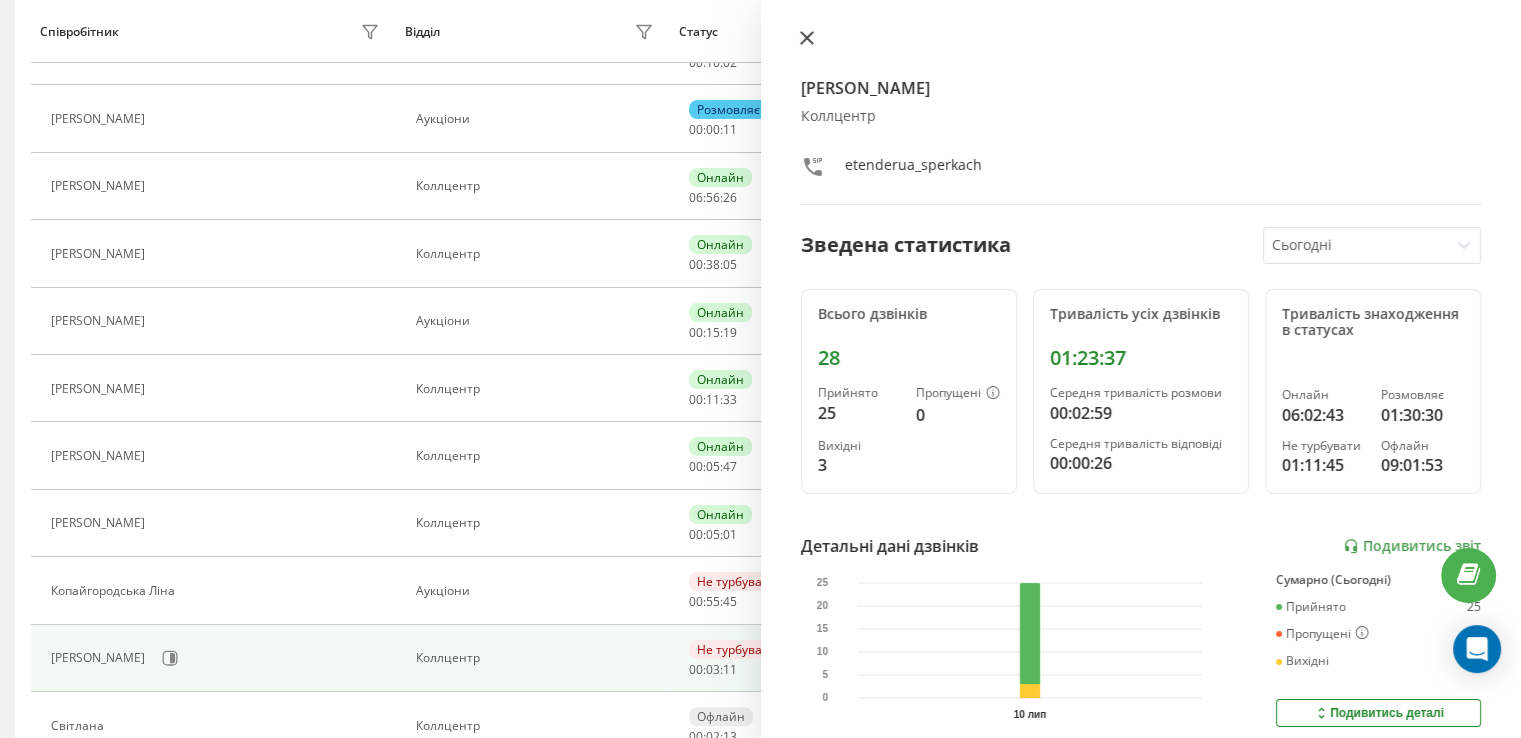 click at bounding box center [807, 39] 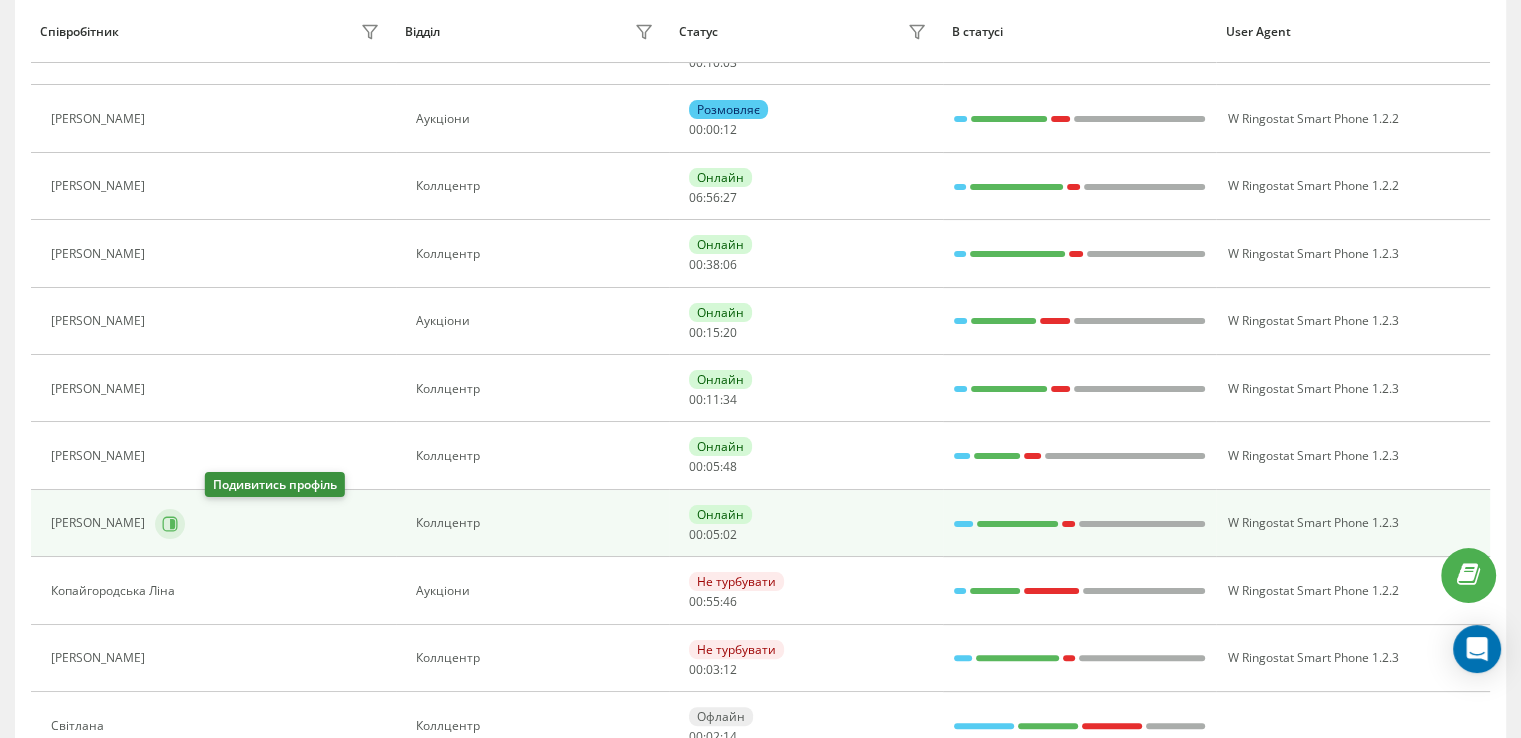 click 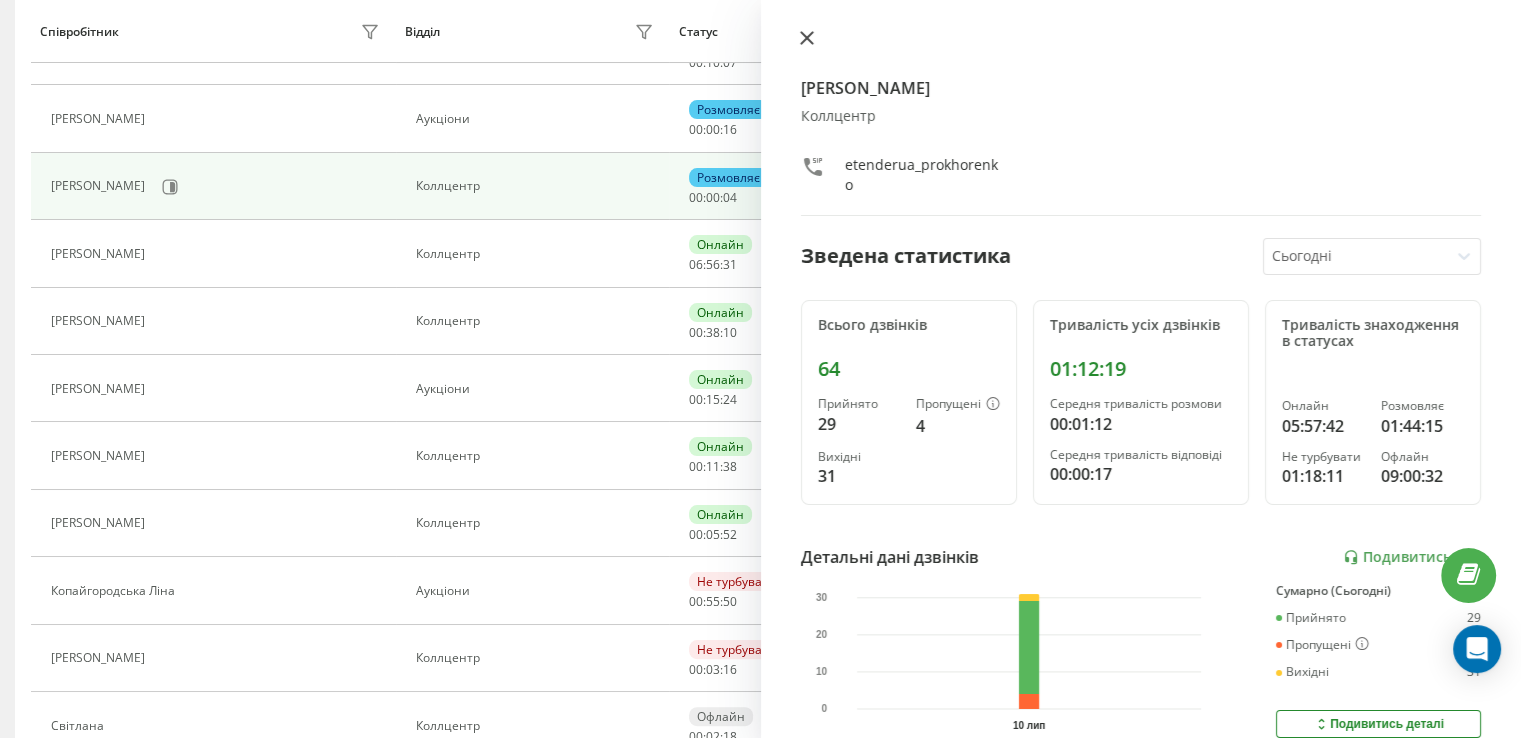 click 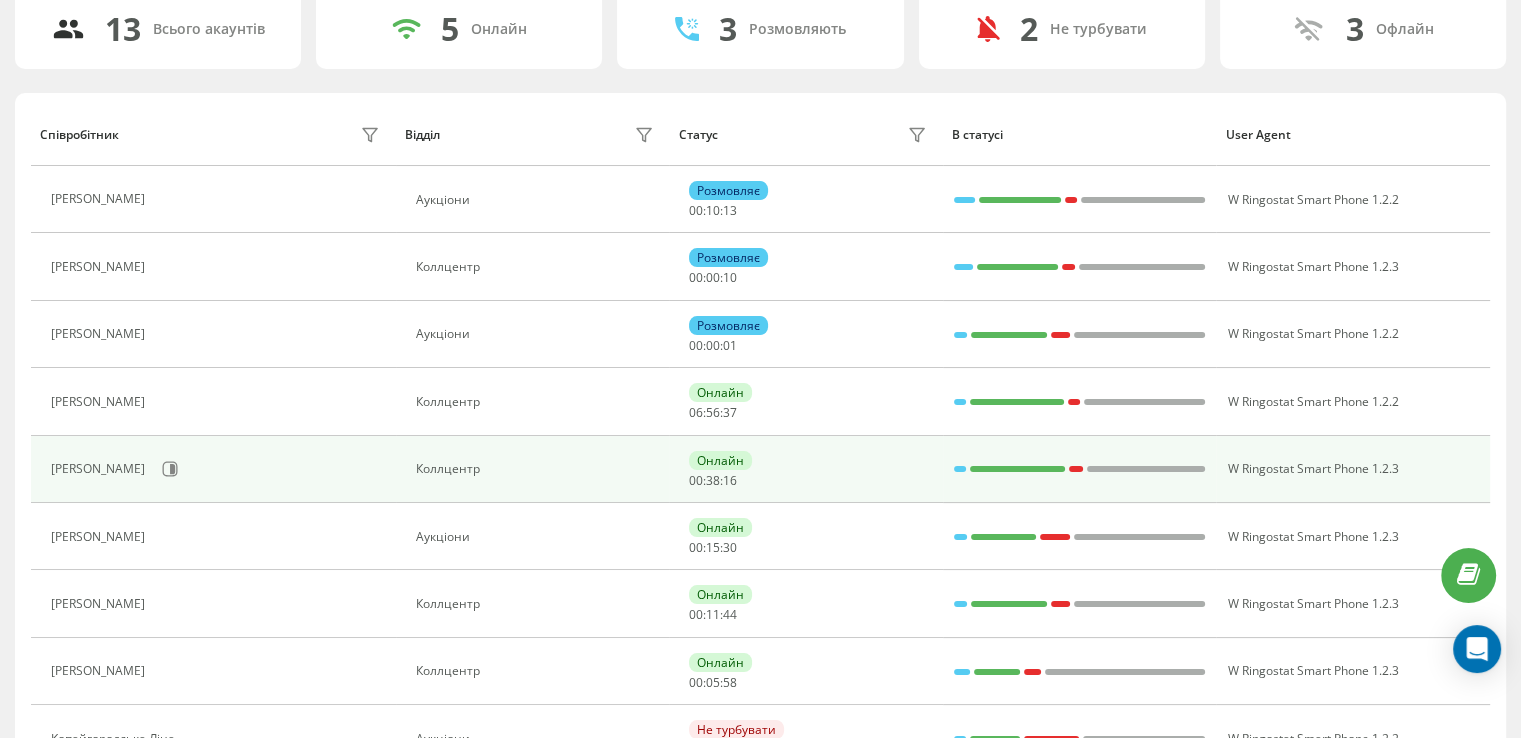 scroll, scrollTop: 200, scrollLeft: 0, axis: vertical 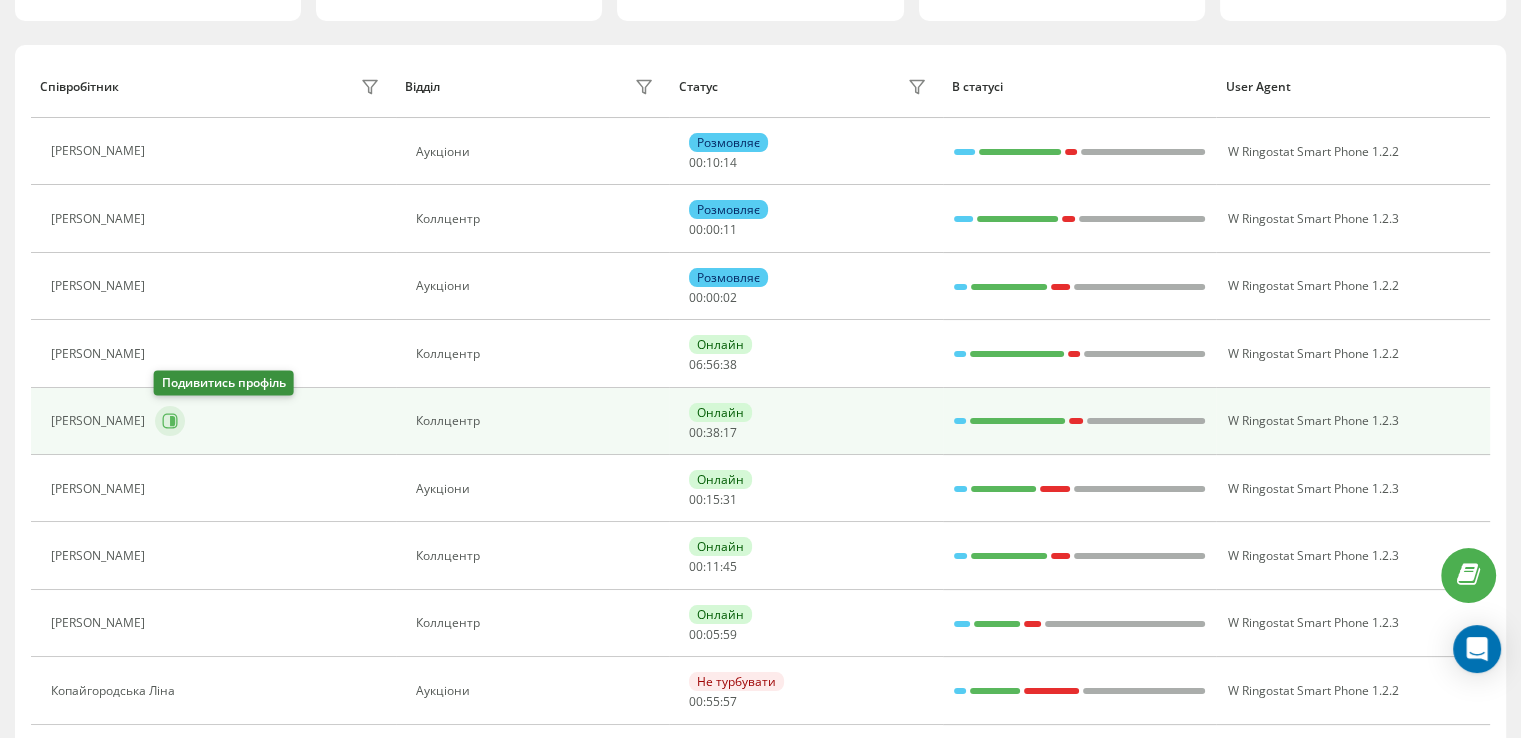 click at bounding box center (170, 421) 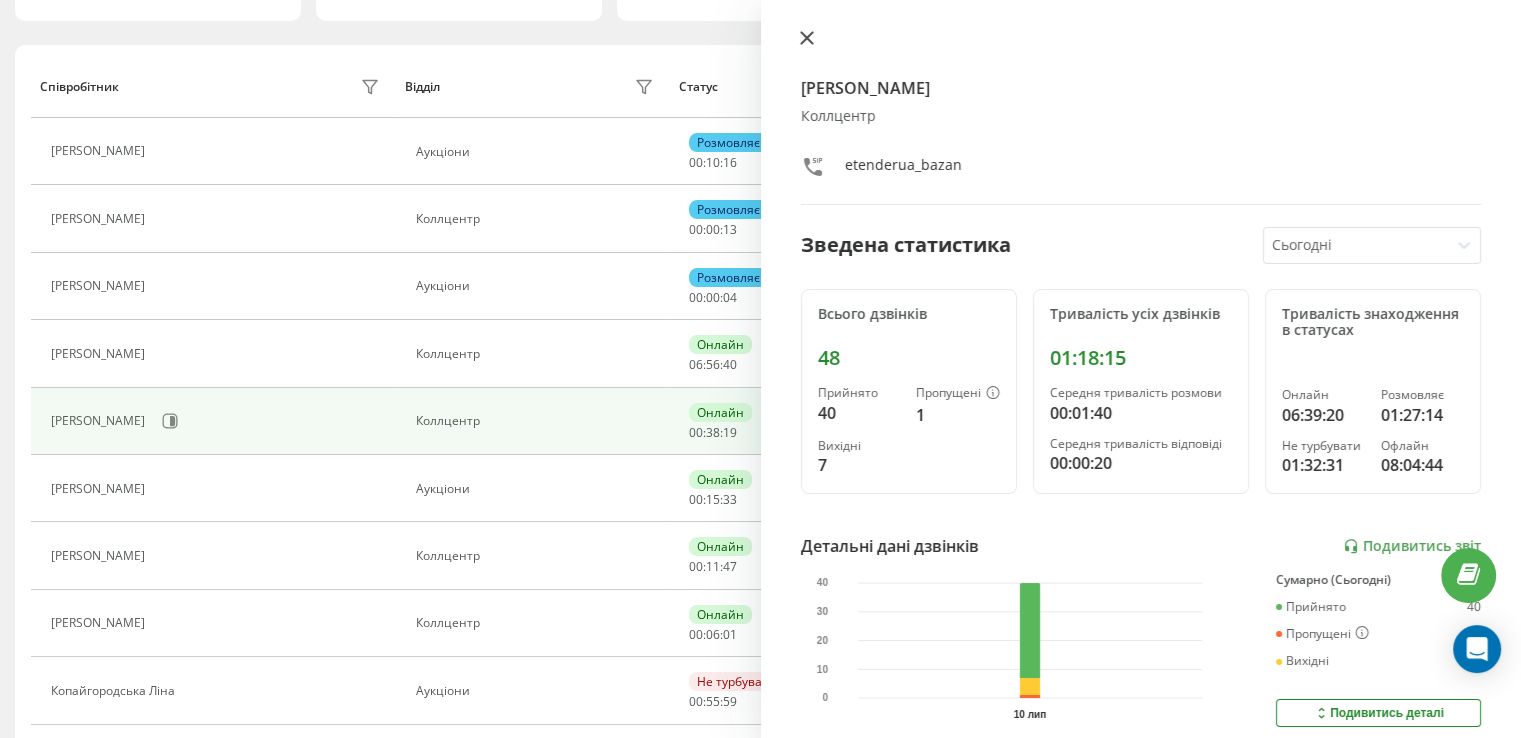 click at bounding box center (807, 39) 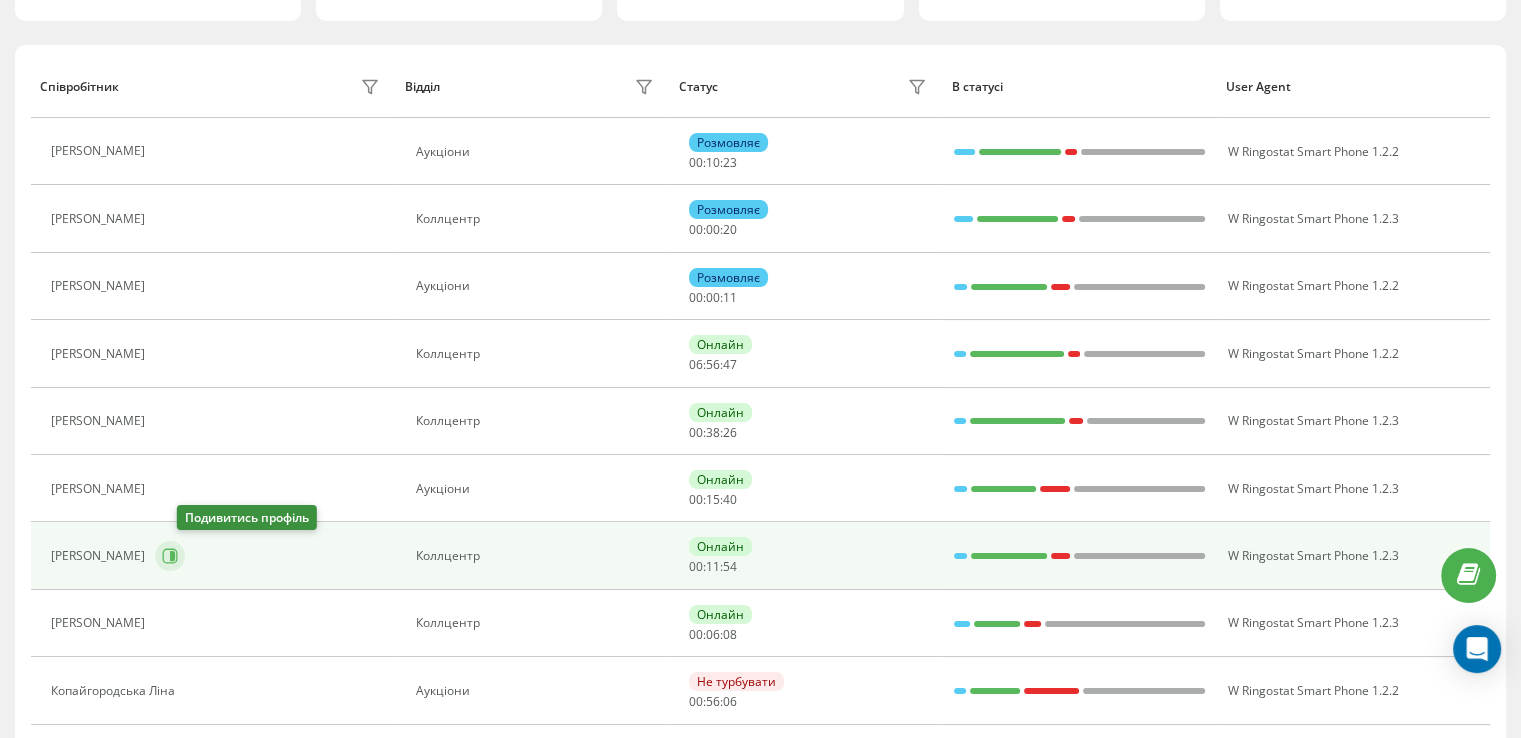 click 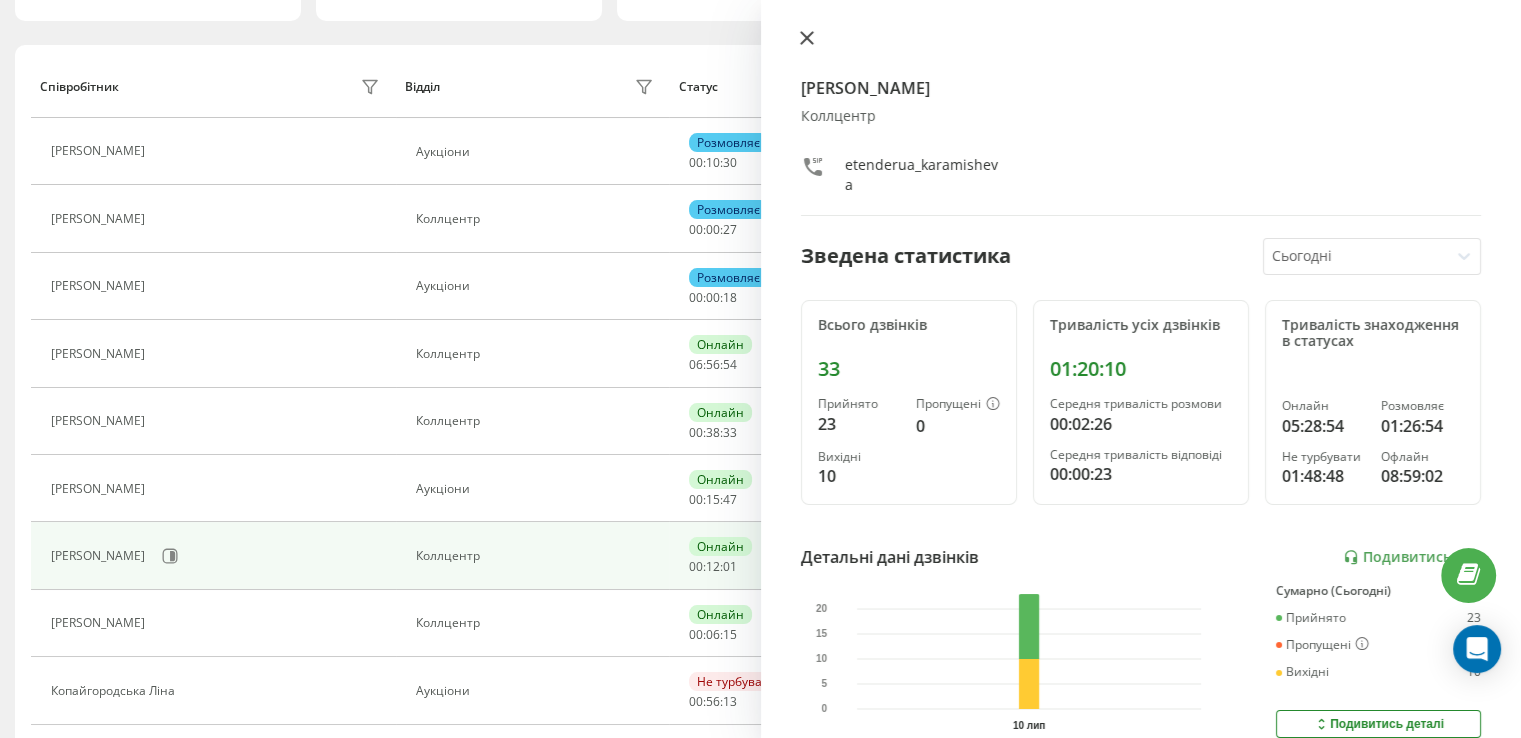 click at bounding box center [807, 39] 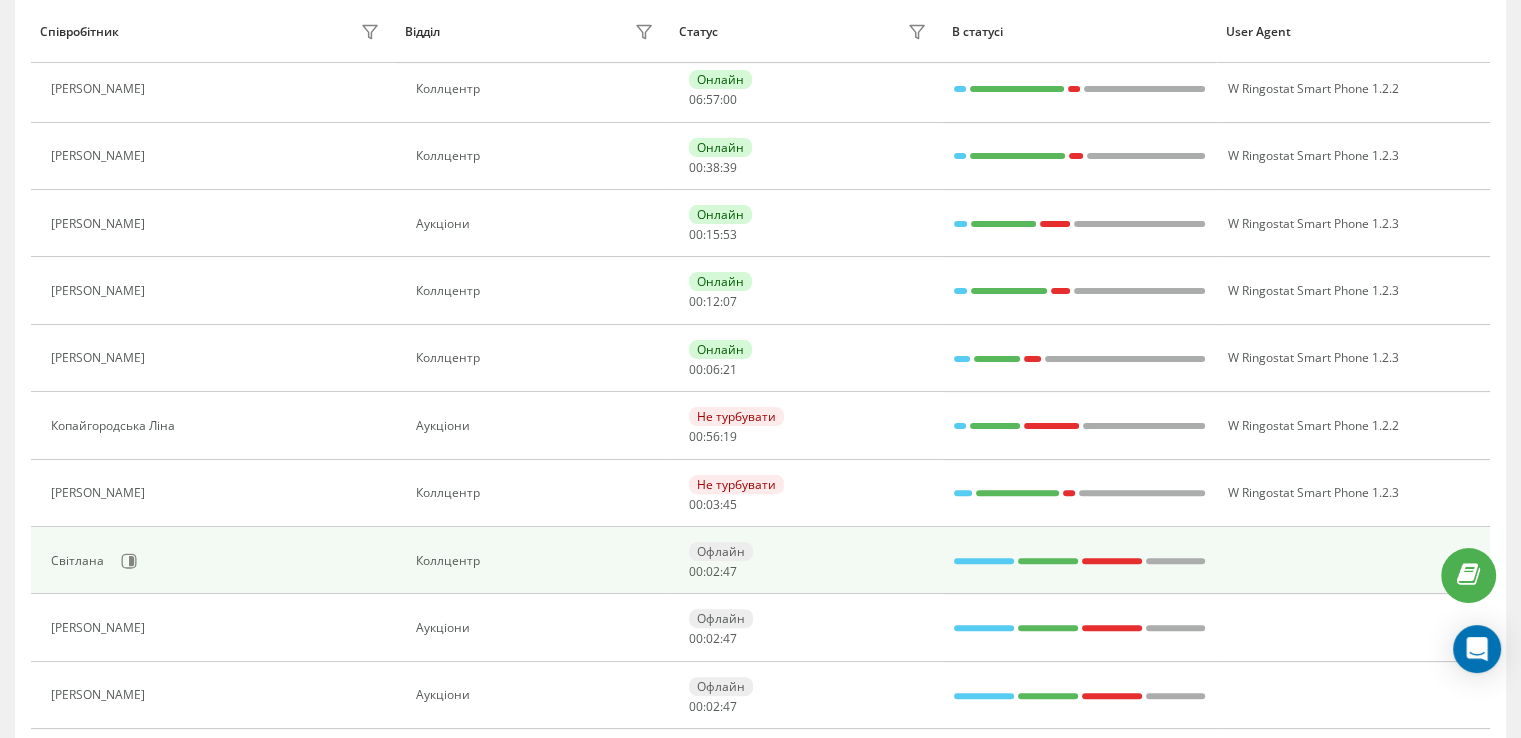 scroll, scrollTop: 500, scrollLeft: 0, axis: vertical 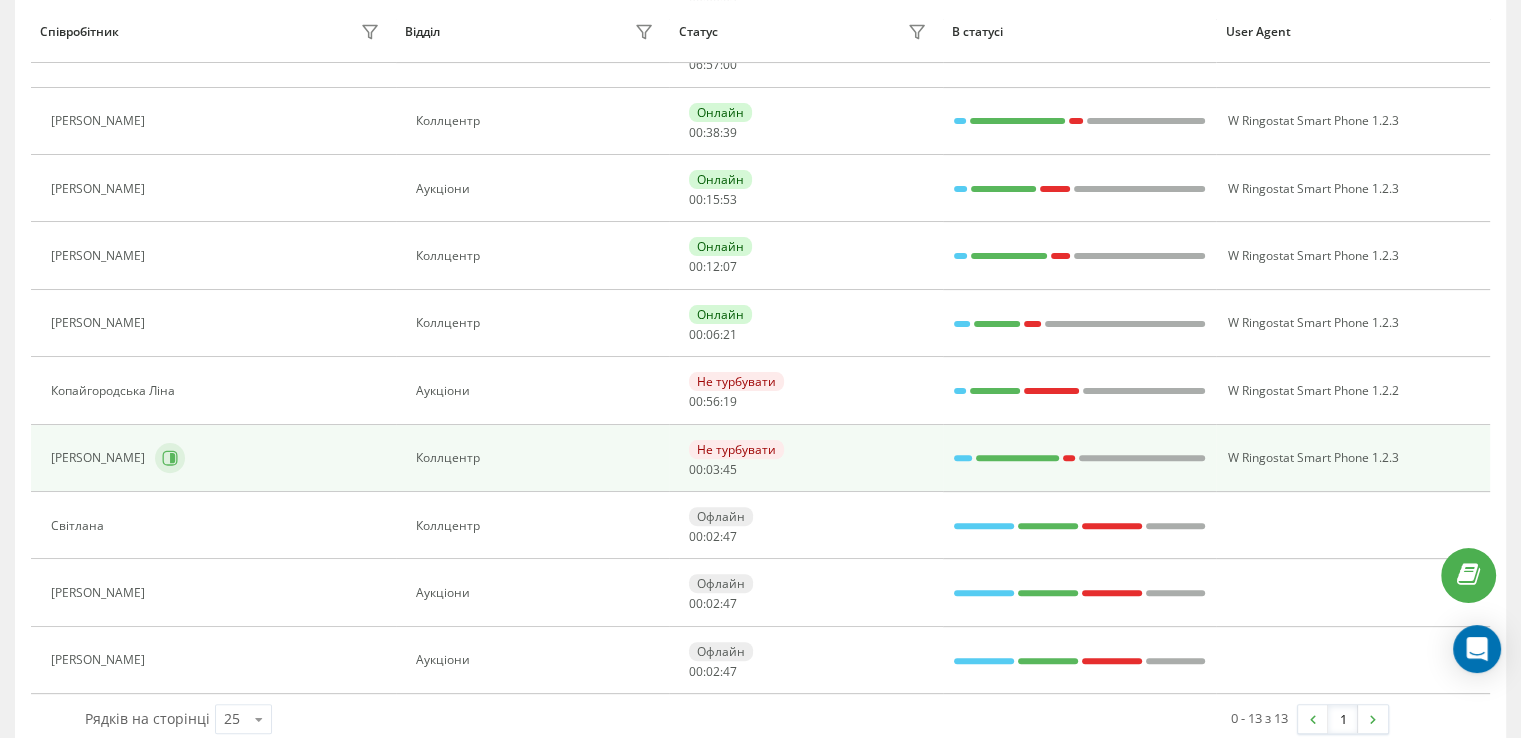 click at bounding box center [170, 458] 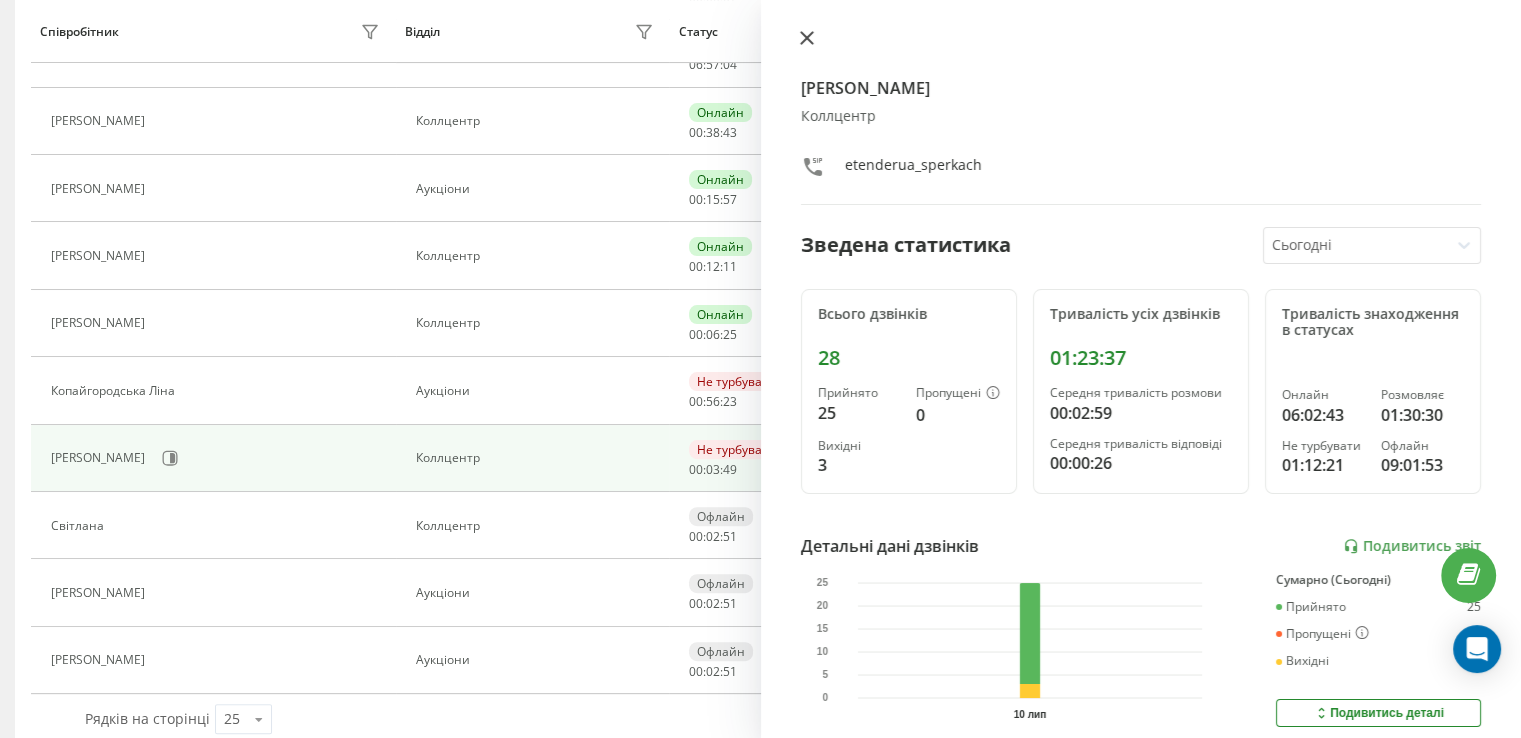 click at bounding box center (807, 39) 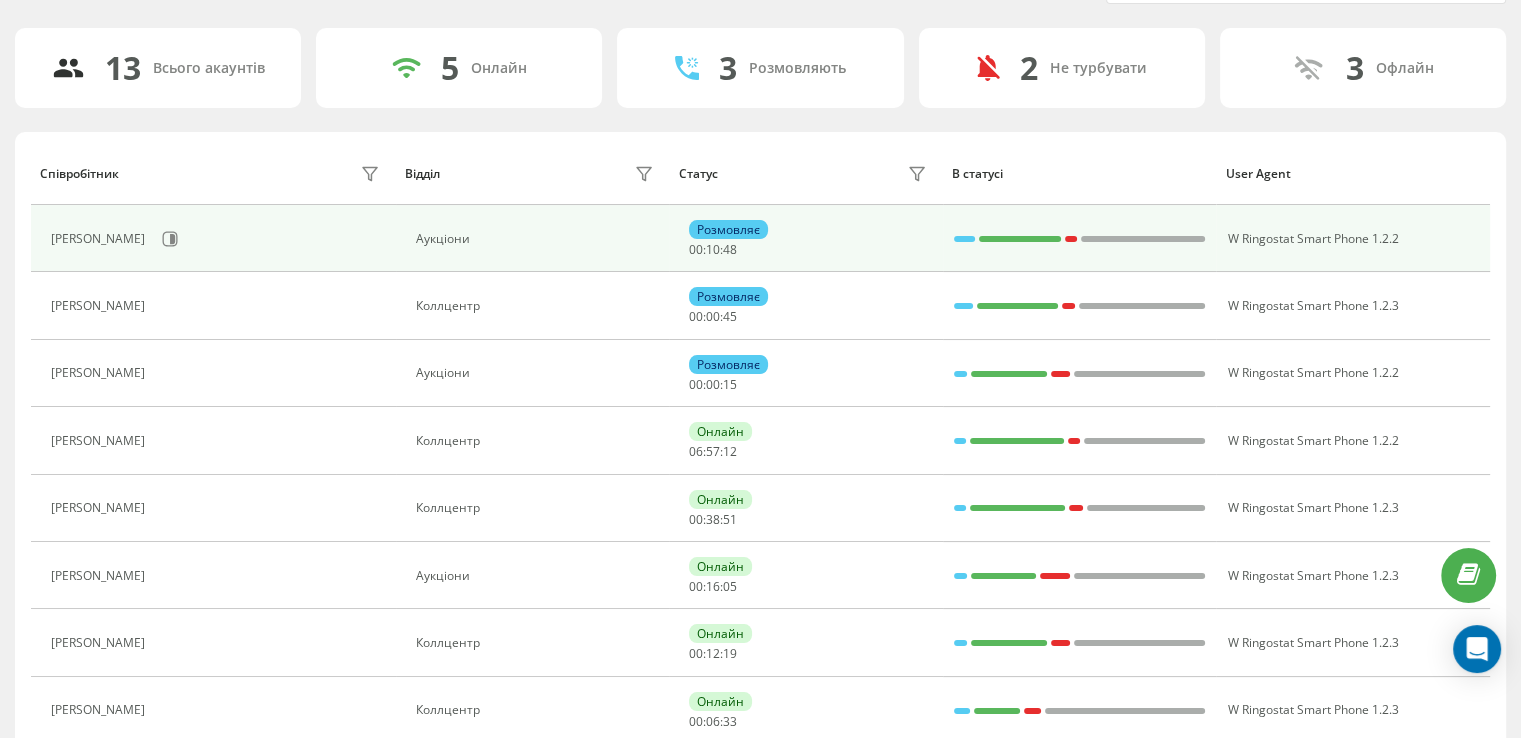 scroll, scrollTop: 228, scrollLeft: 0, axis: vertical 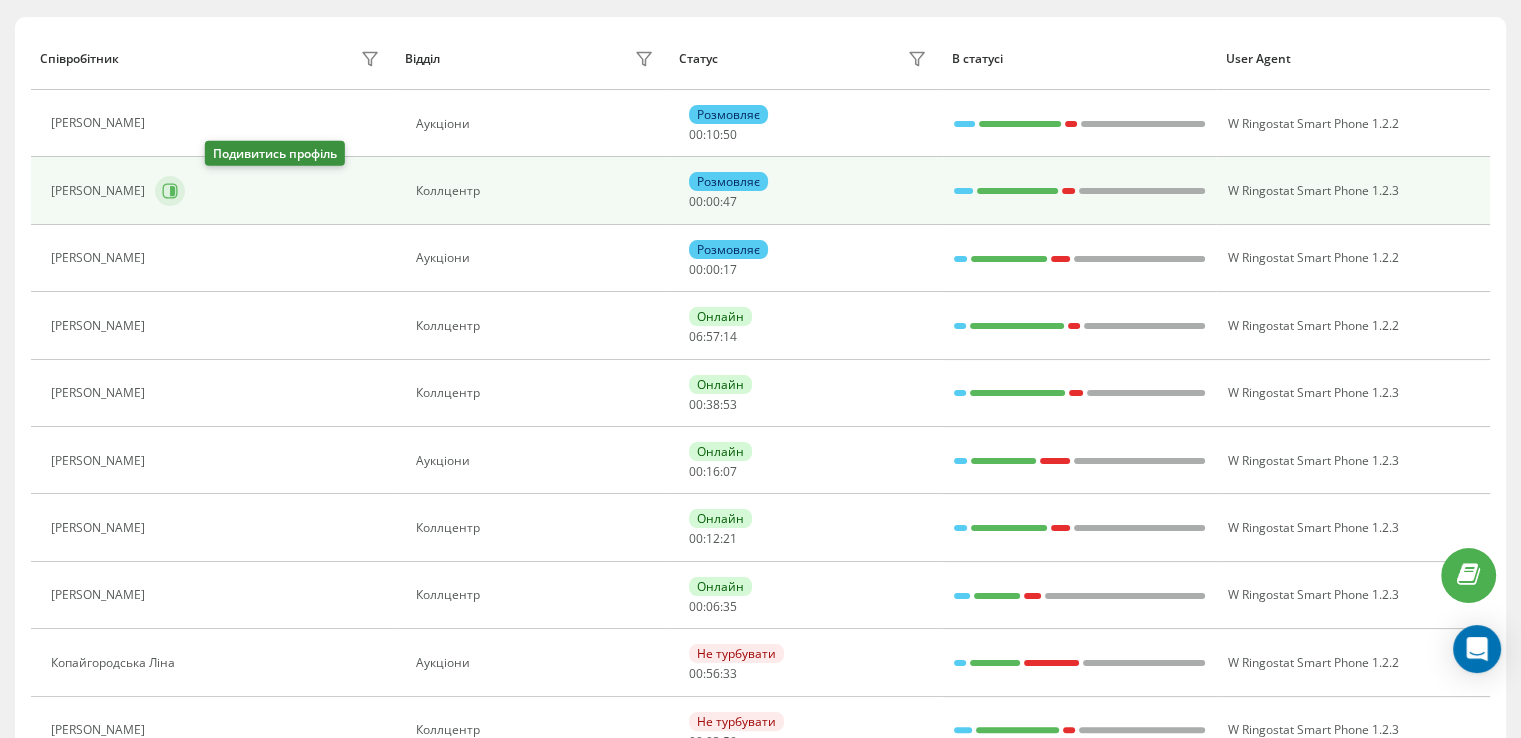click 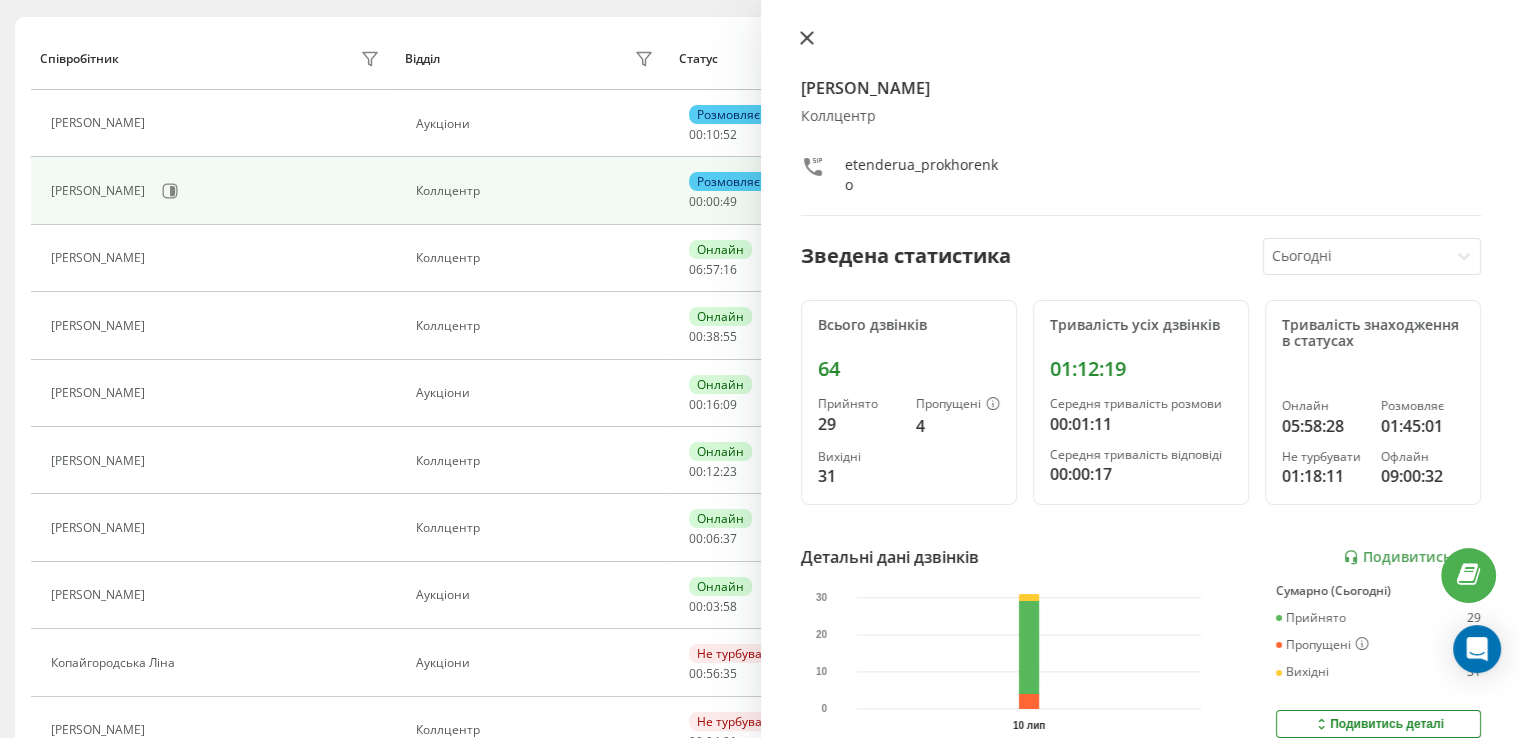 click 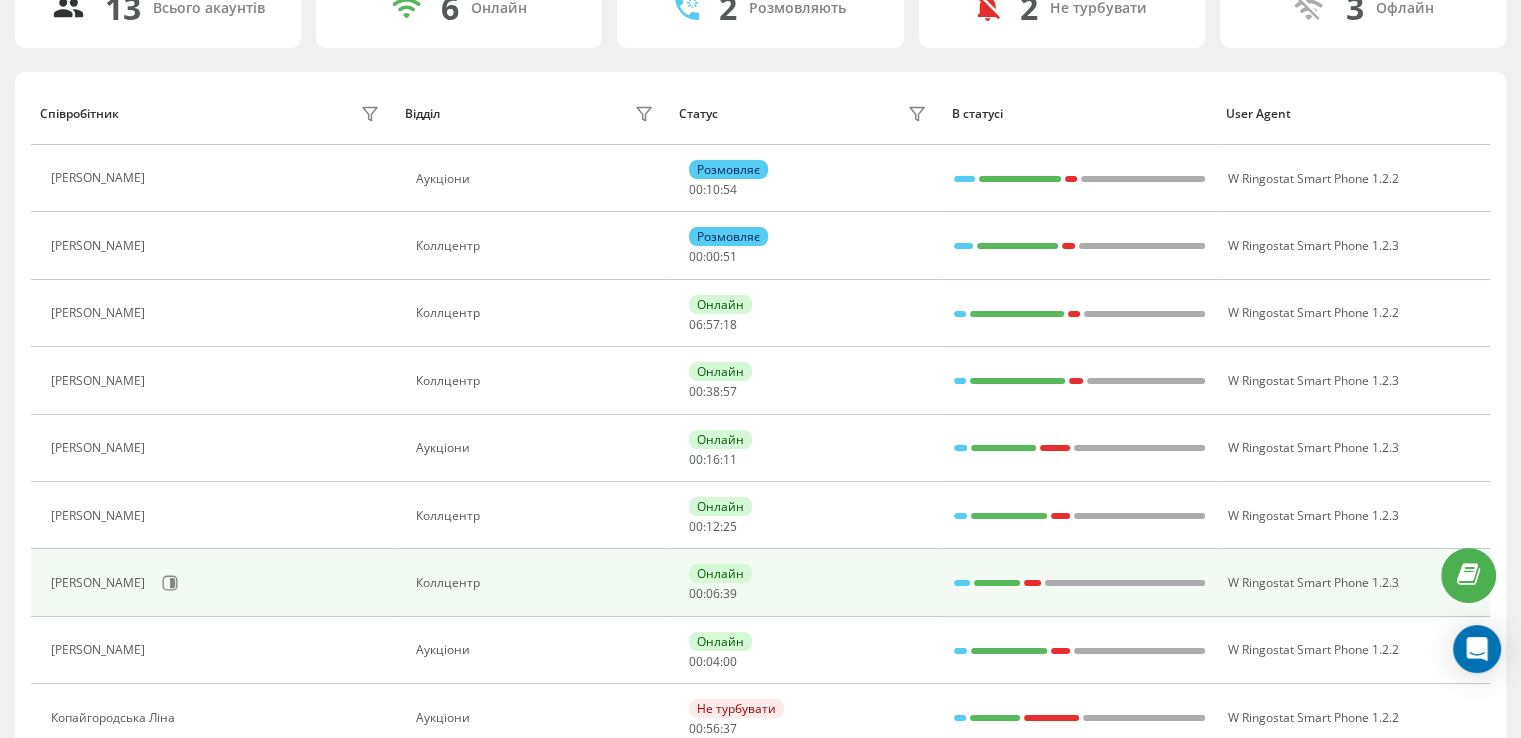 scroll, scrollTop: 128, scrollLeft: 0, axis: vertical 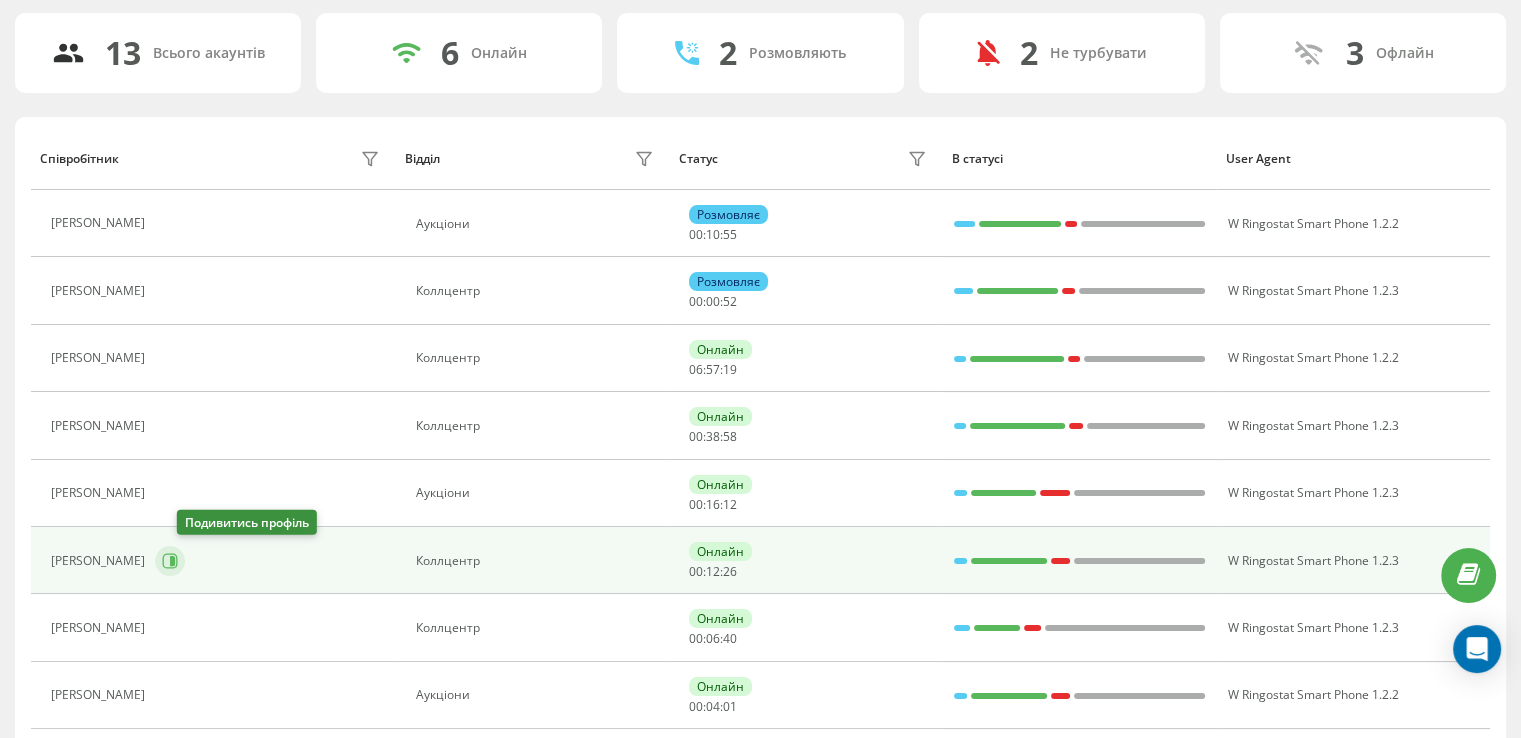click 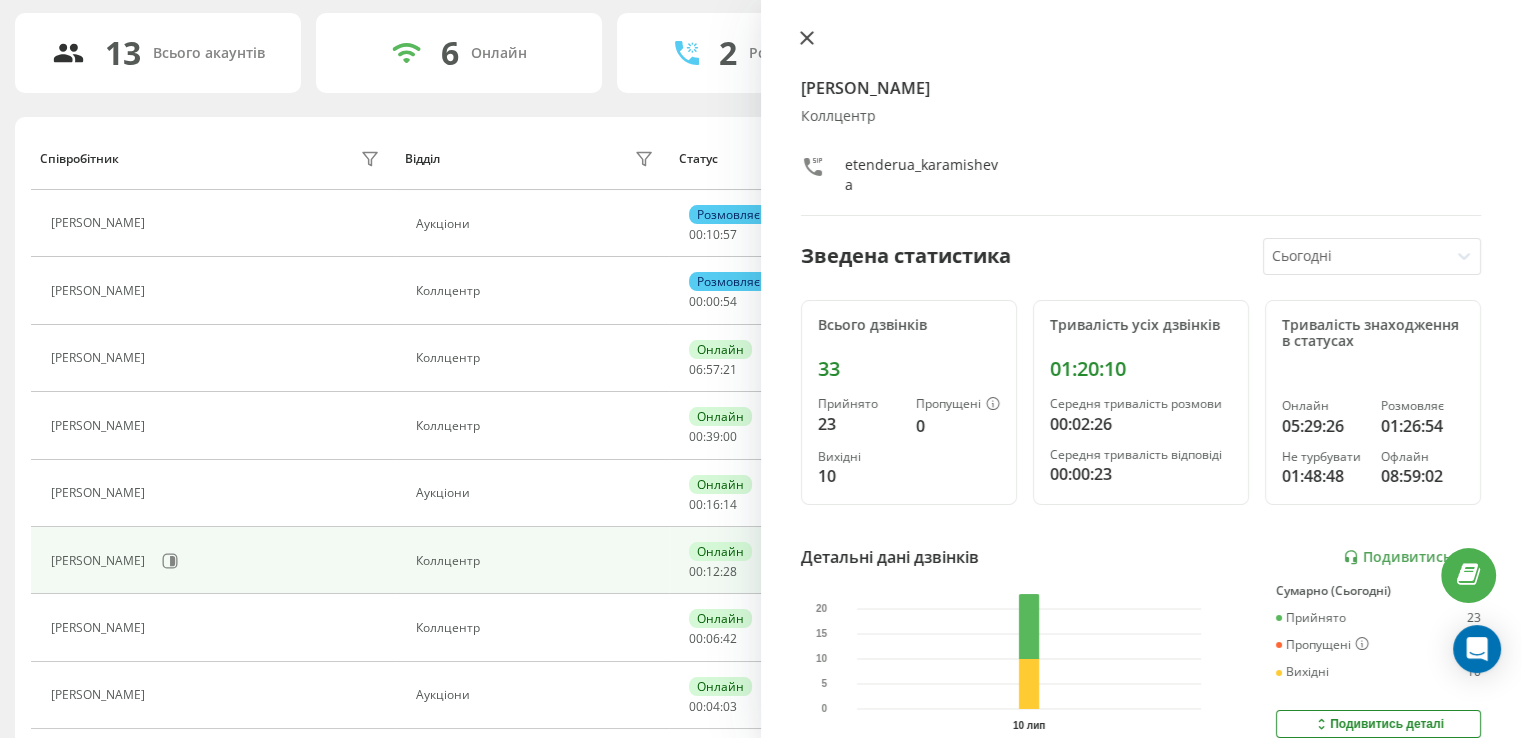 click 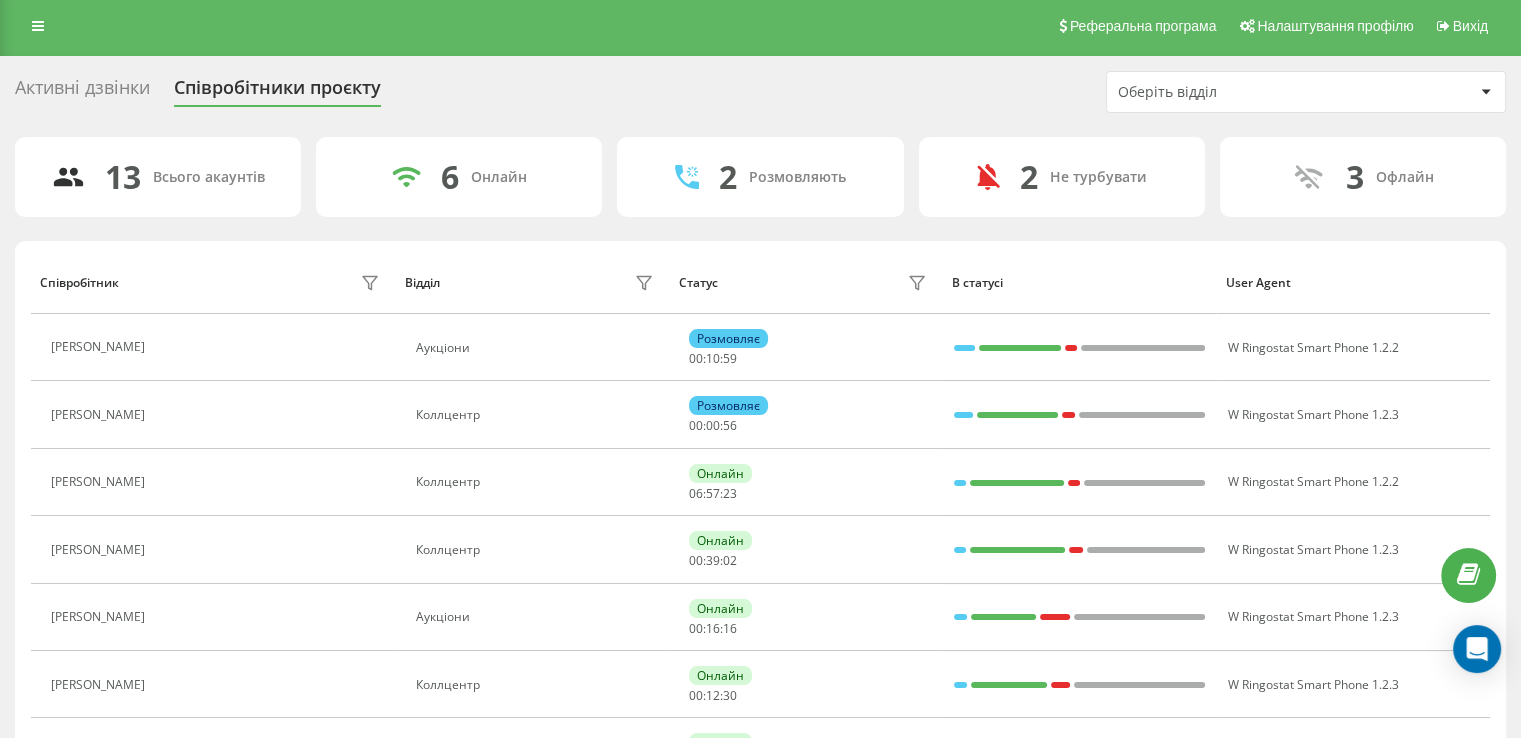 scroll, scrollTop: 0, scrollLeft: 0, axis: both 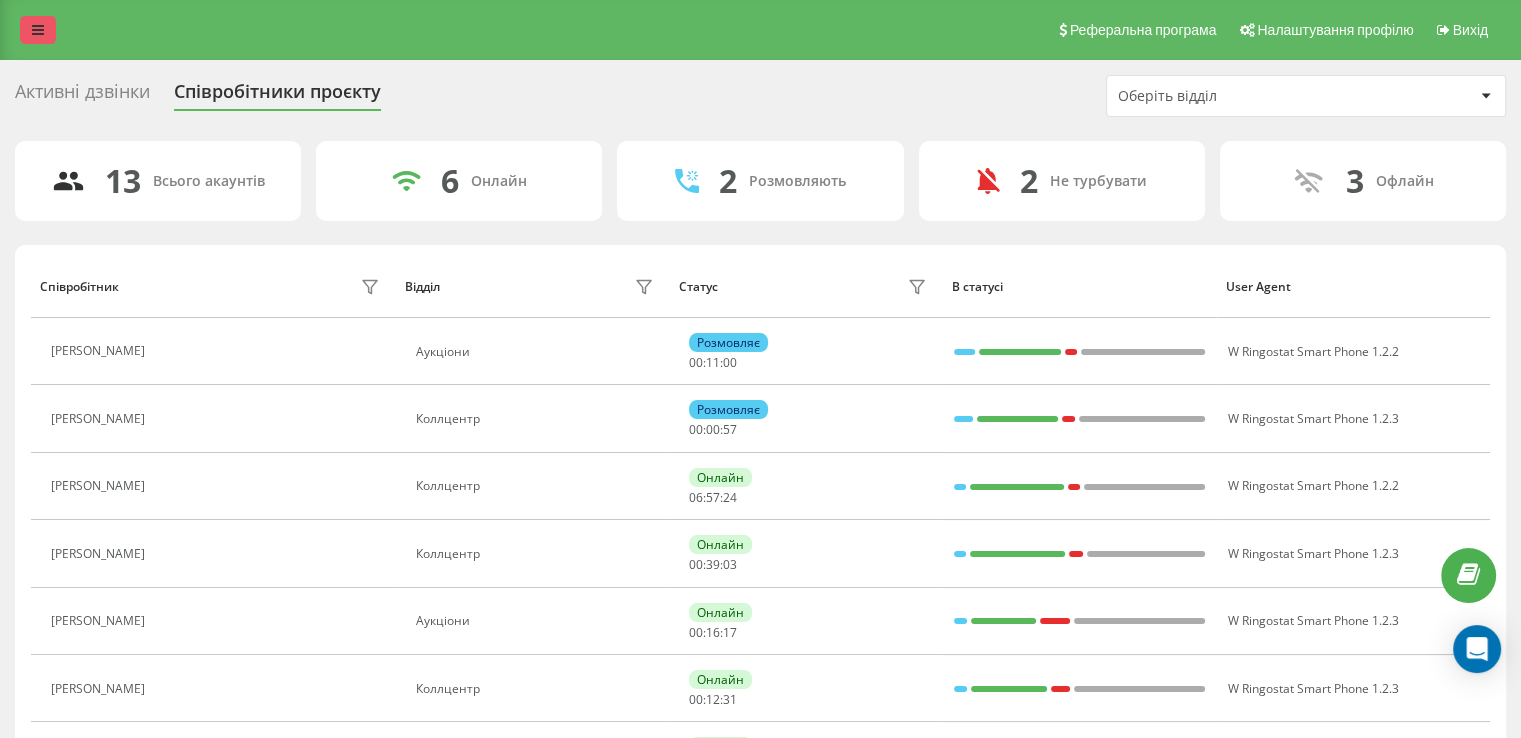 click at bounding box center (38, 30) 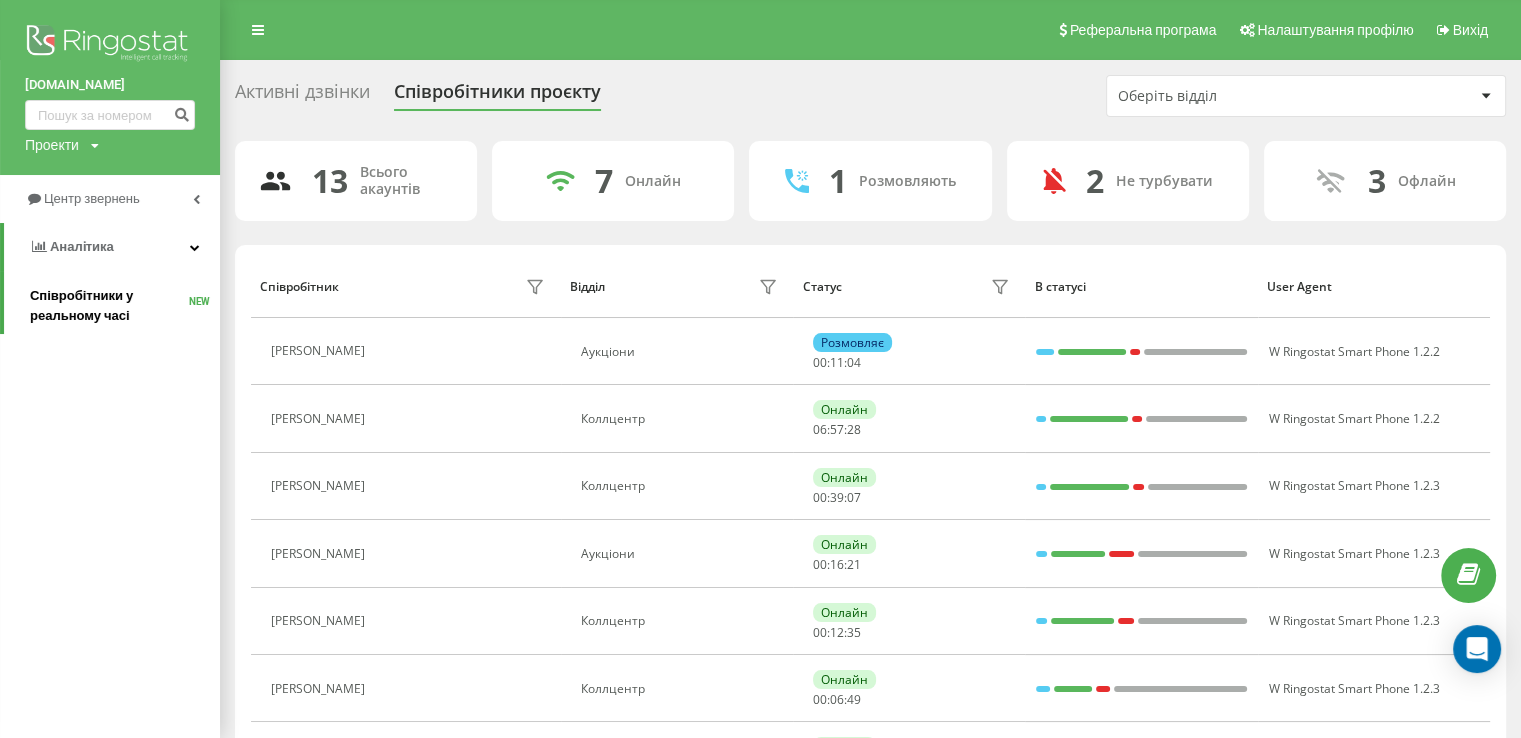click on "Співробітники у реальному часі" at bounding box center [109, 306] 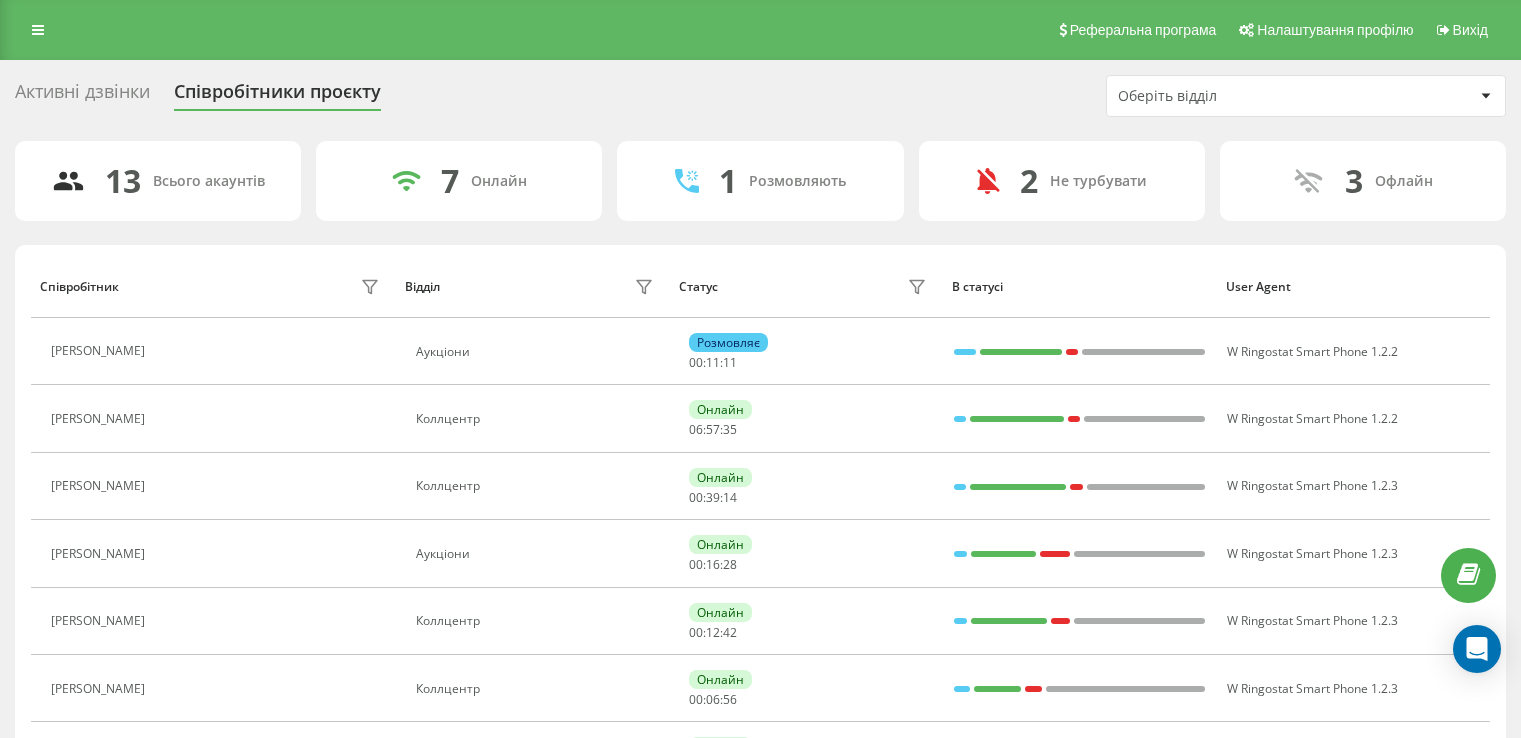 scroll, scrollTop: 0, scrollLeft: 0, axis: both 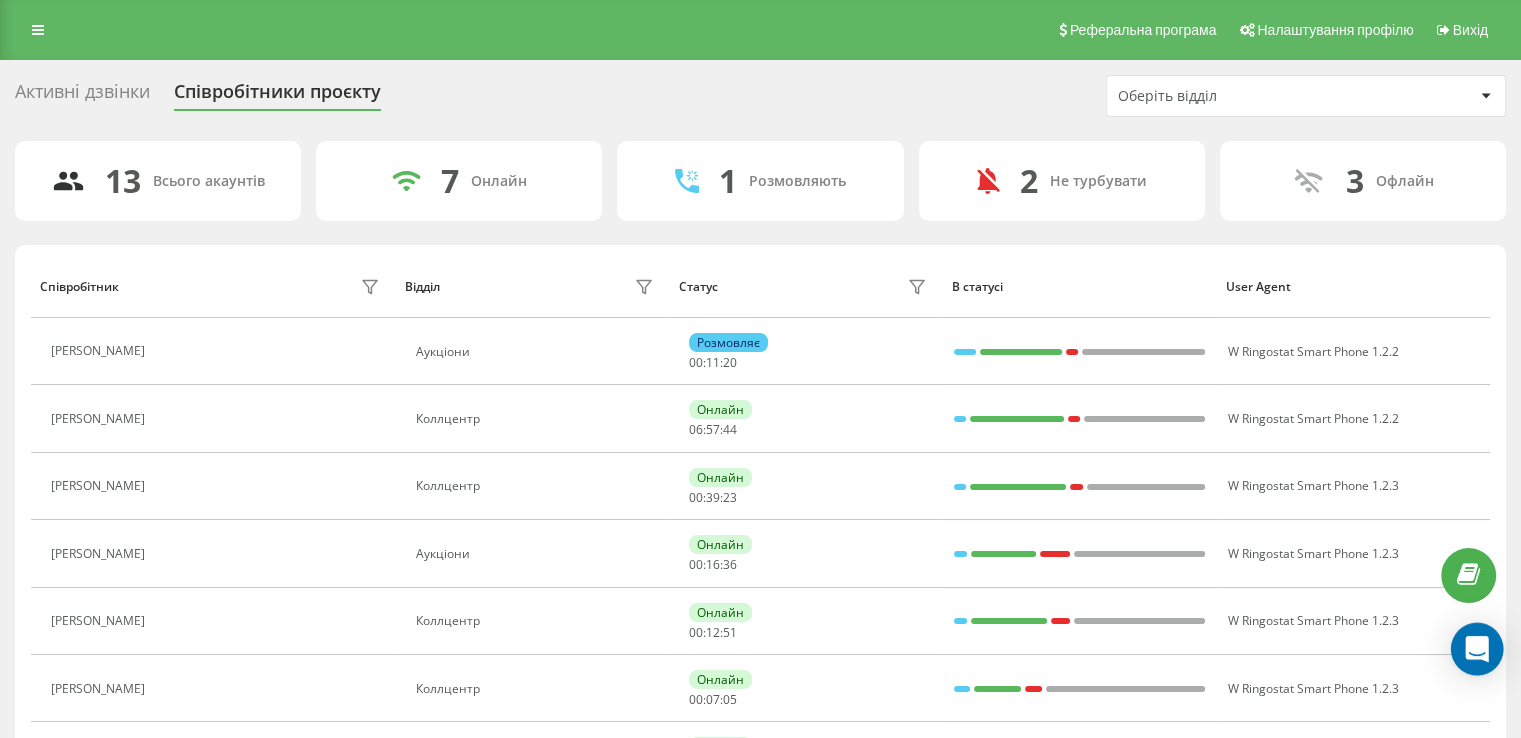 click 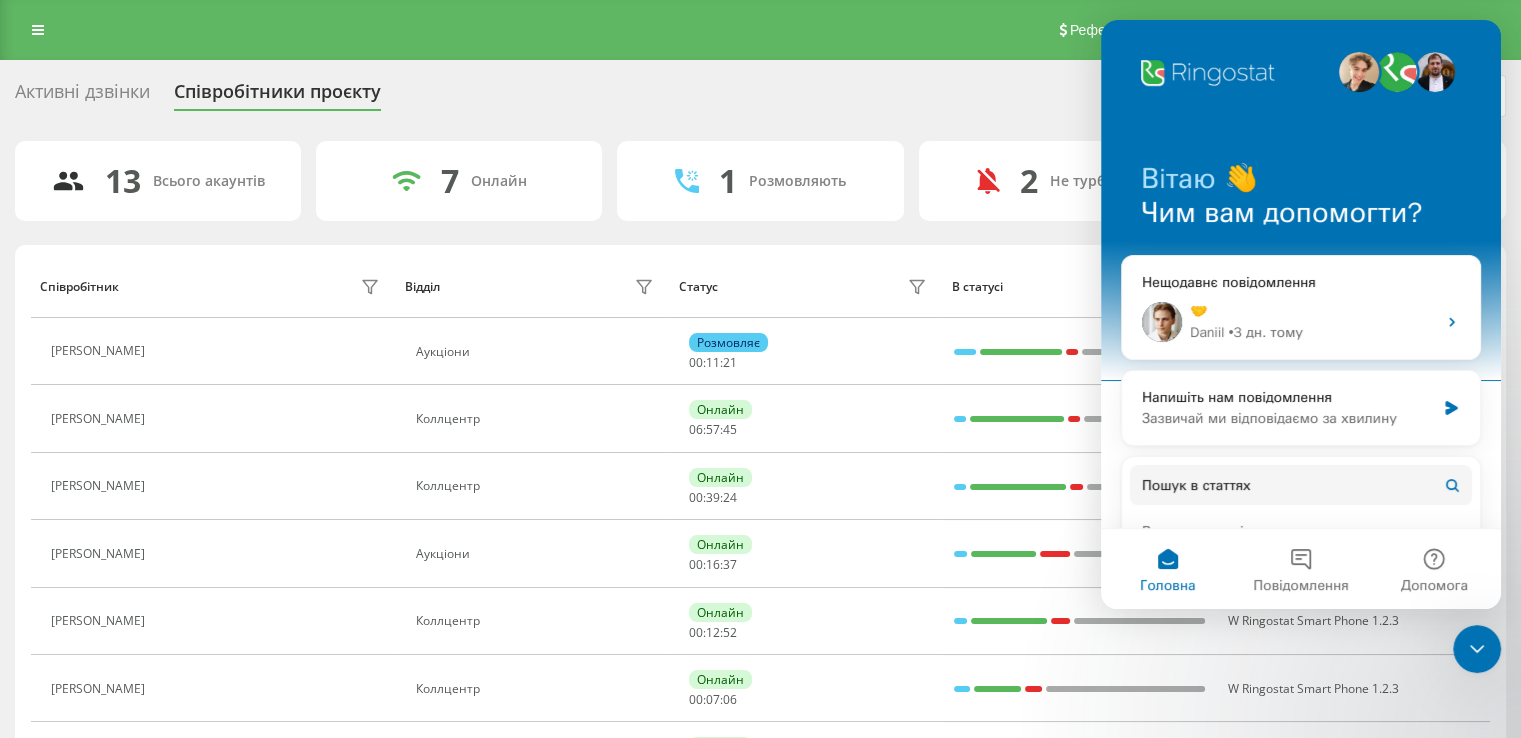 scroll, scrollTop: 0, scrollLeft: 0, axis: both 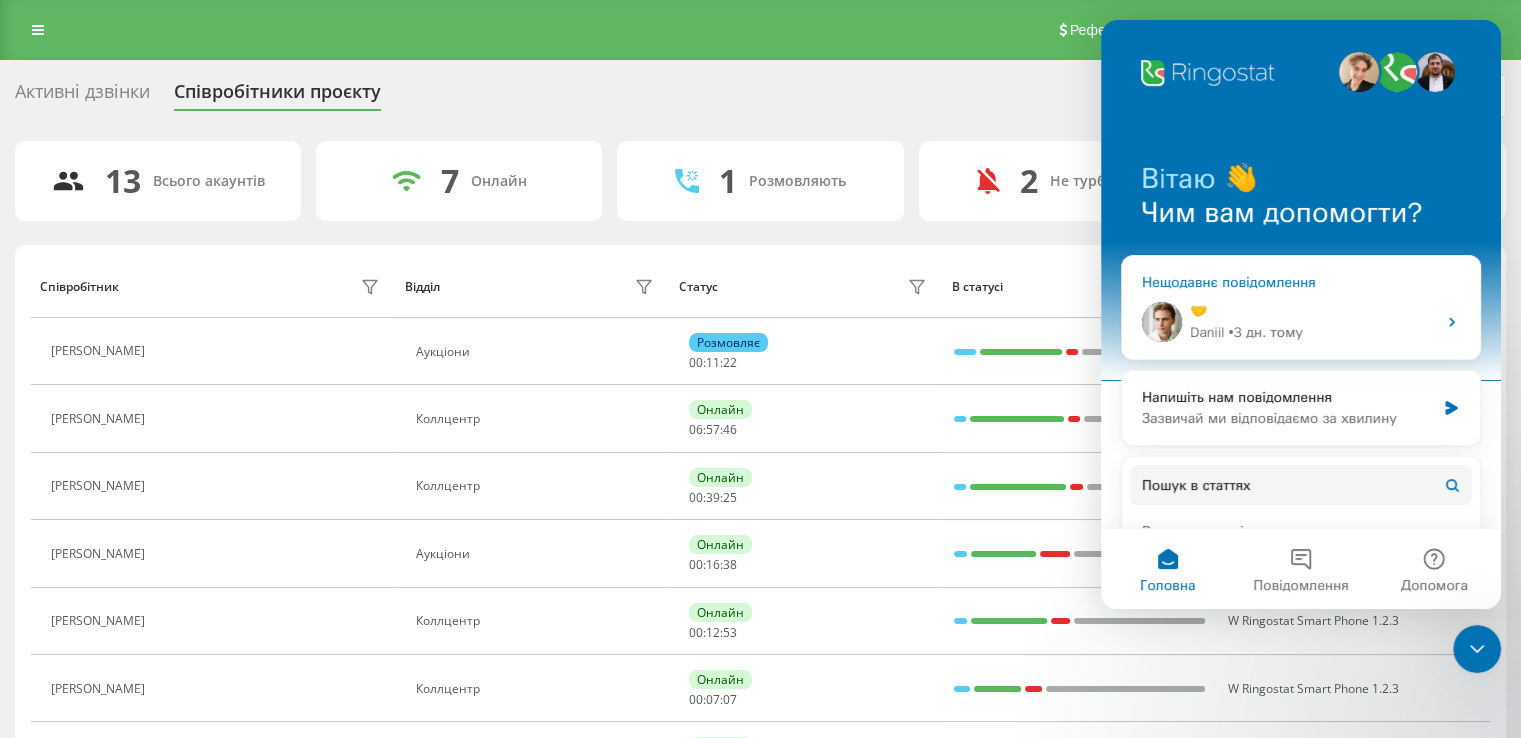 click on "•  3 дн. тому" at bounding box center [1265, 332] 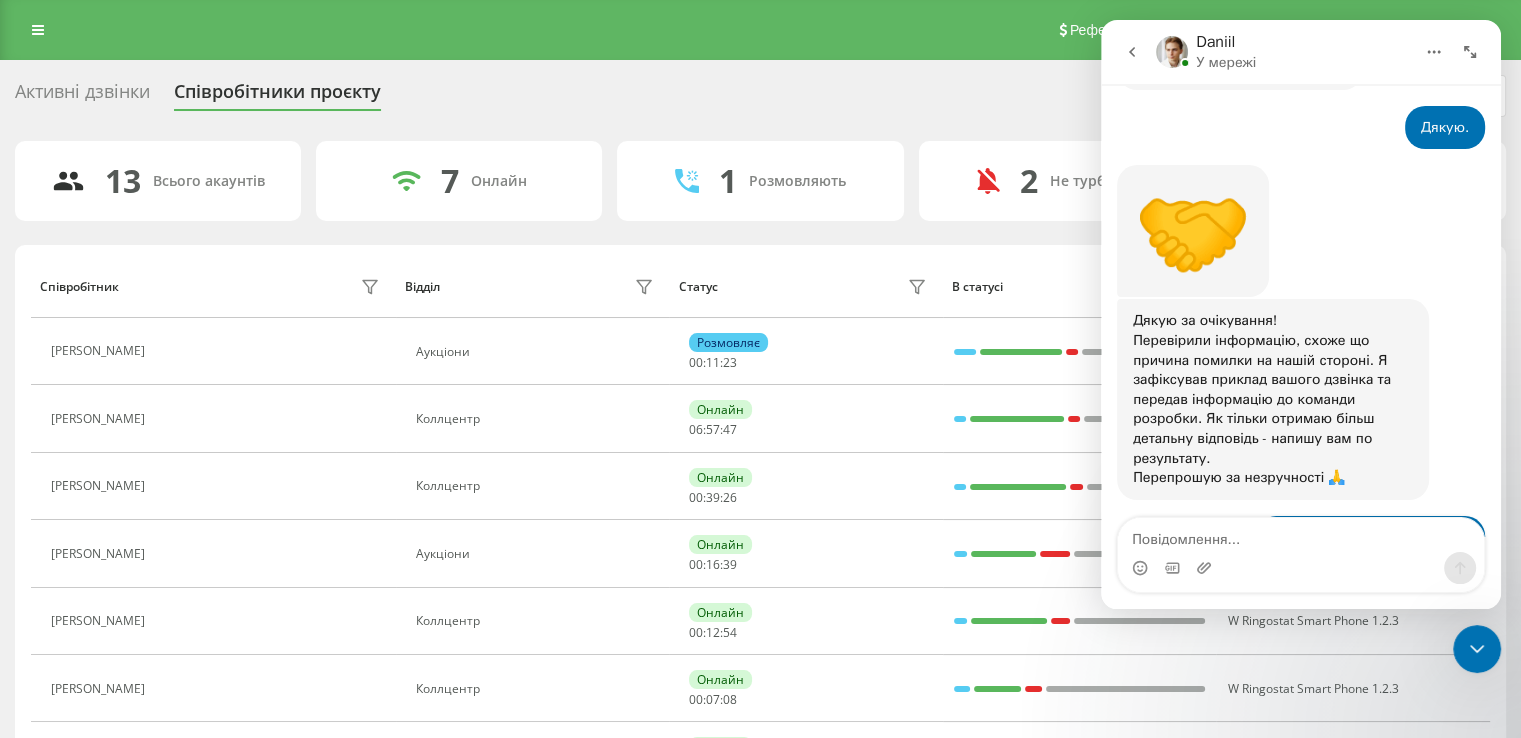 scroll, scrollTop: 1190, scrollLeft: 0, axis: vertical 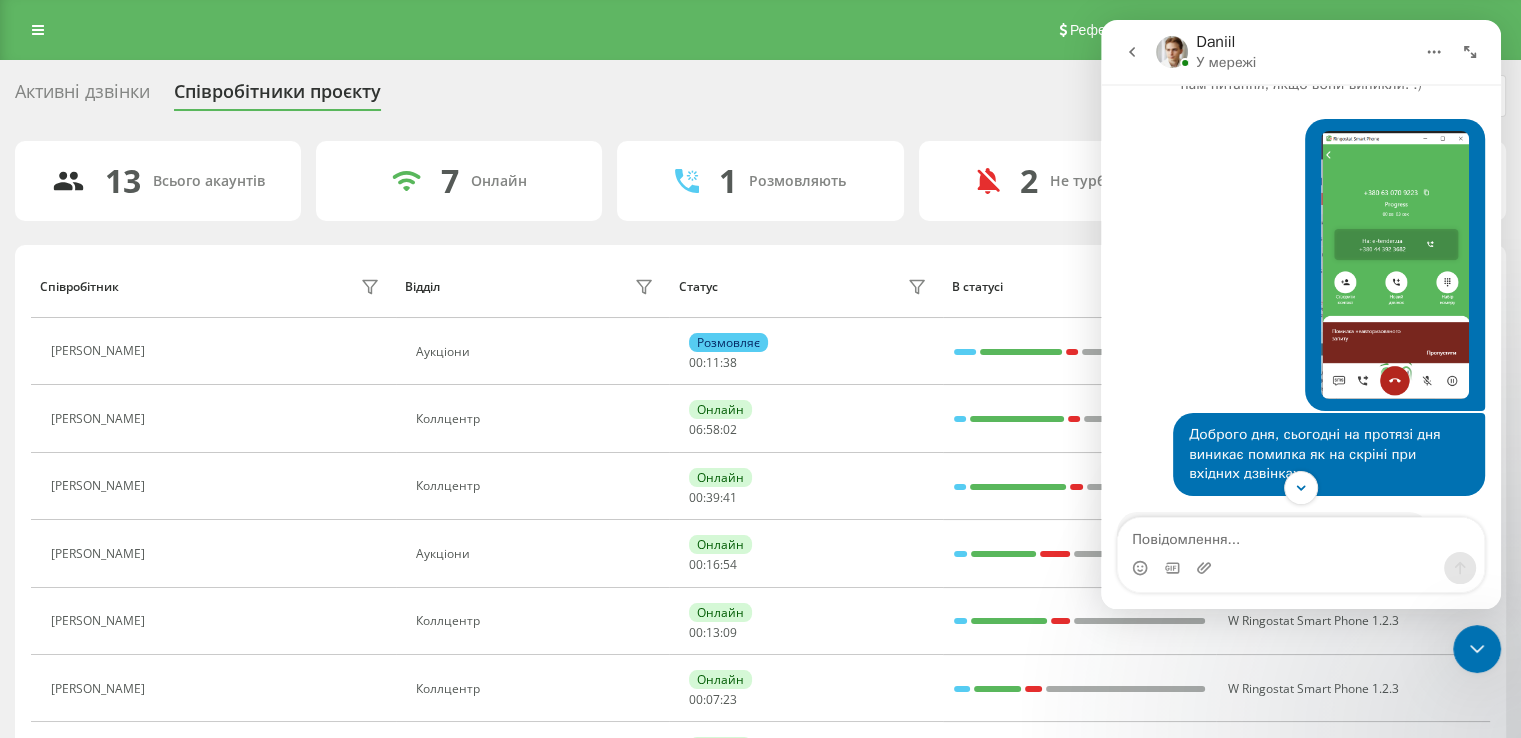 click at bounding box center (1395, 265) 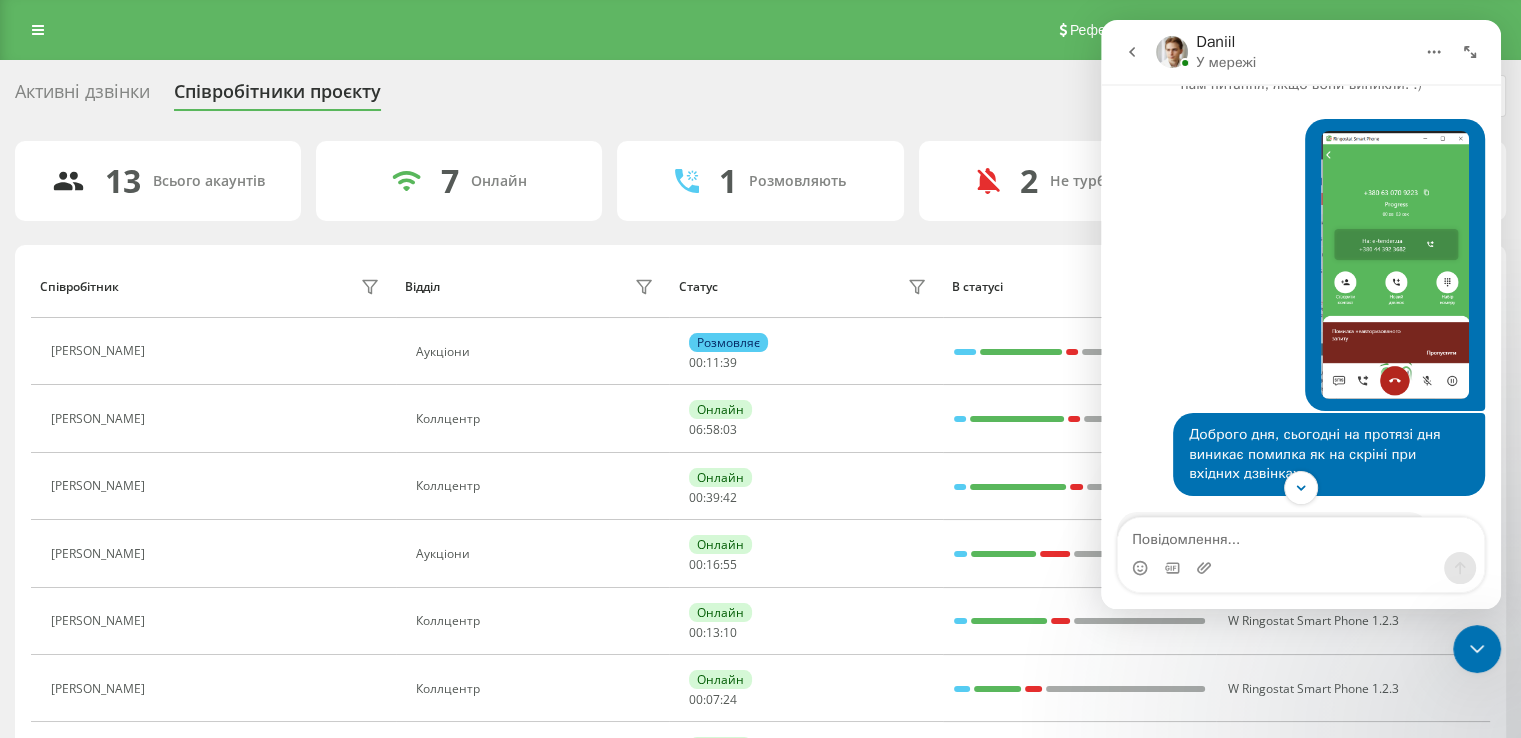 scroll, scrollTop: 0, scrollLeft: 0, axis: both 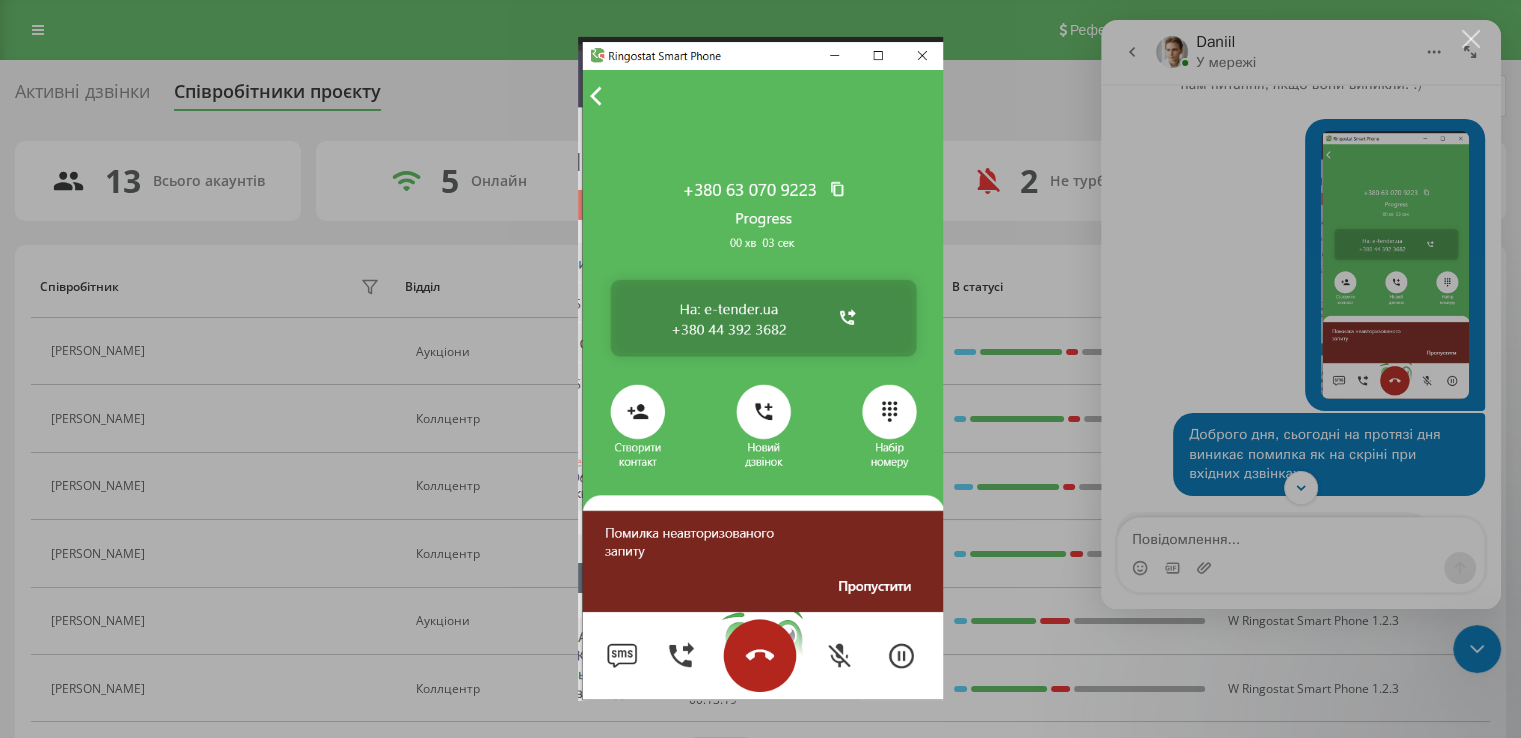 click at bounding box center (760, 369) 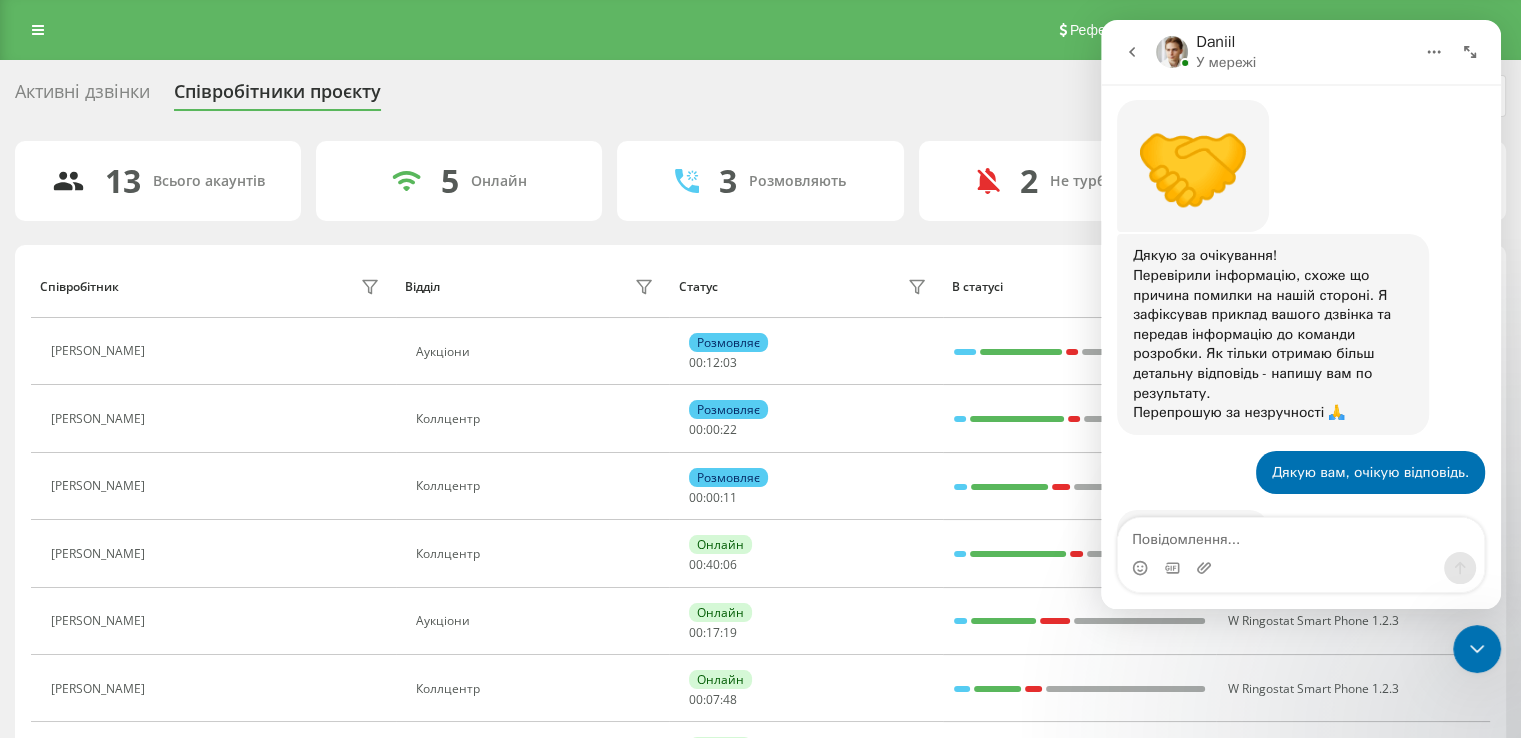 scroll, scrollTop: 1190, scrollLeft: 0, axis: vertical 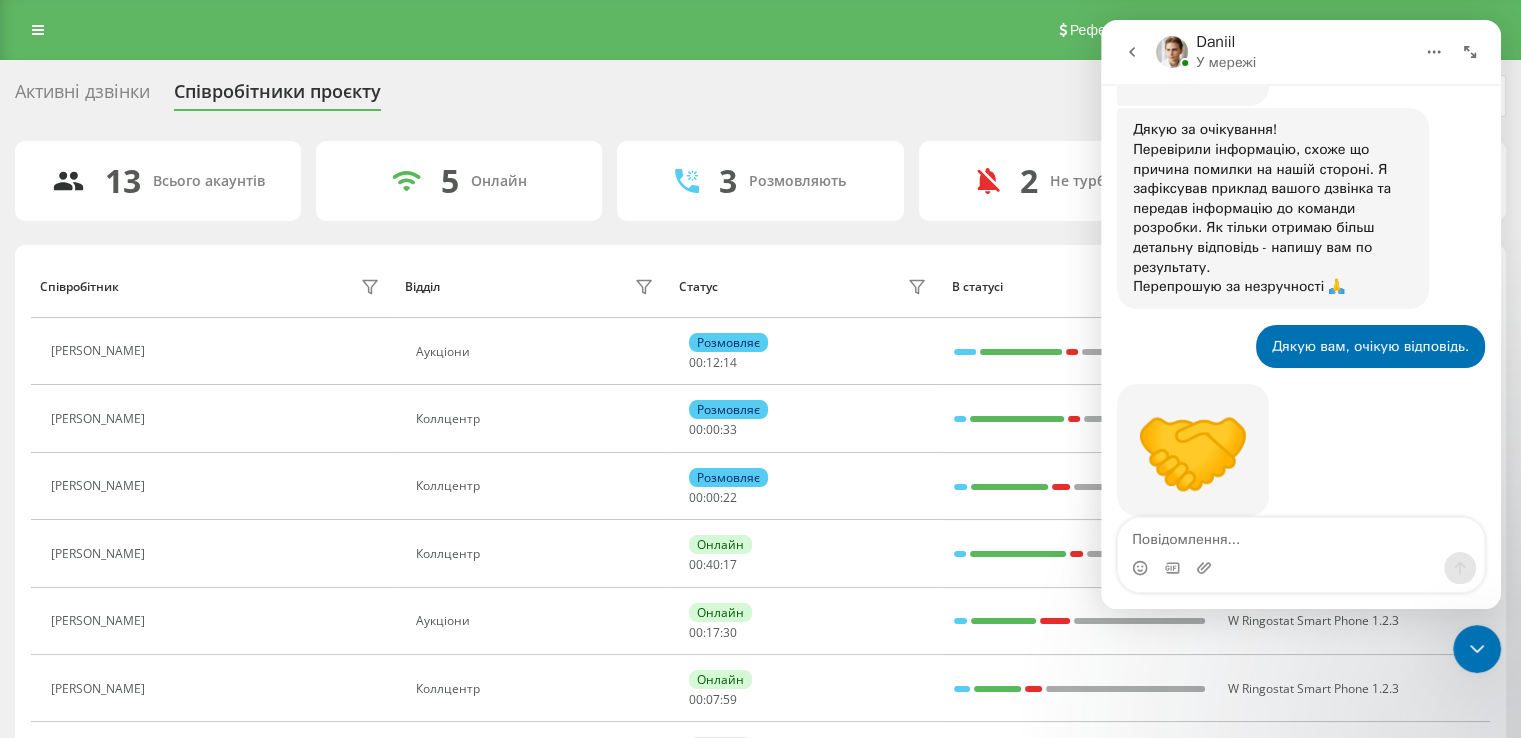 click 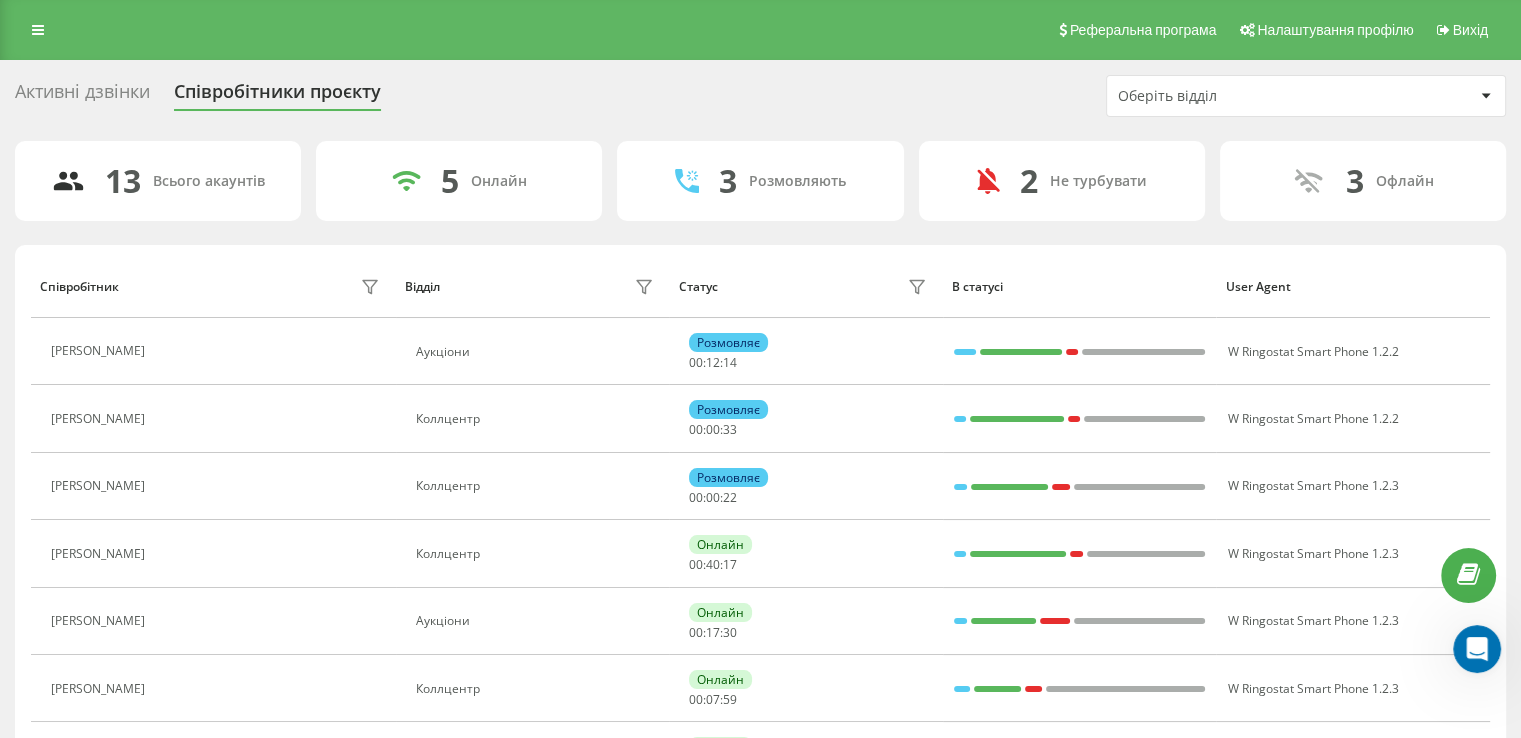 scroll, scrollTop: 0, scrollLeft: 0, axis: both 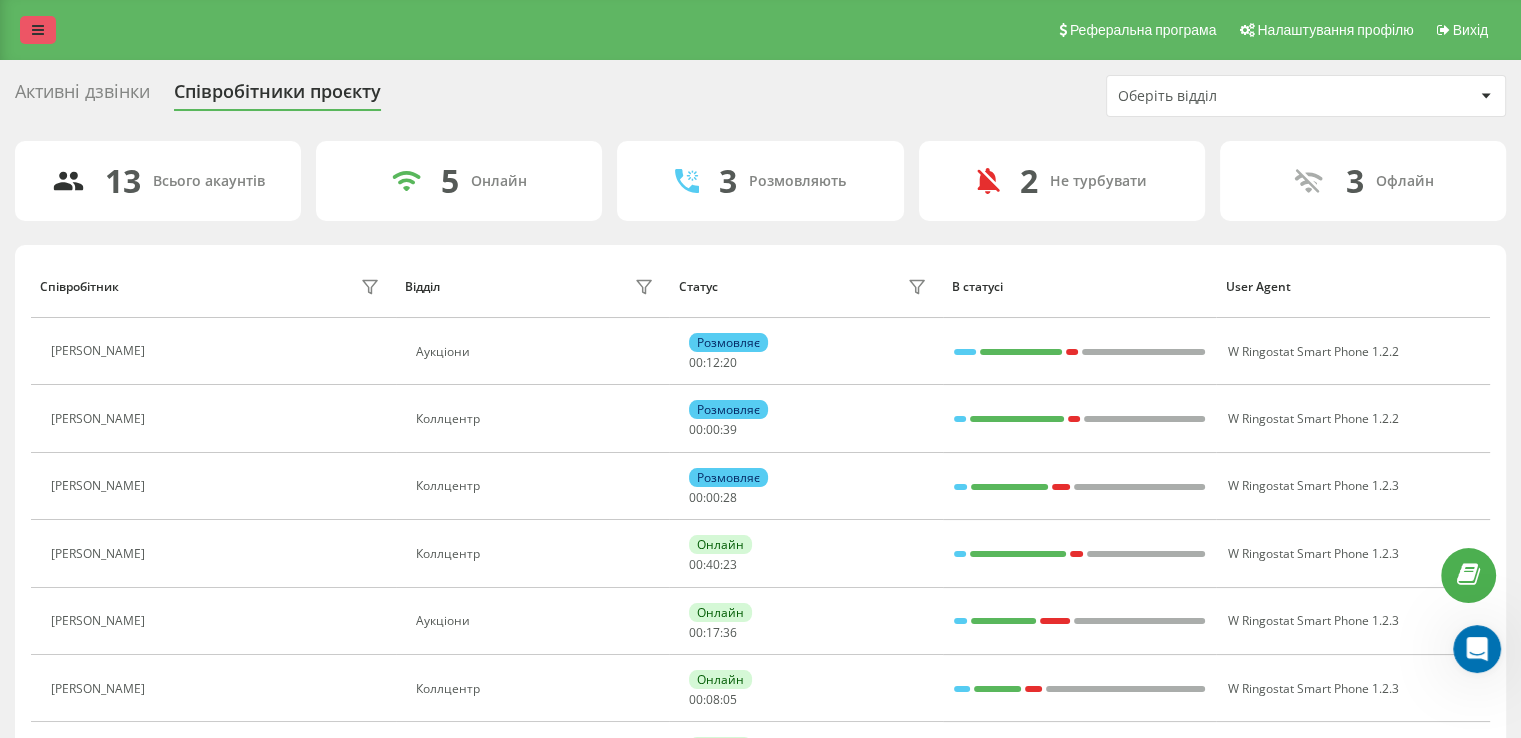 click at bounding box center (38, 30) 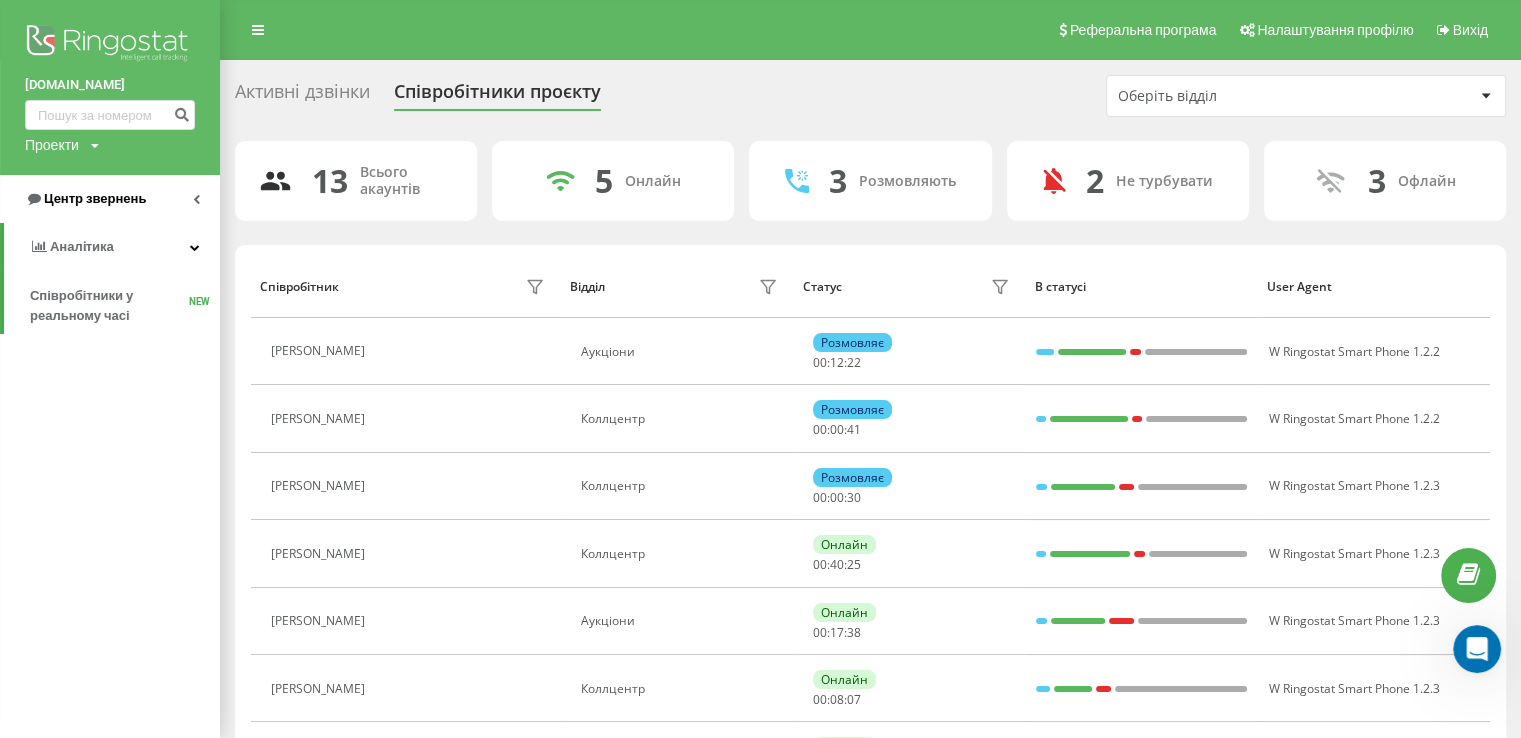 click on "Центр звернень" at bounding box center (95, 198) 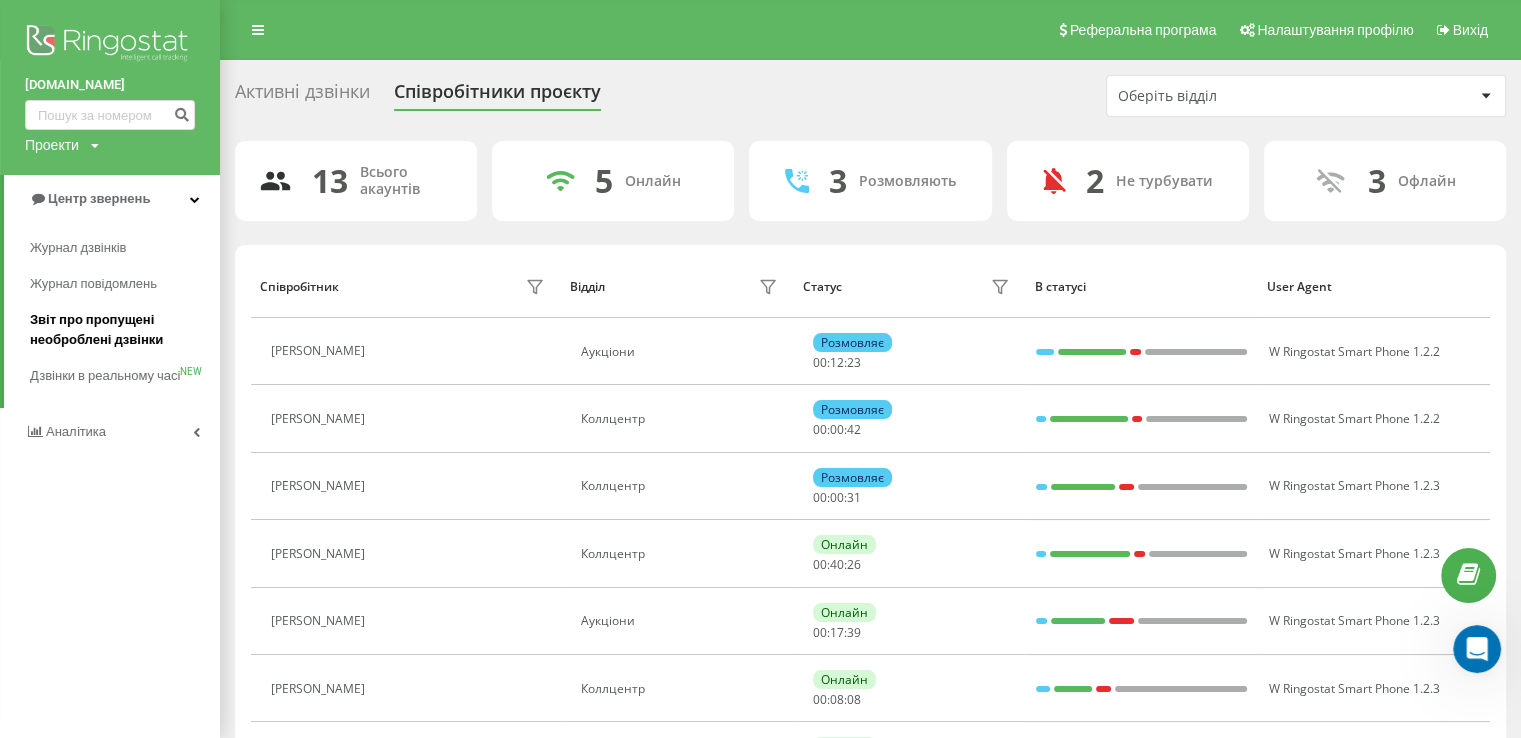 click on "Звіт про пропущені необроблені дзвінки" at bounding box center (120, 330) 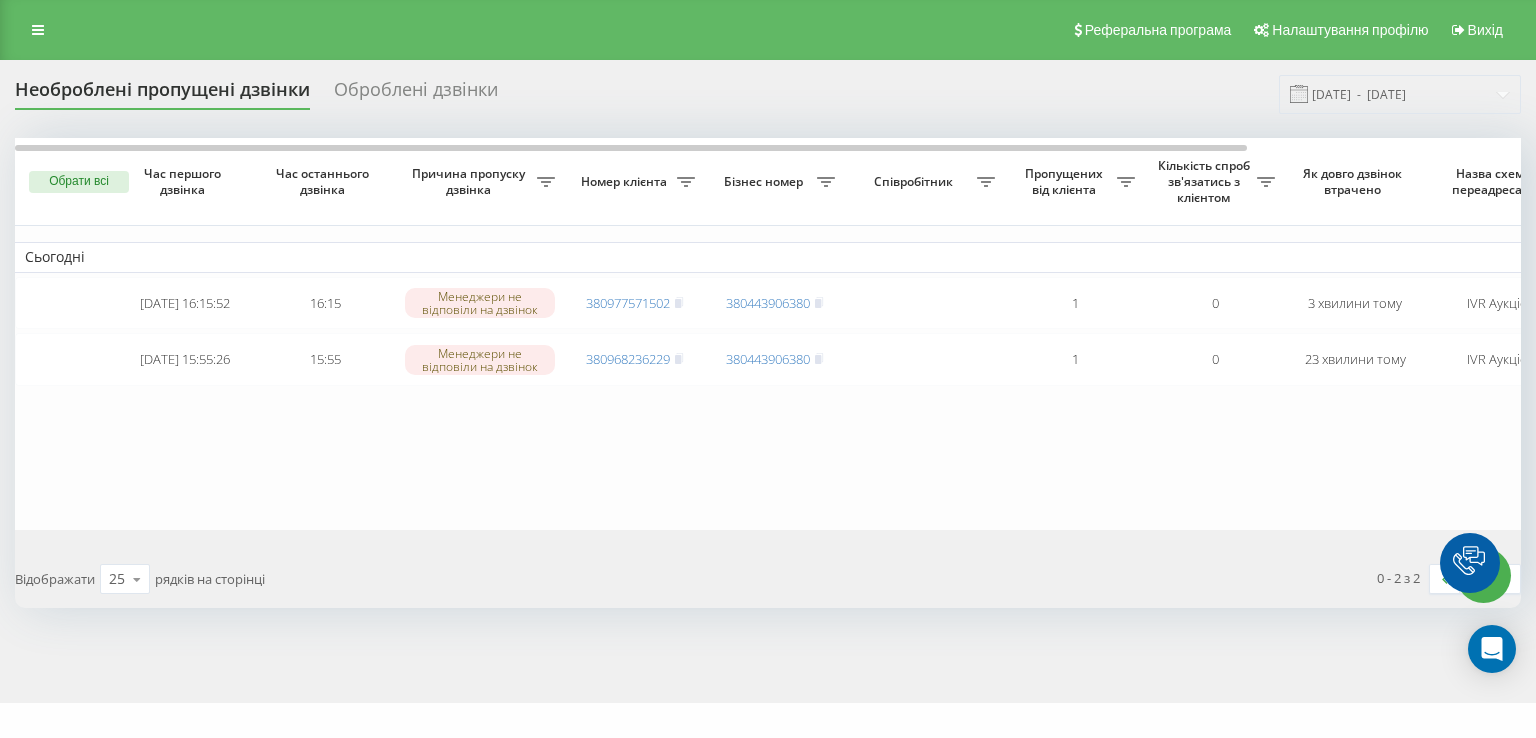 scroll, scrollTop: 0, scrollLeft: 0, axis: both 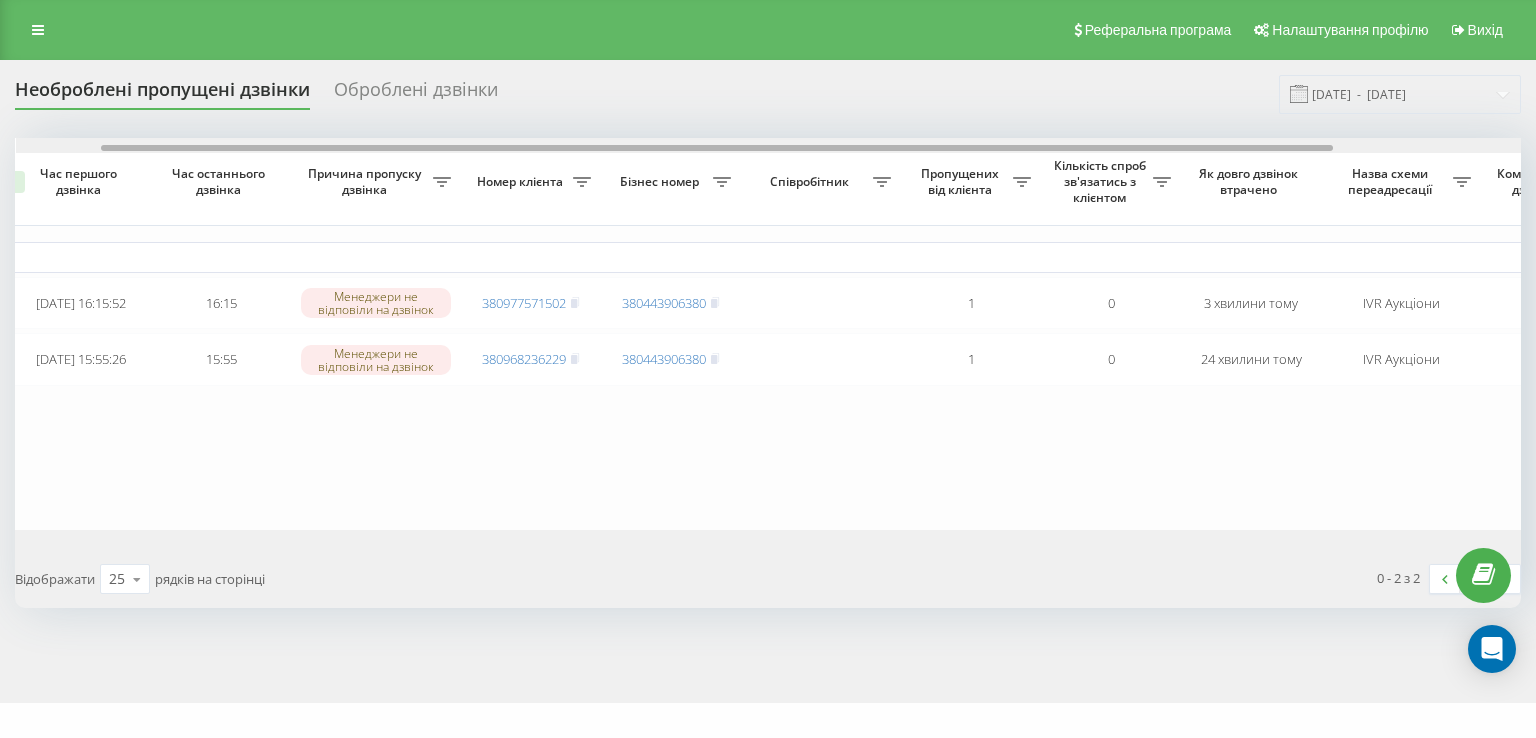 drag, startPoint x: 1057, startPoint y: 146, endPoint x: 1143, endPoint y: 197, distance: 99.985 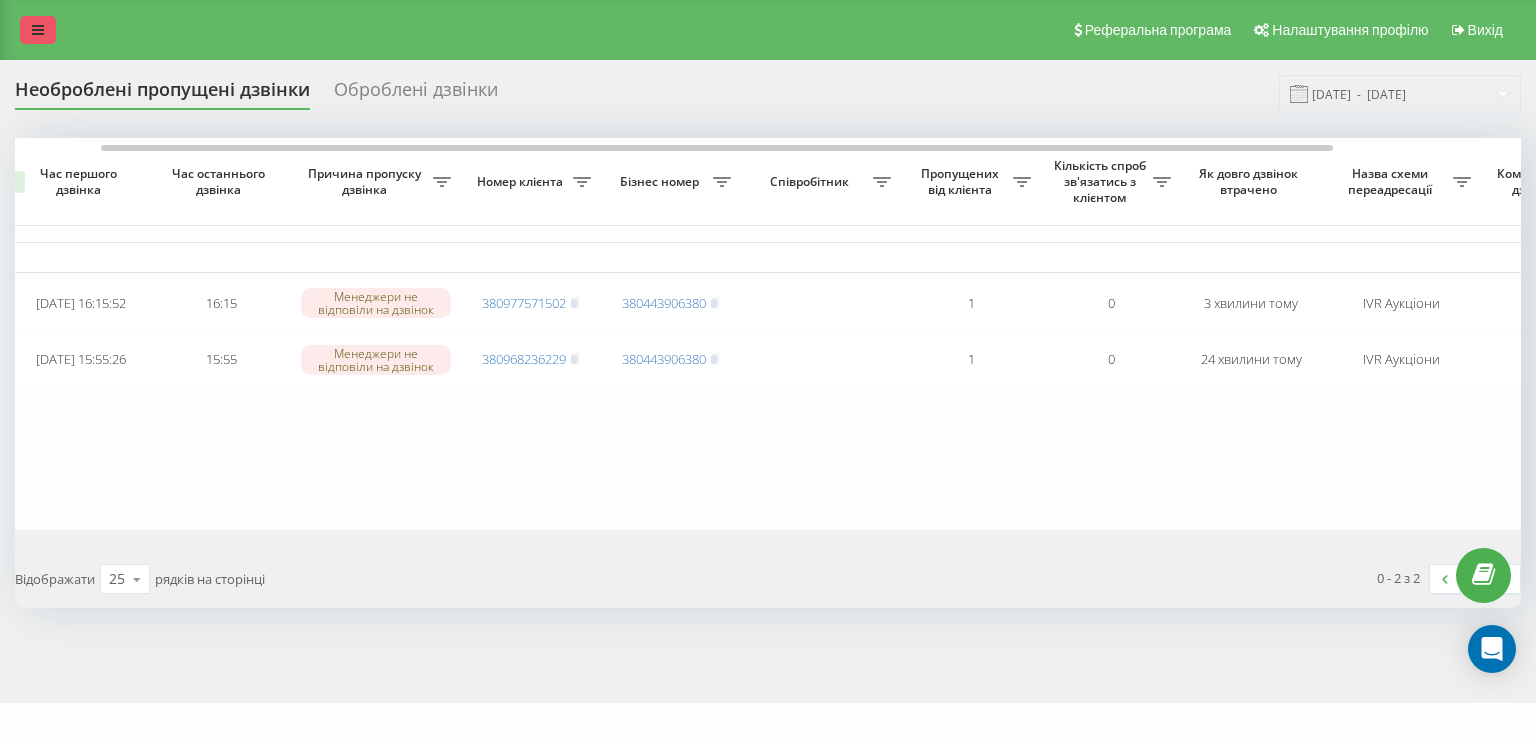 click 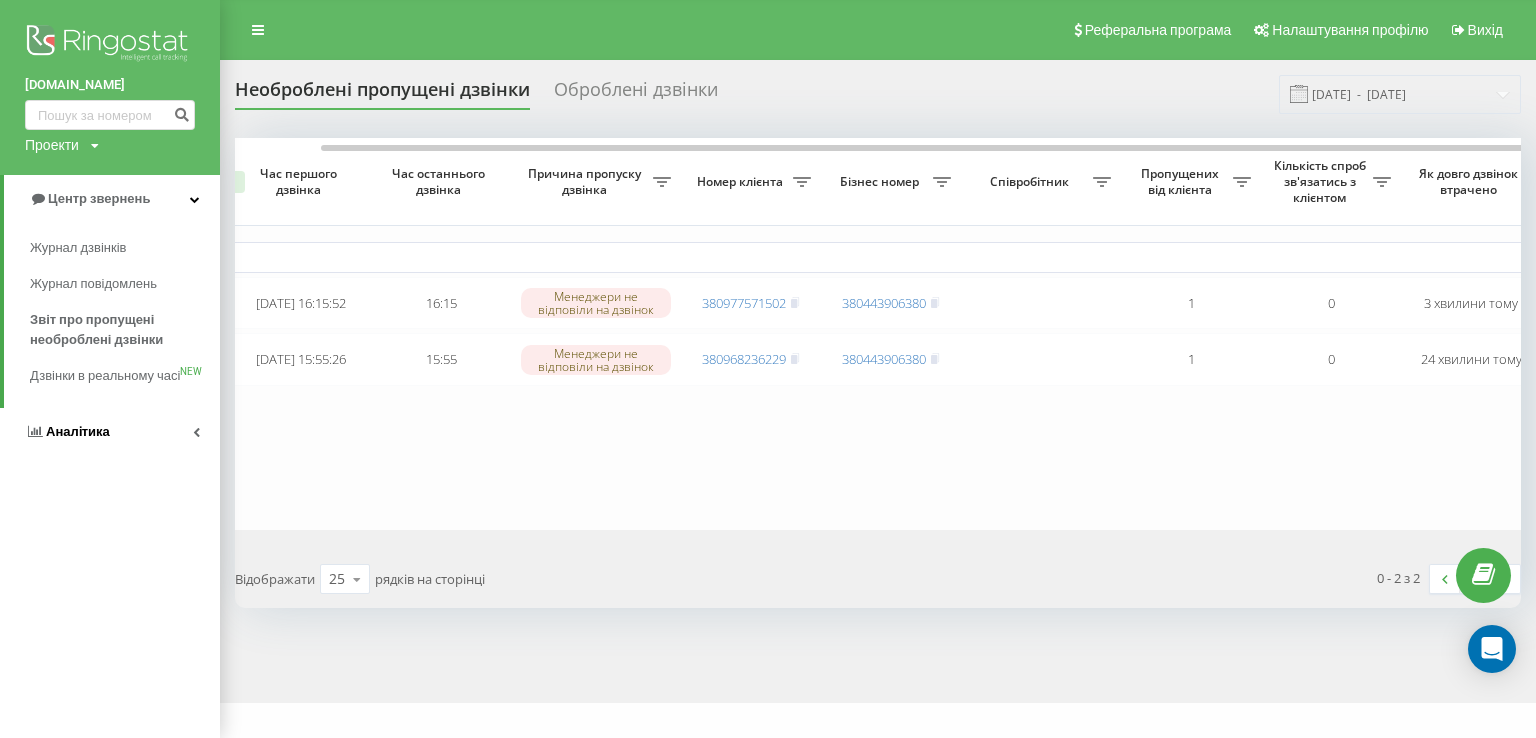 click on "Аналiтика" 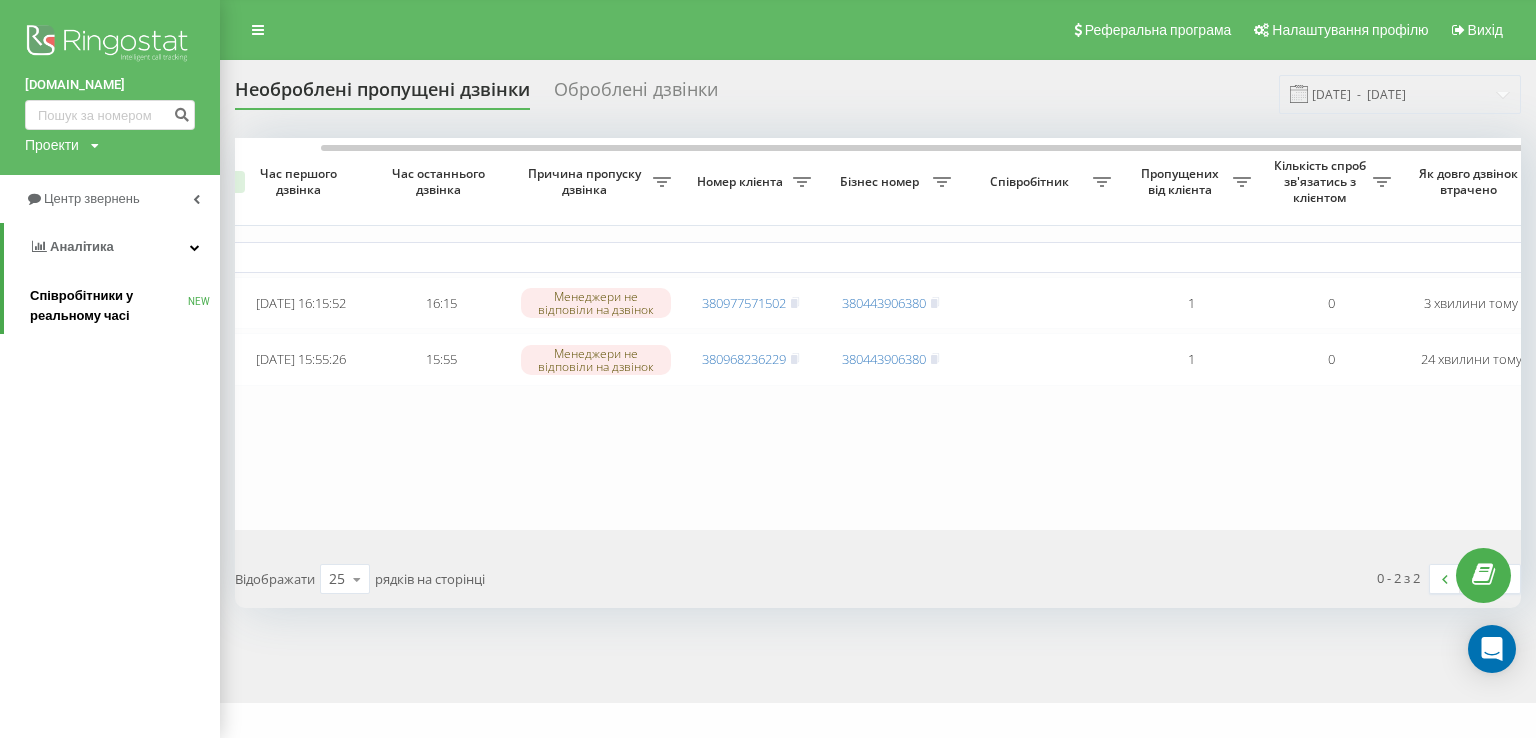 click on "Співробітники у реальному часі" 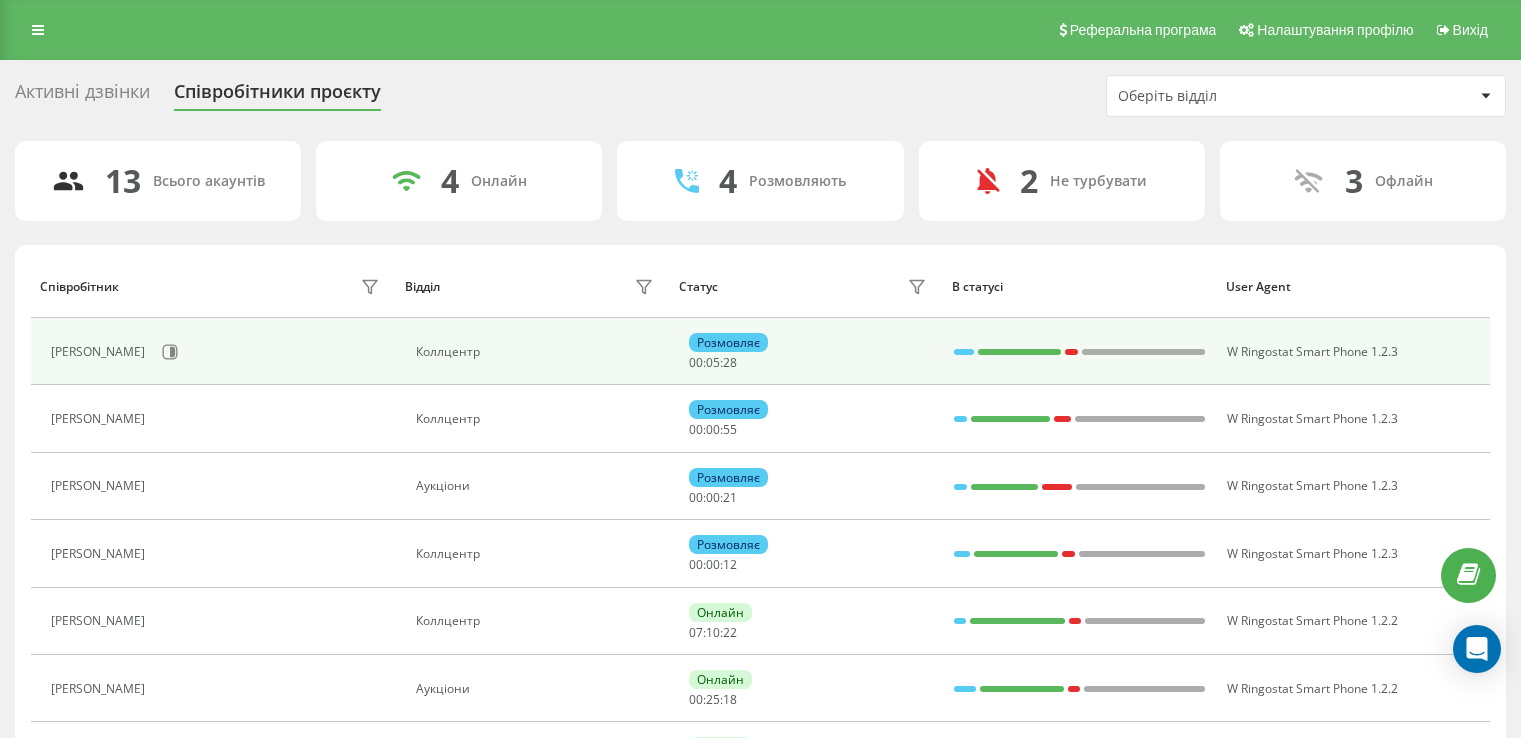 scroll, scrollTop: 0, scrollLeft: 0, axis: both 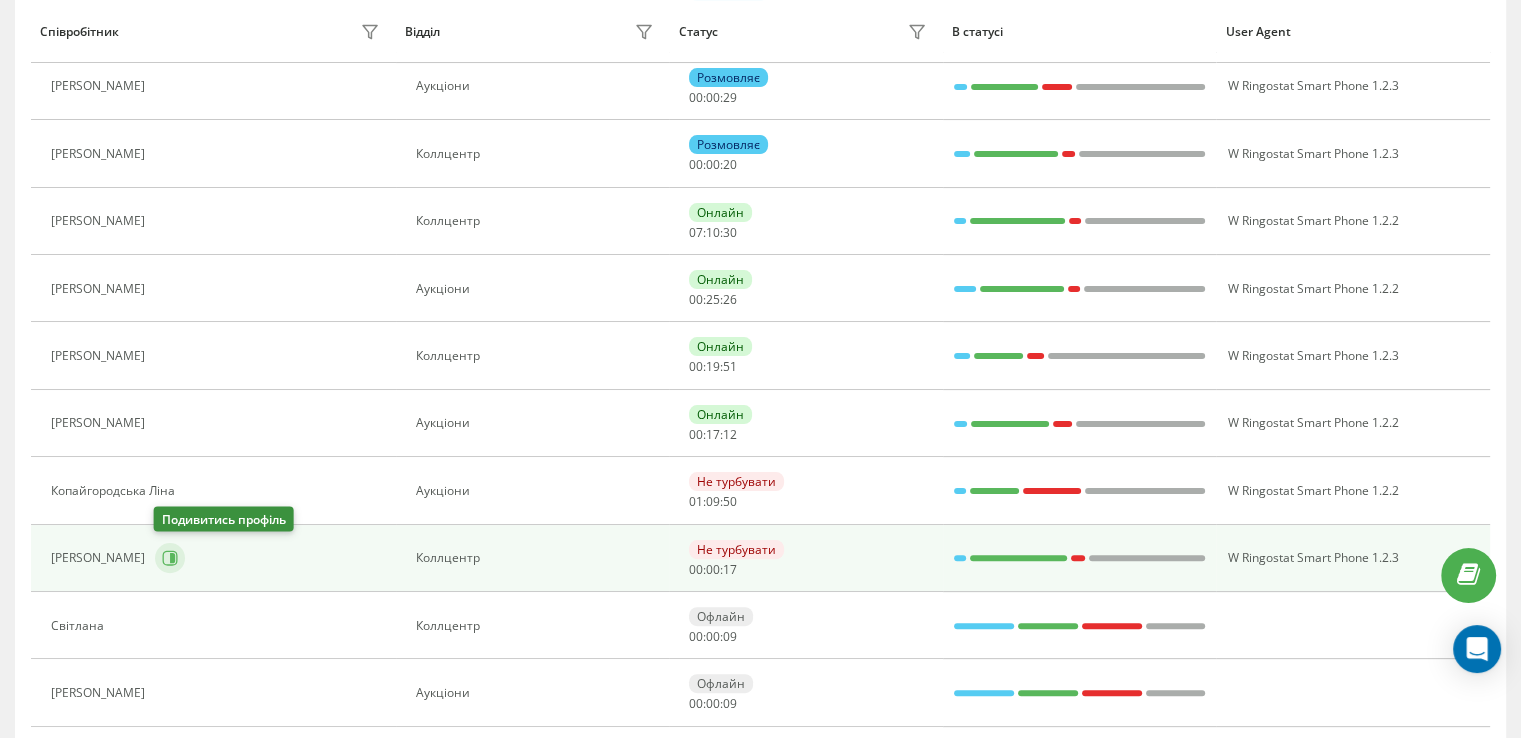 click 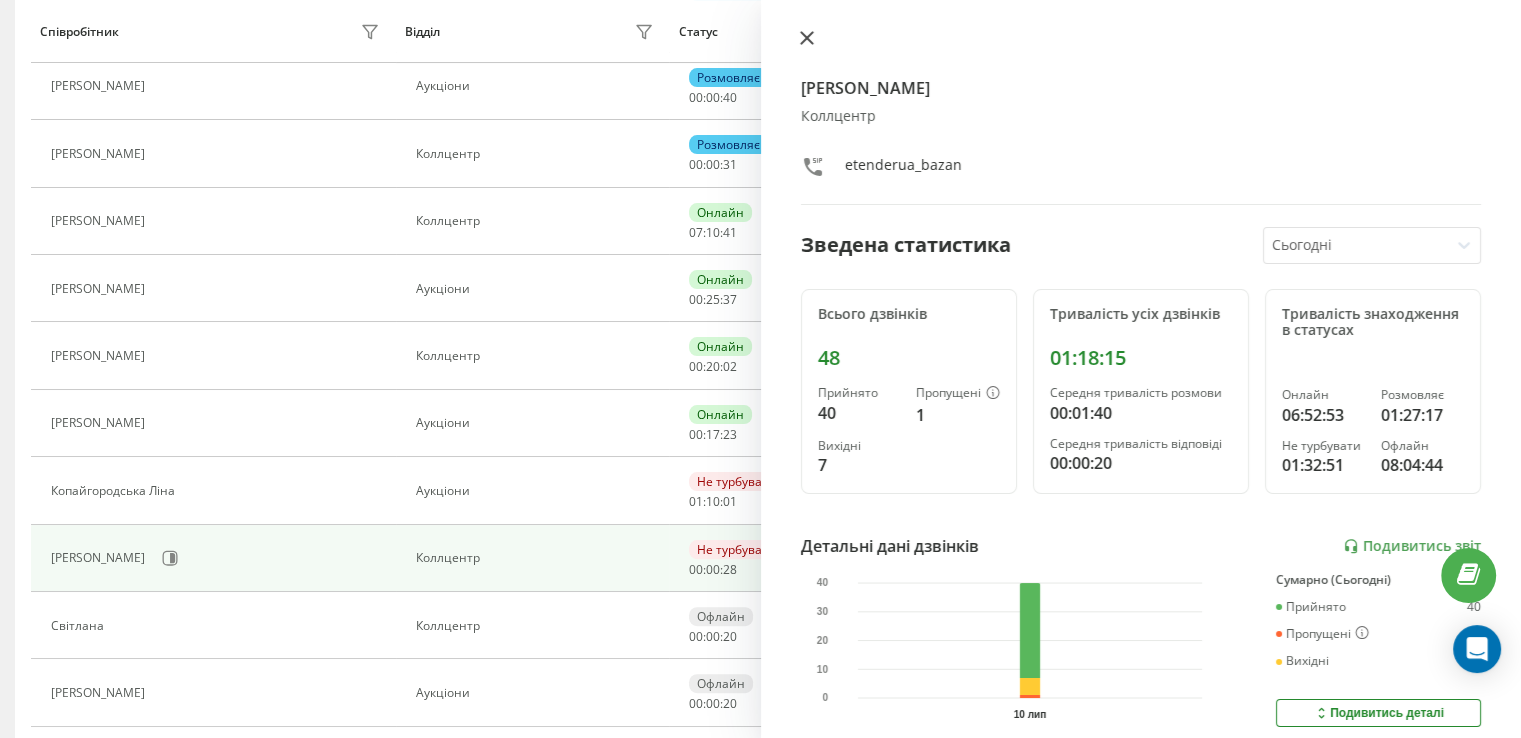 click 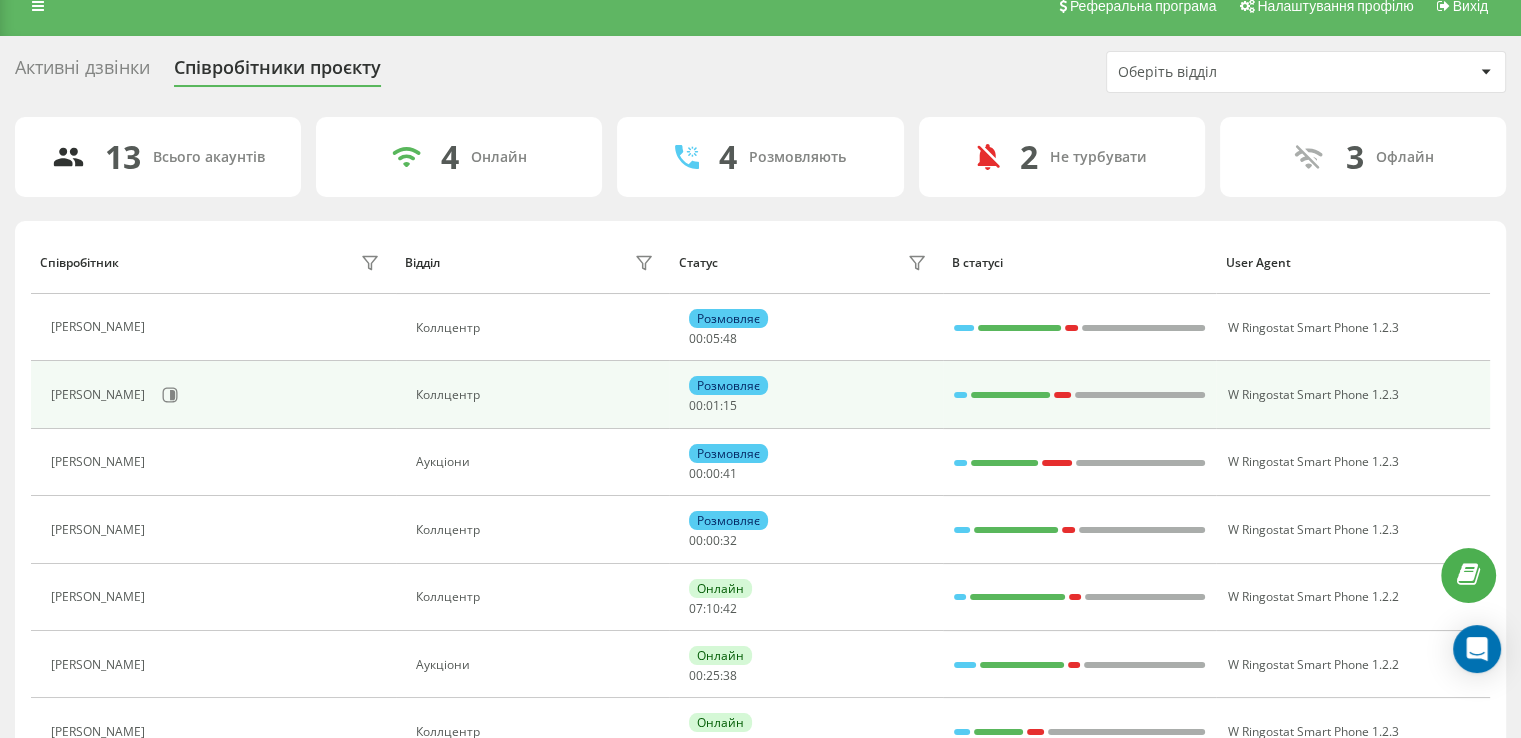 scroll, scrollTop: 0, scrollLeft: 0, axis: both 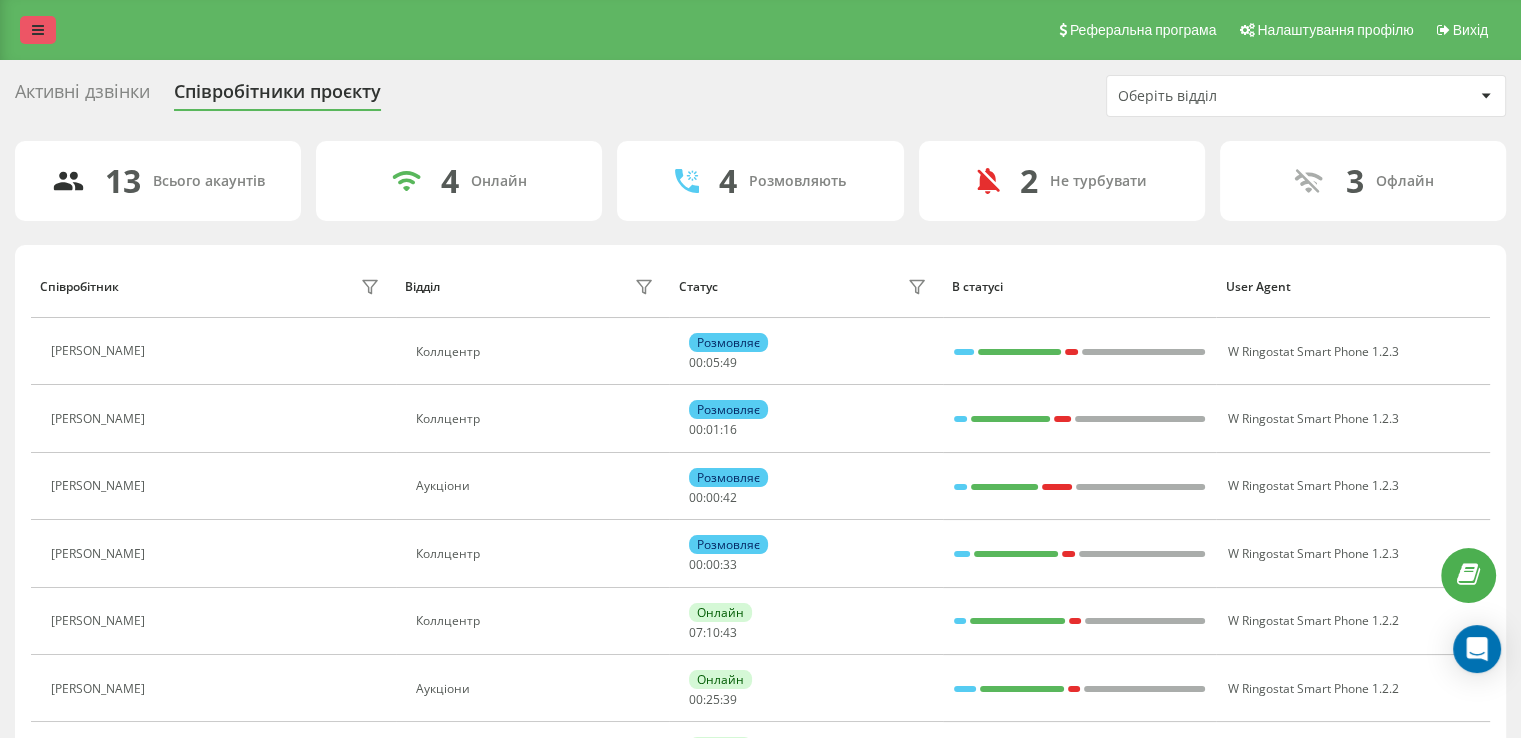 click at bounding box center [38, 30] 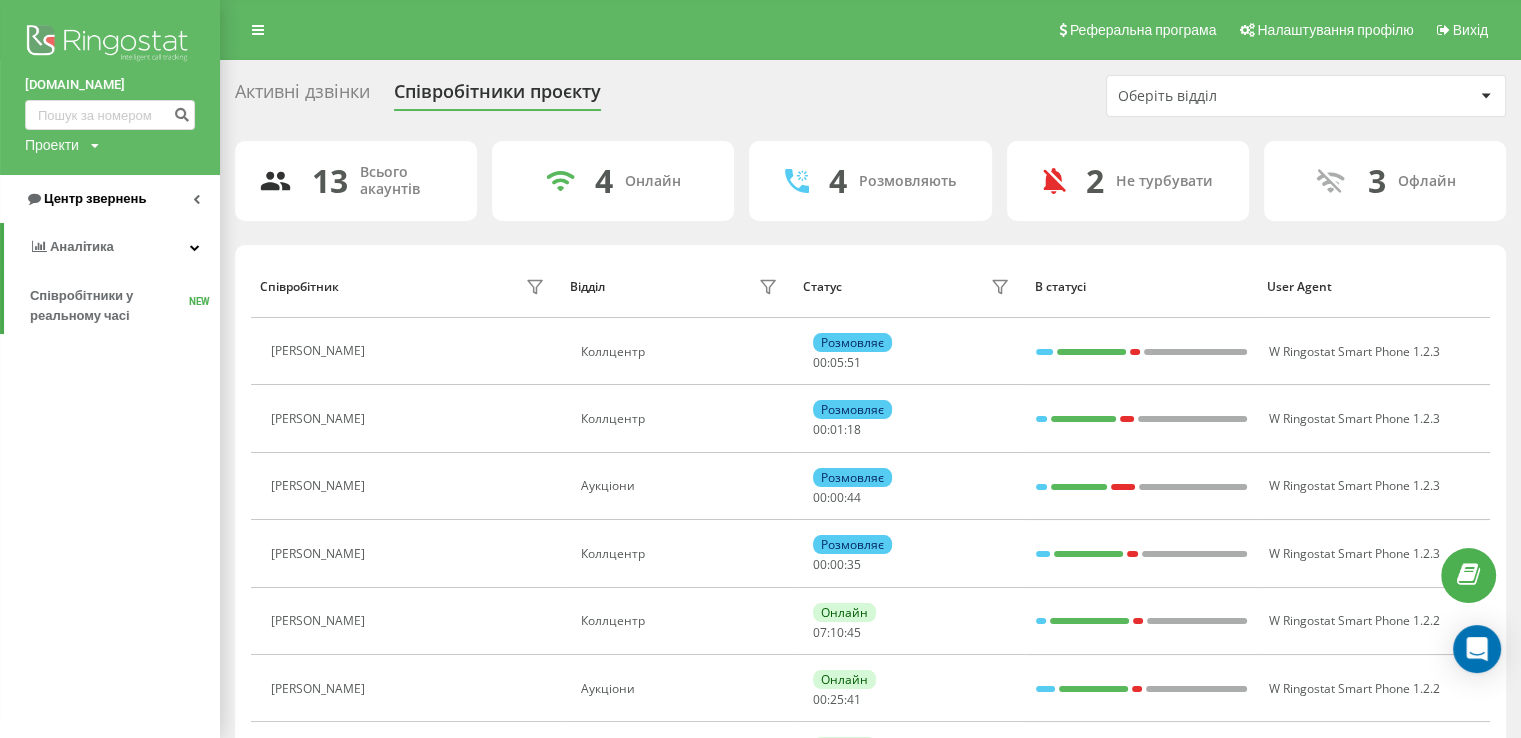 click on "Центр звернень" at bounding box center [95, 198] 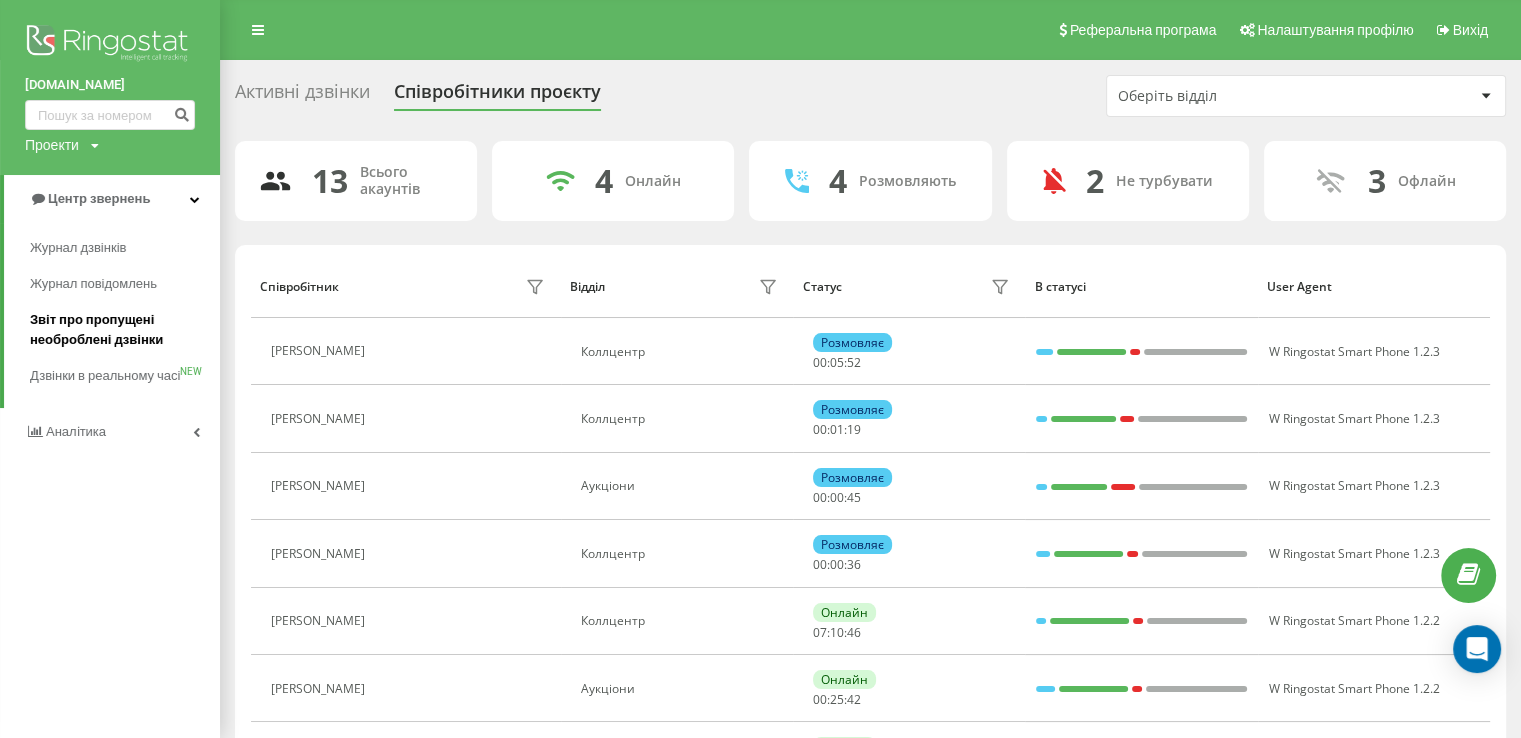 click on "Звіт про пропущені необроблені дзвінки" at bounding box center (120, 330) 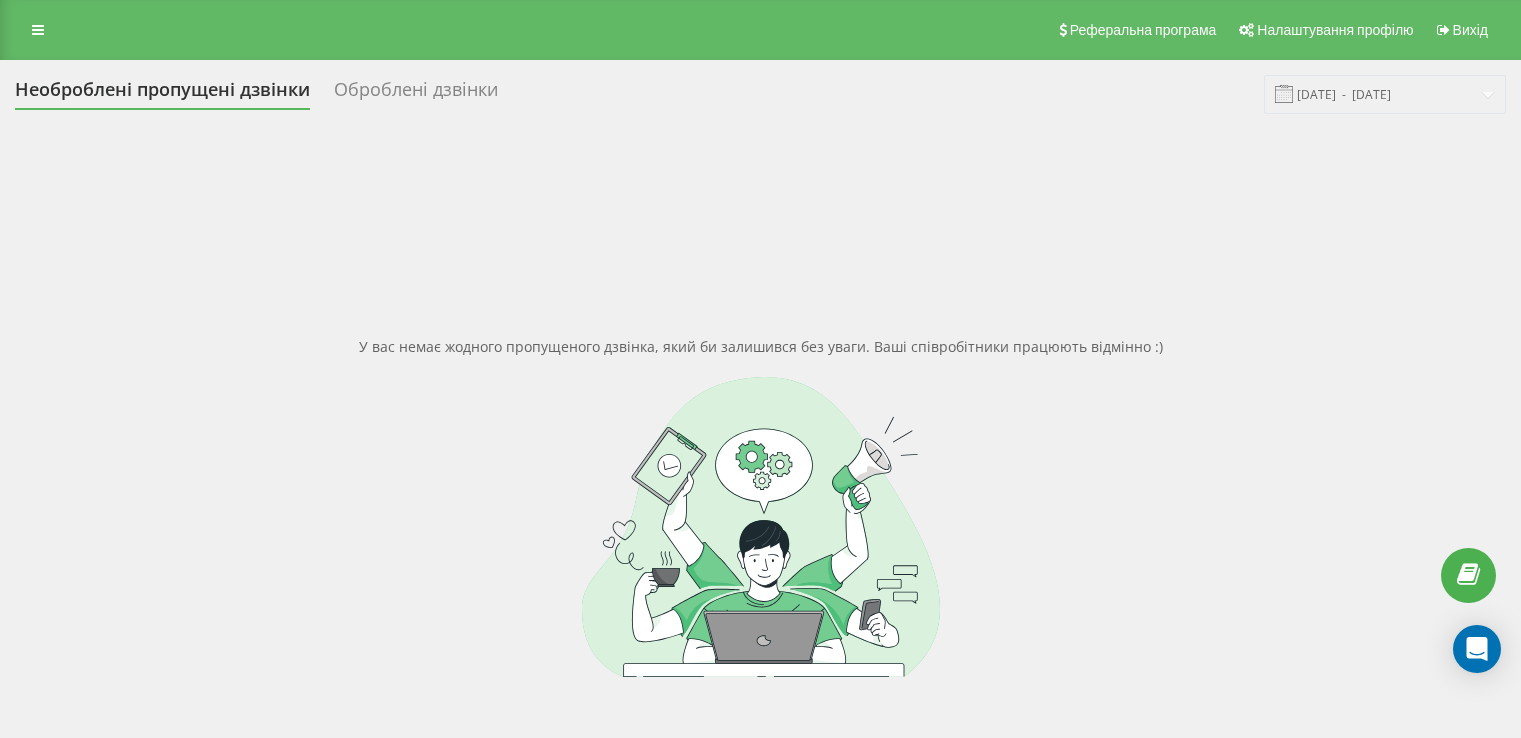 scroll, scrollTop: 0, scrollLeft: 0, axis: both 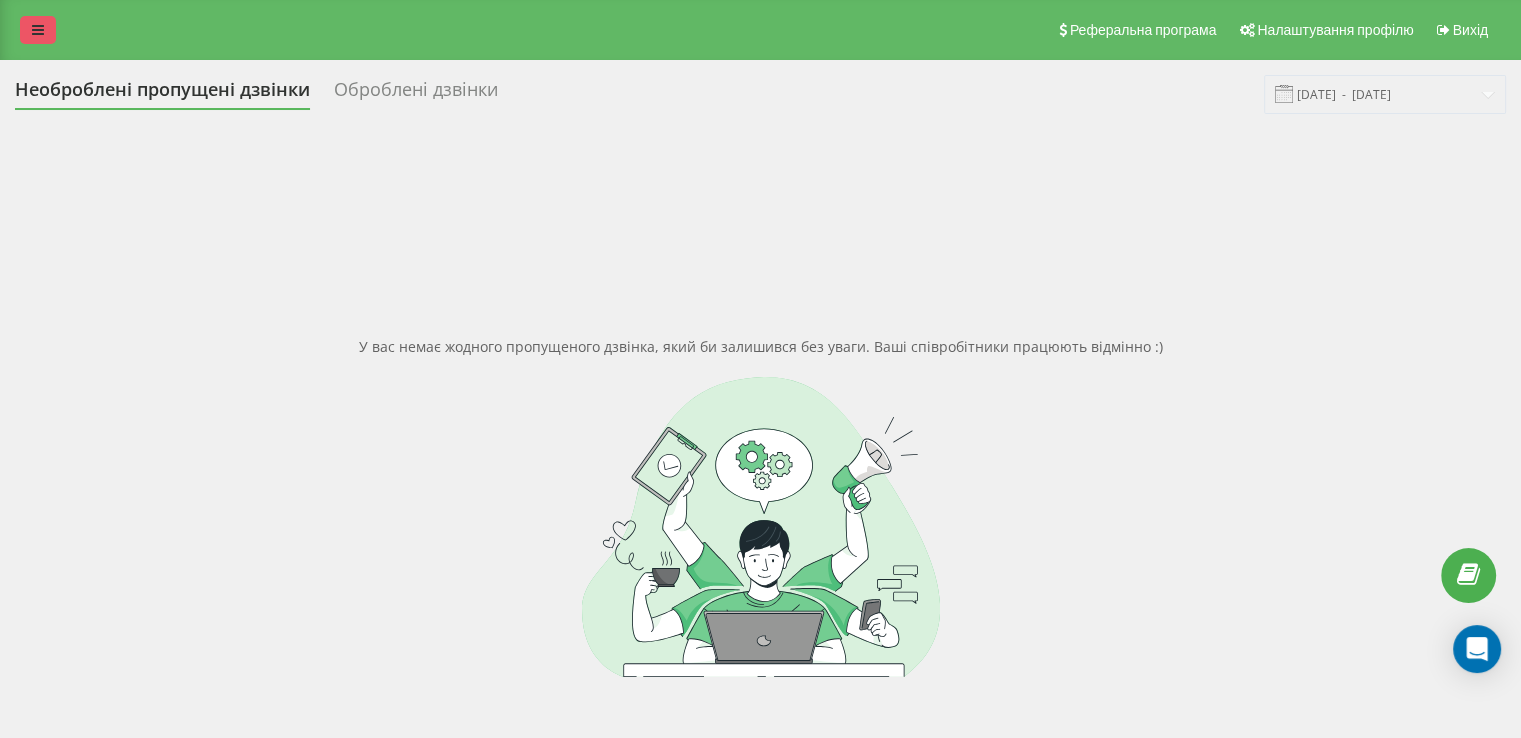 click at bounding box center (38, 30) 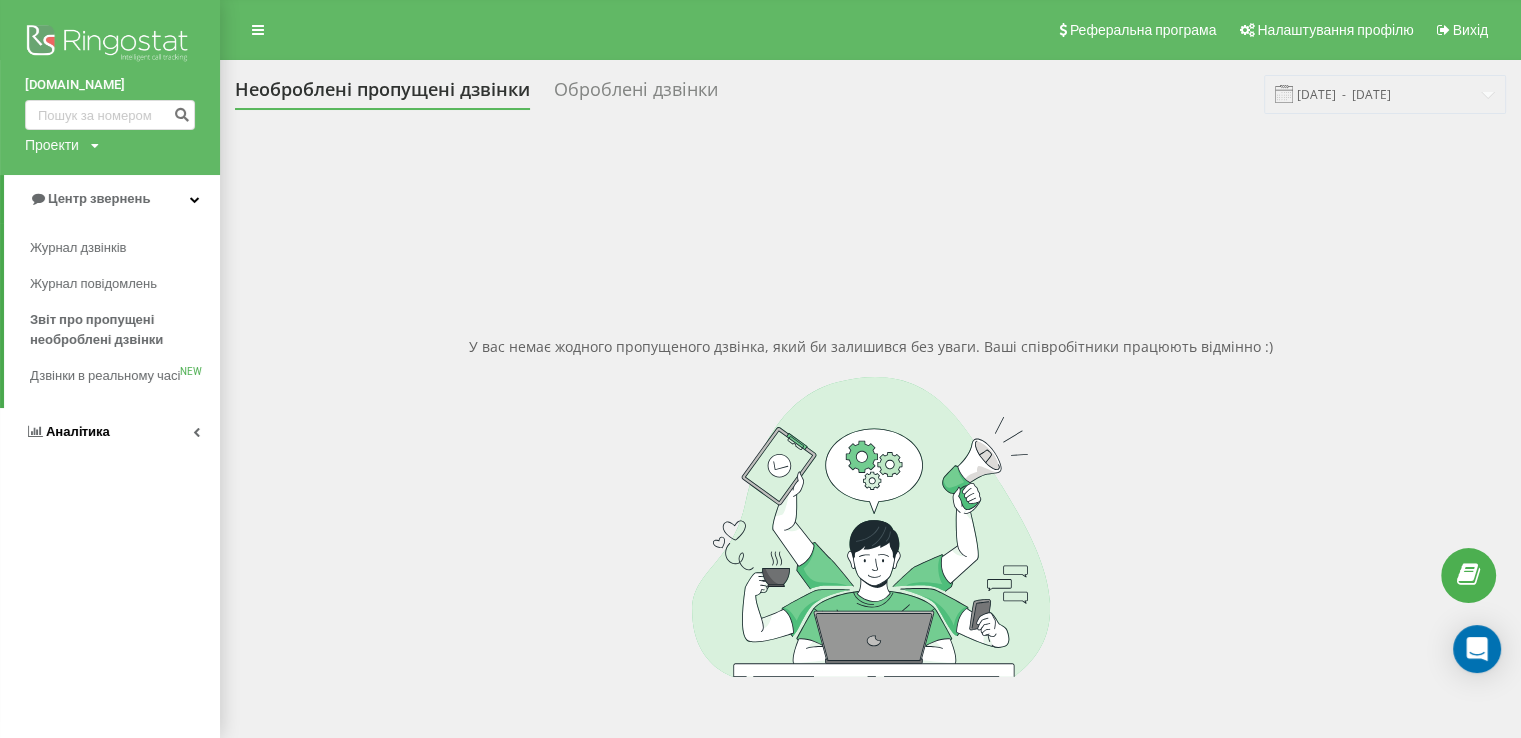 click on "Аналiтика" at bounding box center (78, 431) 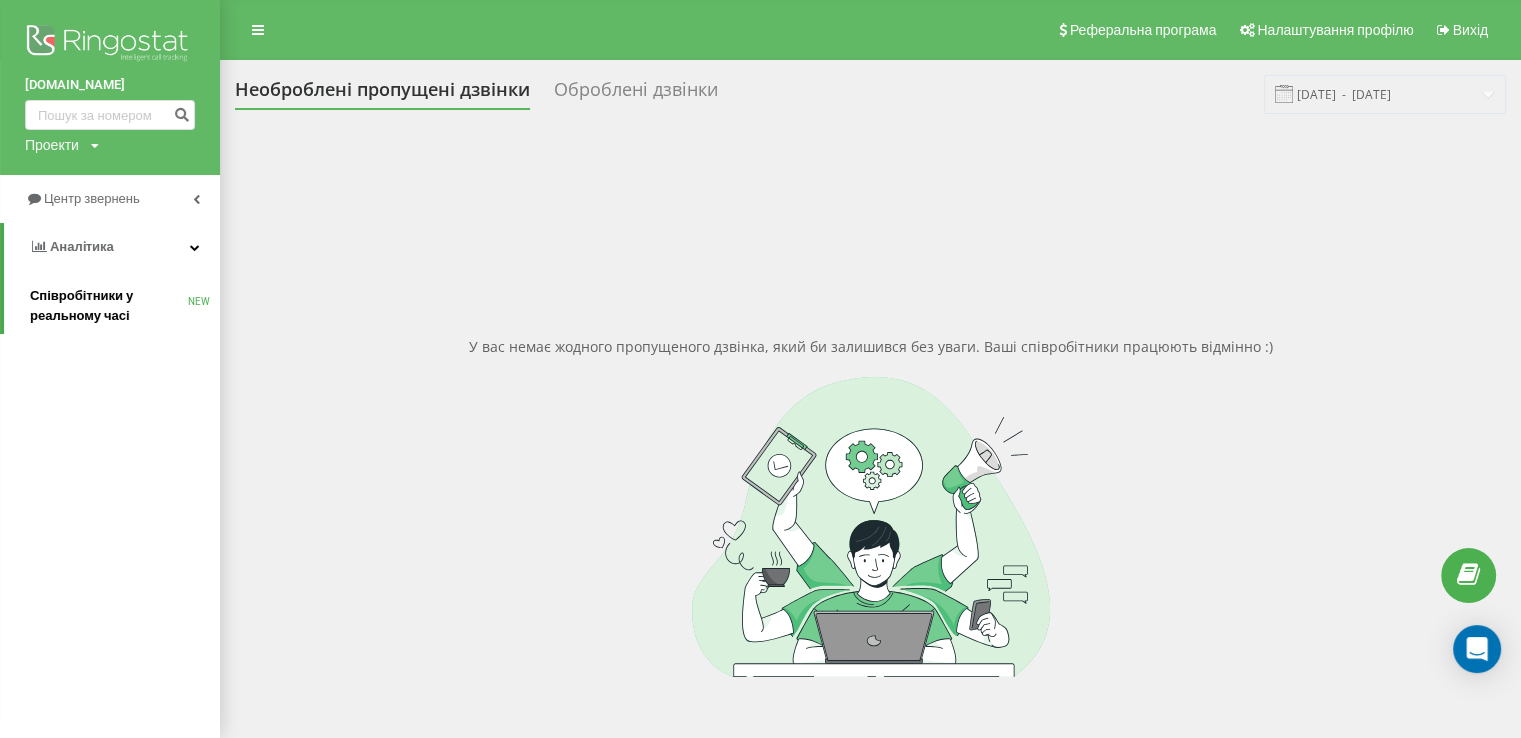 click on "Співробітники у реальному часі" at bounding box center [109, 306] 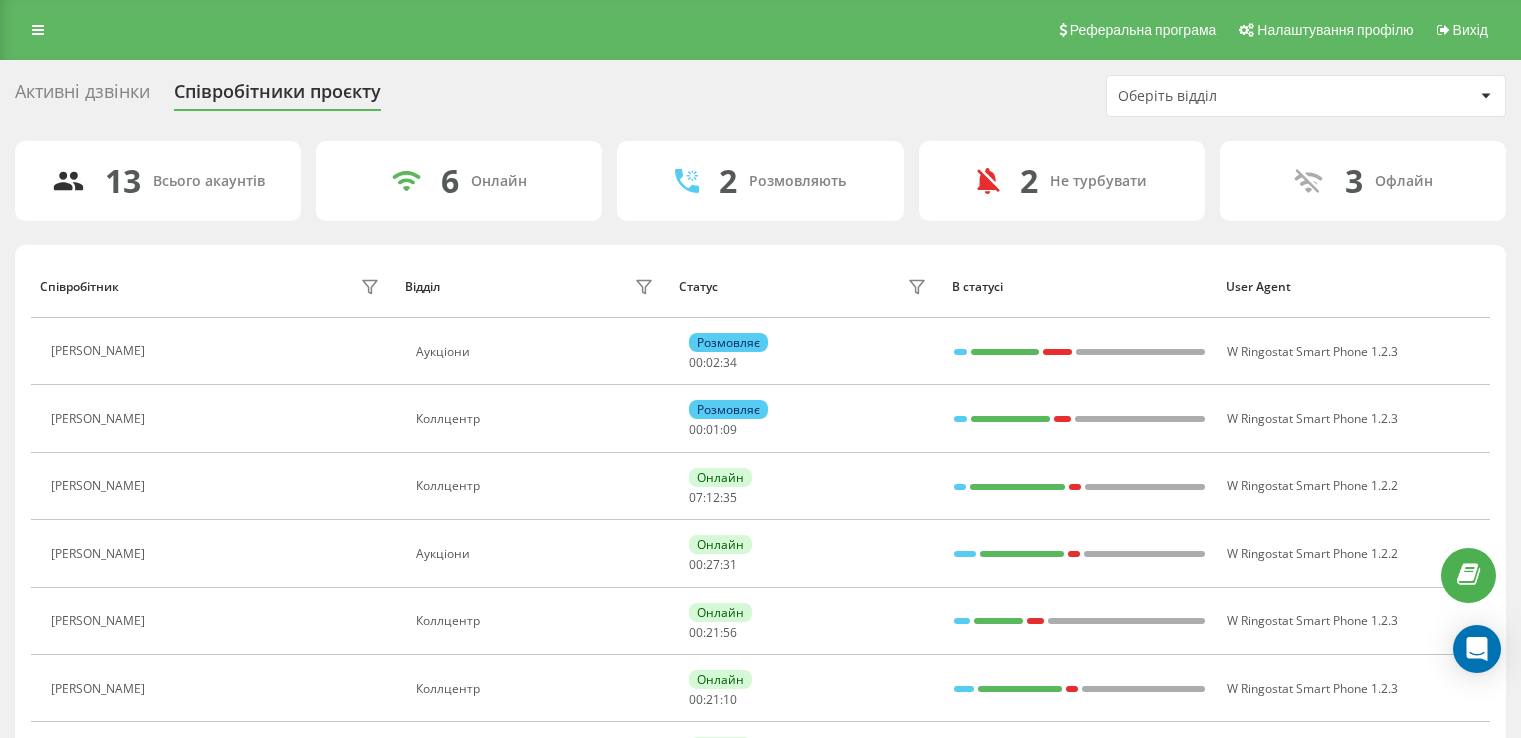 scroll, scrollTop: 0, scrollLeft: 0, axis: both 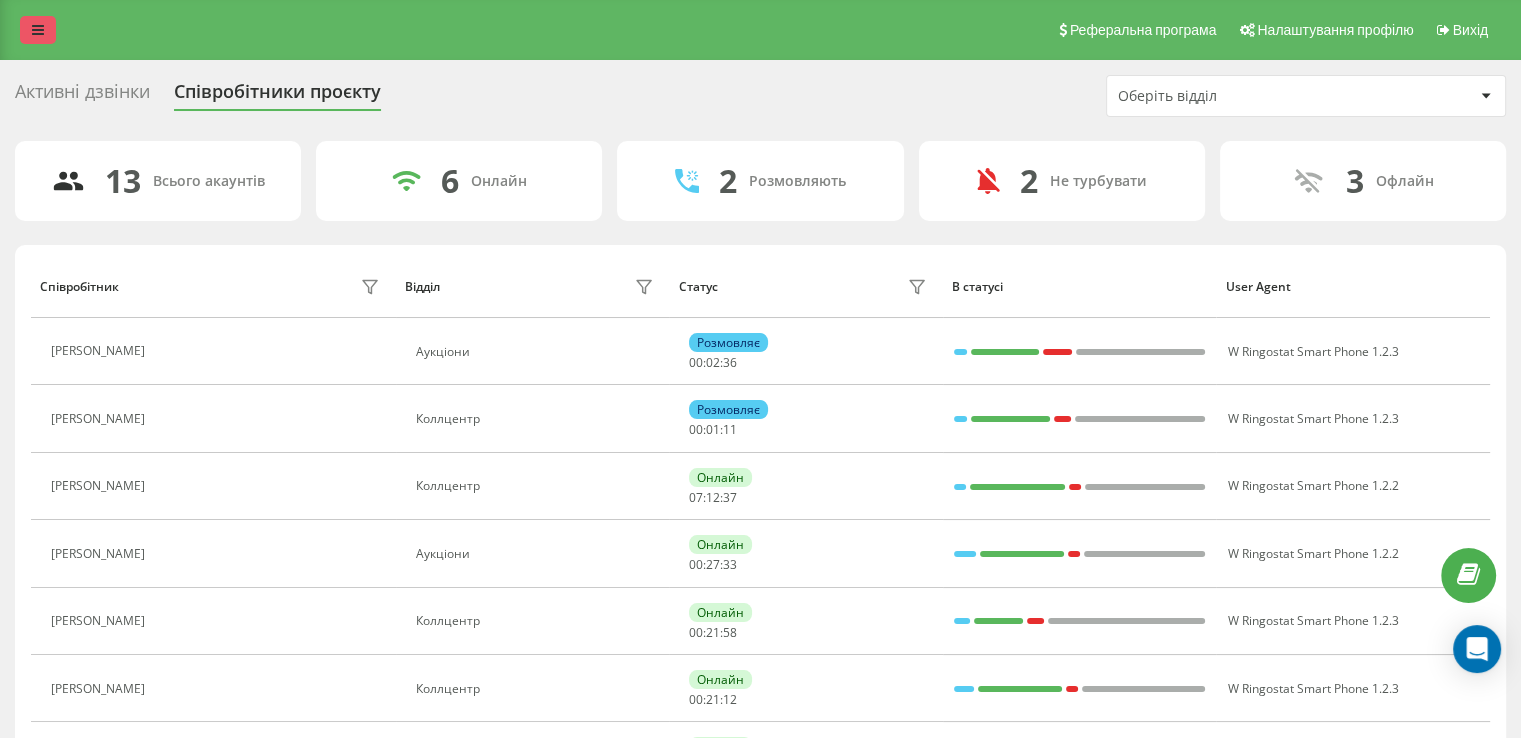 click at bounding box center (38, 30) 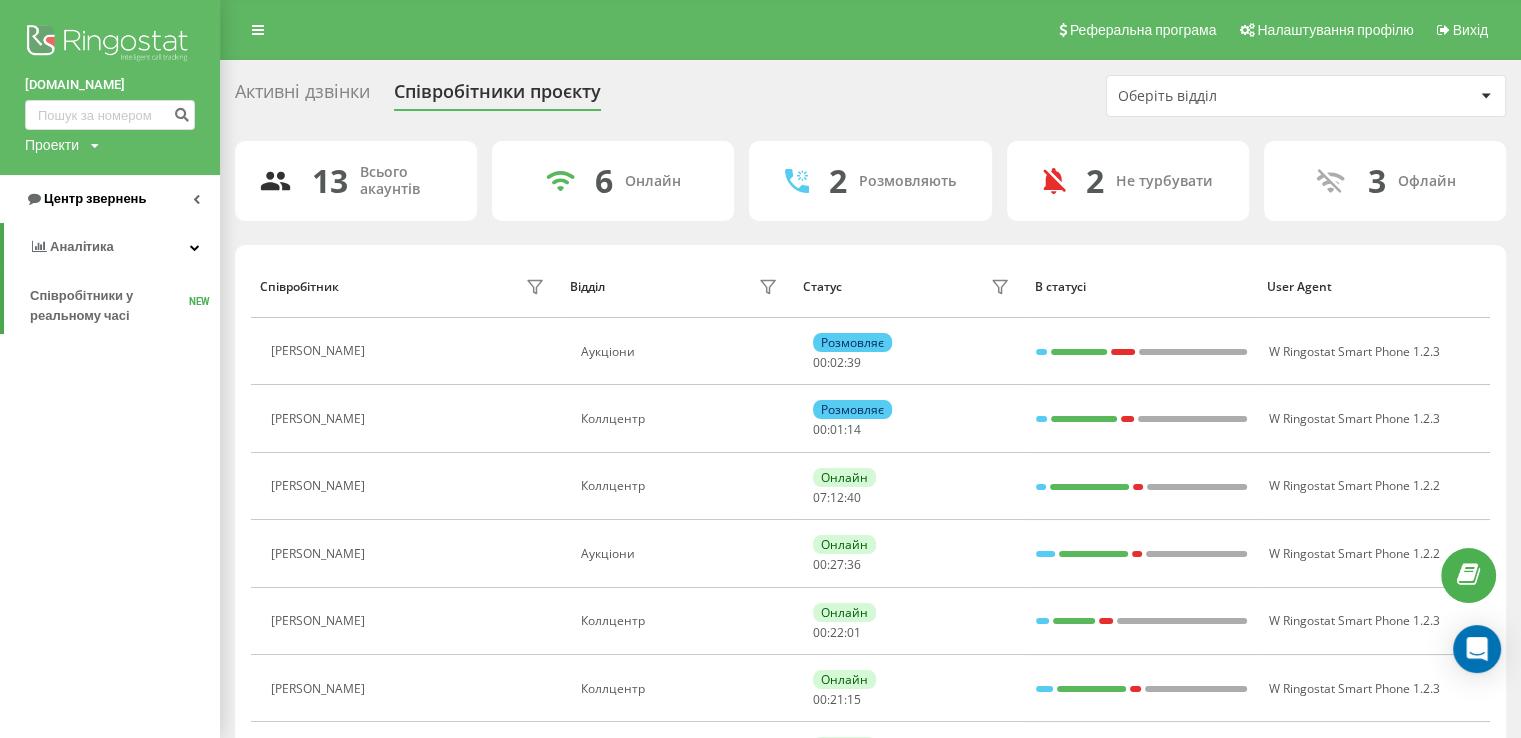 click on "Центр звернень" at bounding box center [95, 198] 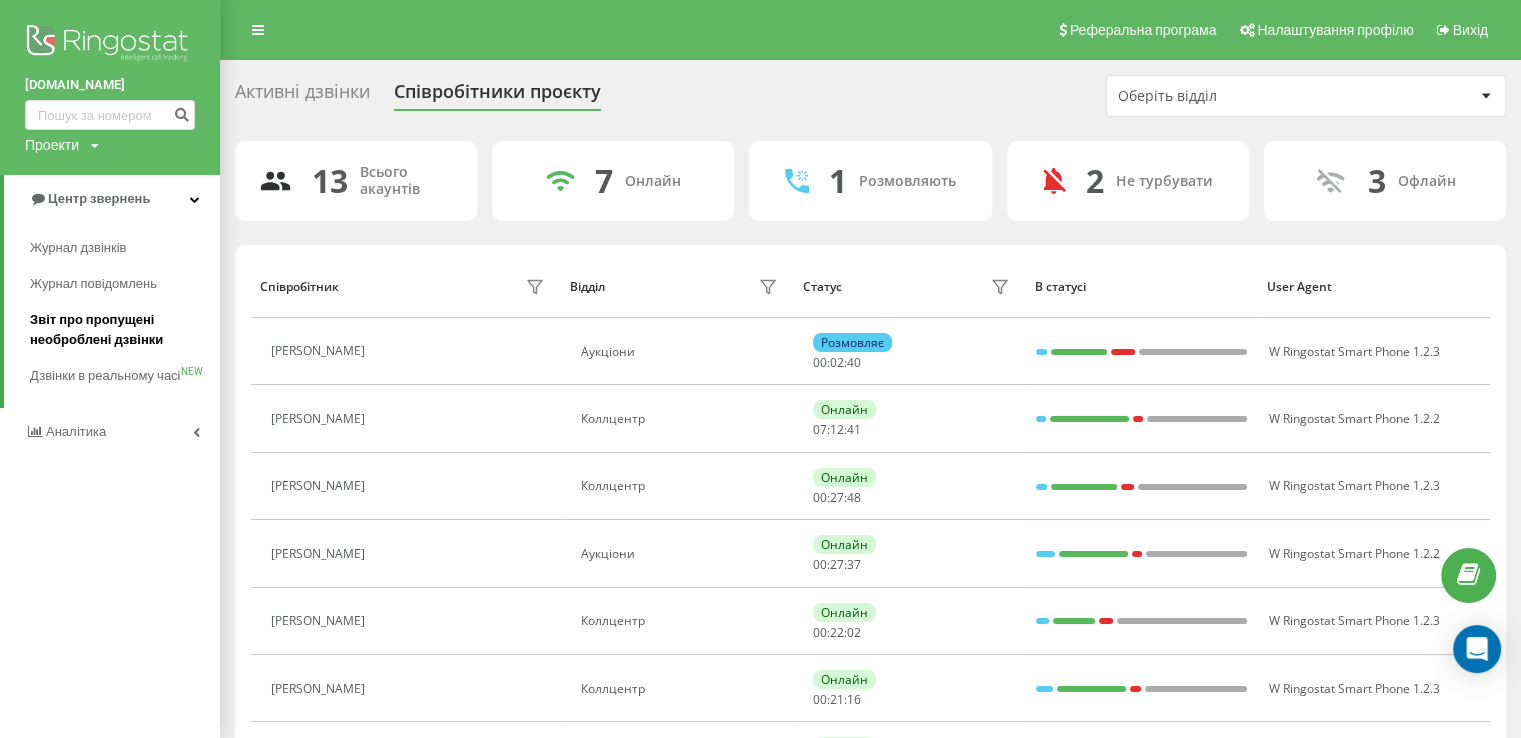 click on "Звіт про пропущені необроблені дзвінки" at bounding box center (120, 330) 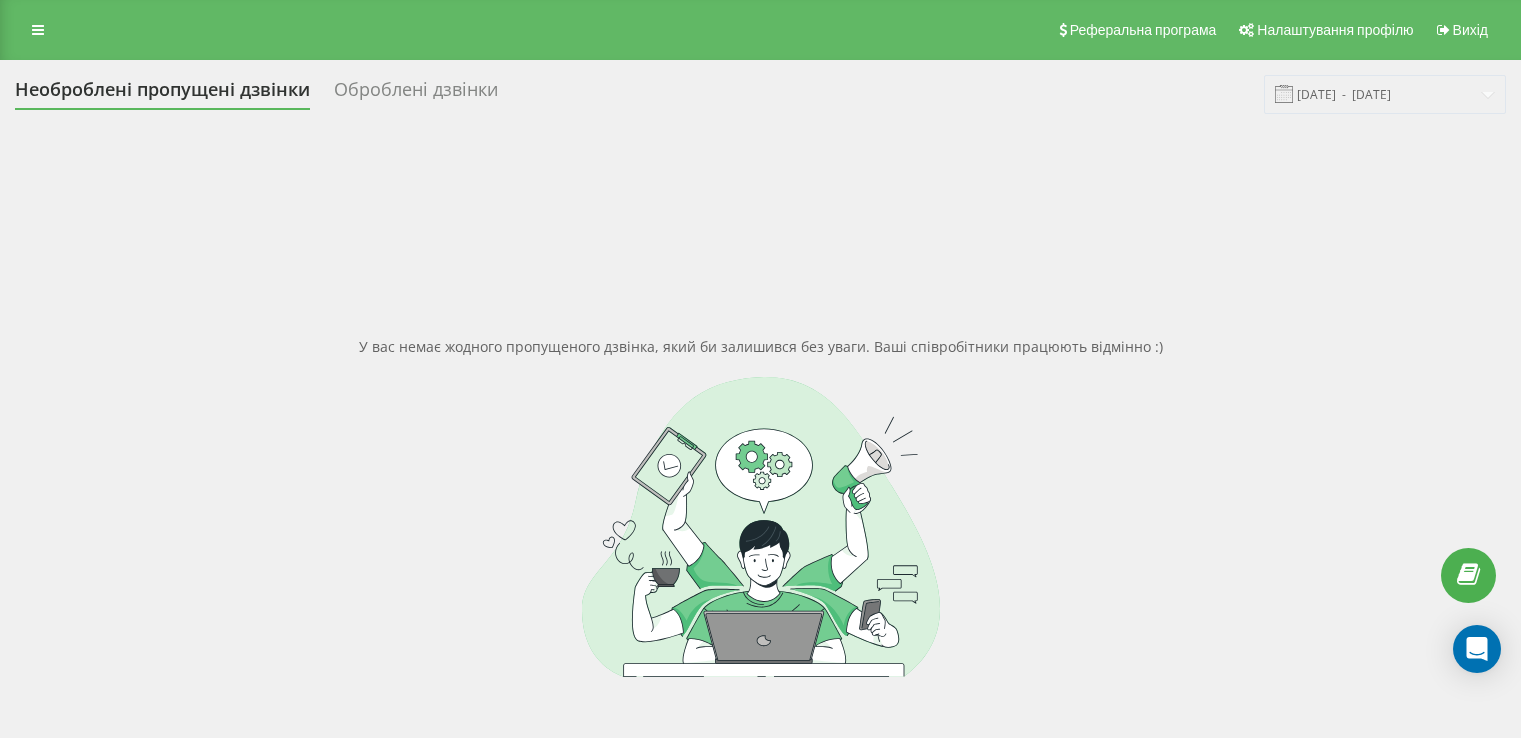 scroll, scrollTop: 0, scrollLeft: 0, axis: both 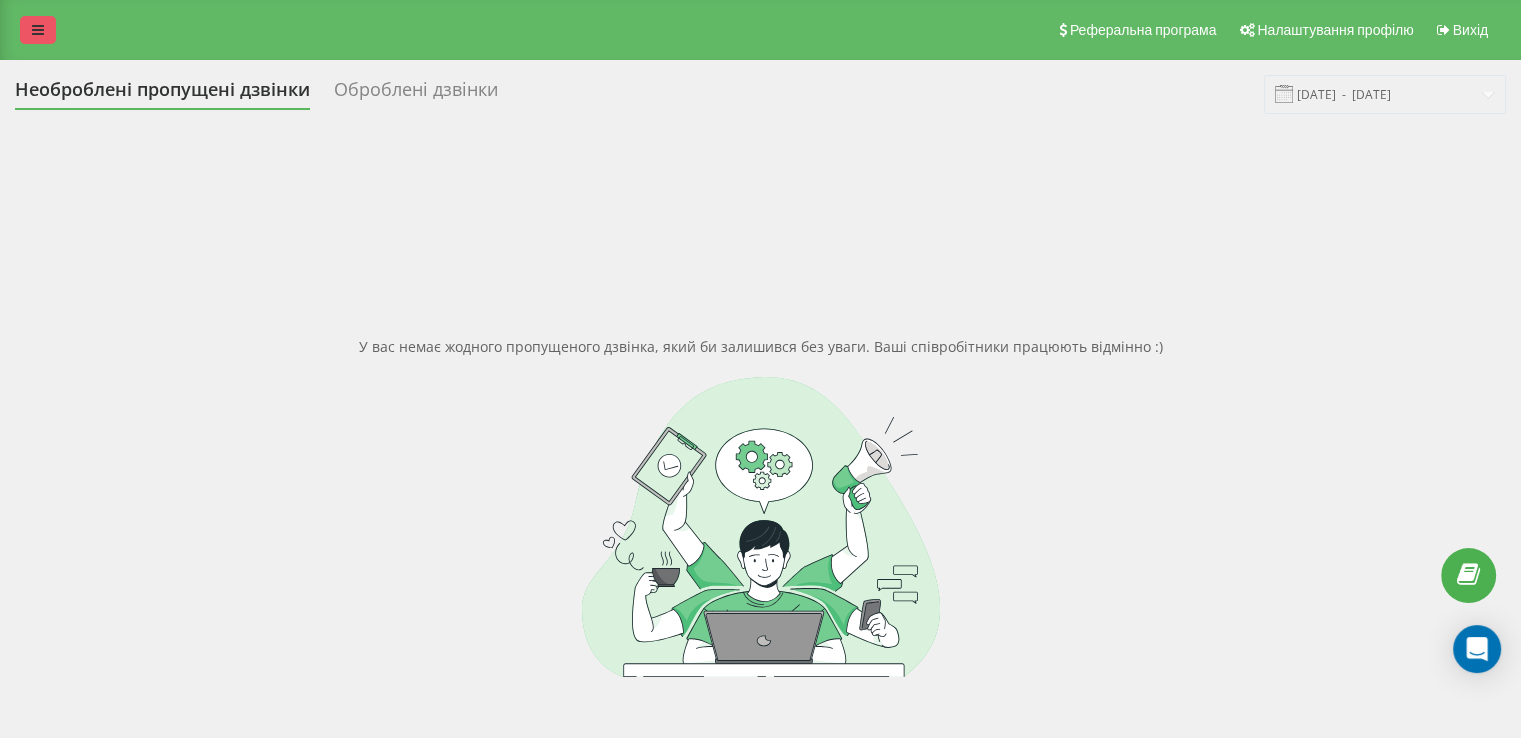 click at bounding box center (38, 30) 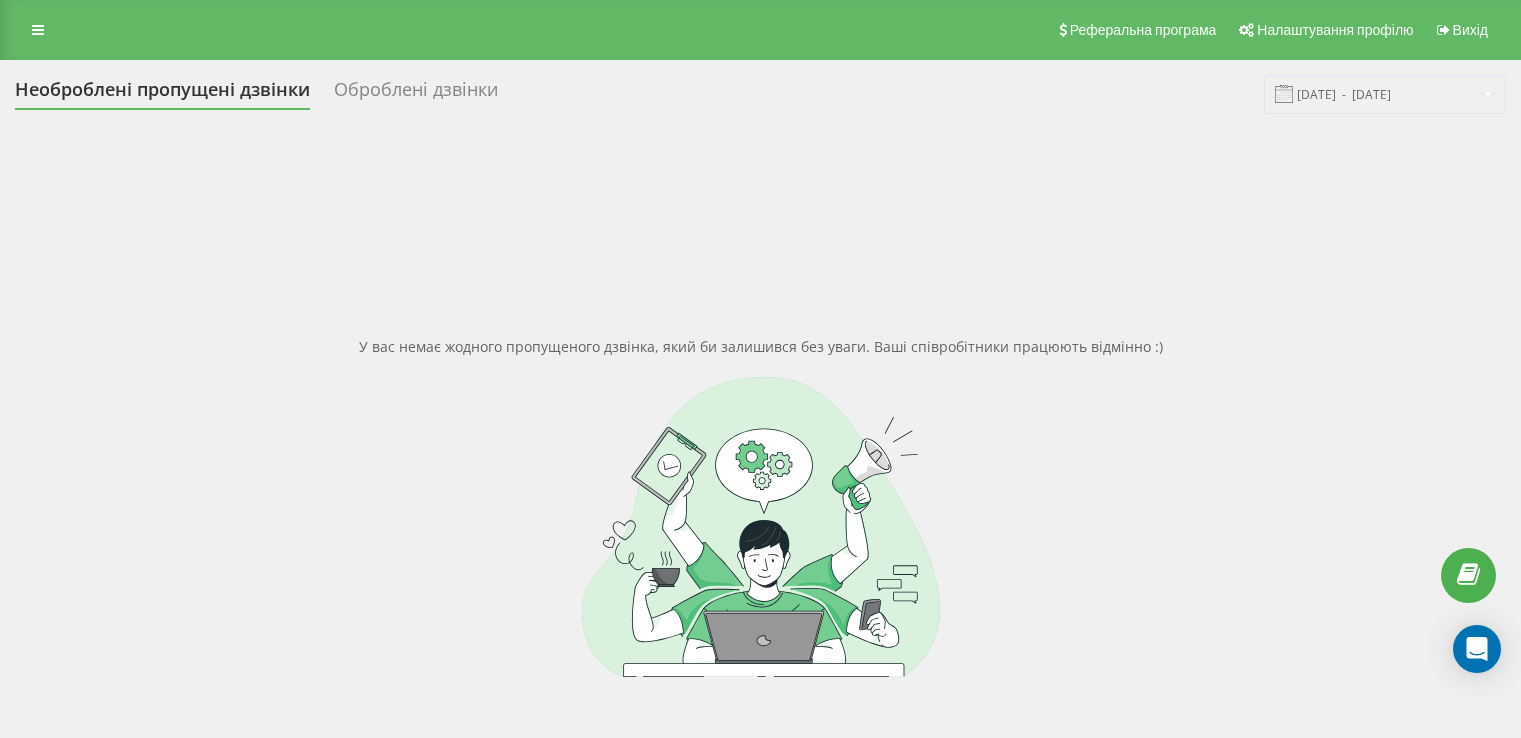 scroll, scrollTop: 0, scrollLeft: 0, axis: both 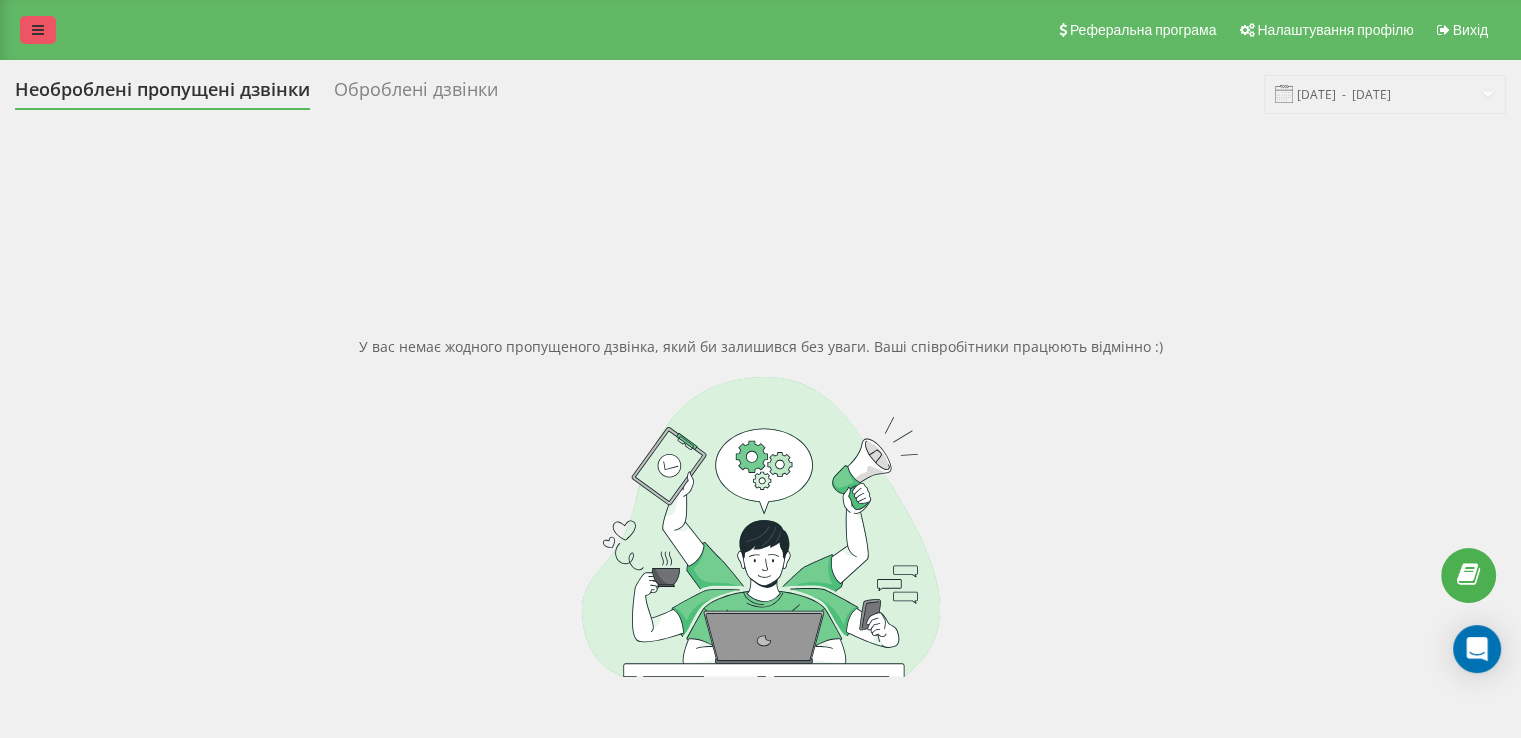 click at bounding box center (38, 30) 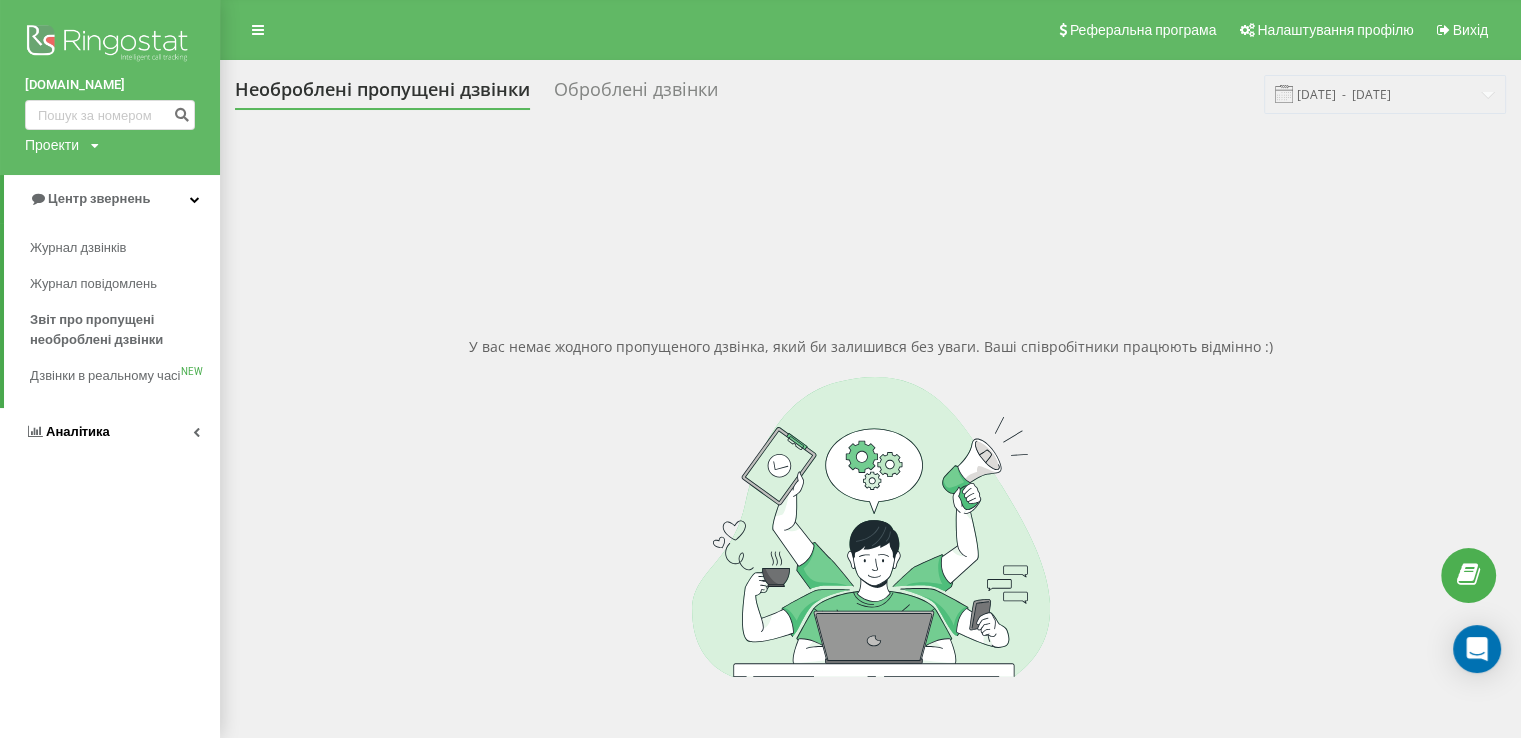 click on "Аналiтика" at bounding box center (78, 431) 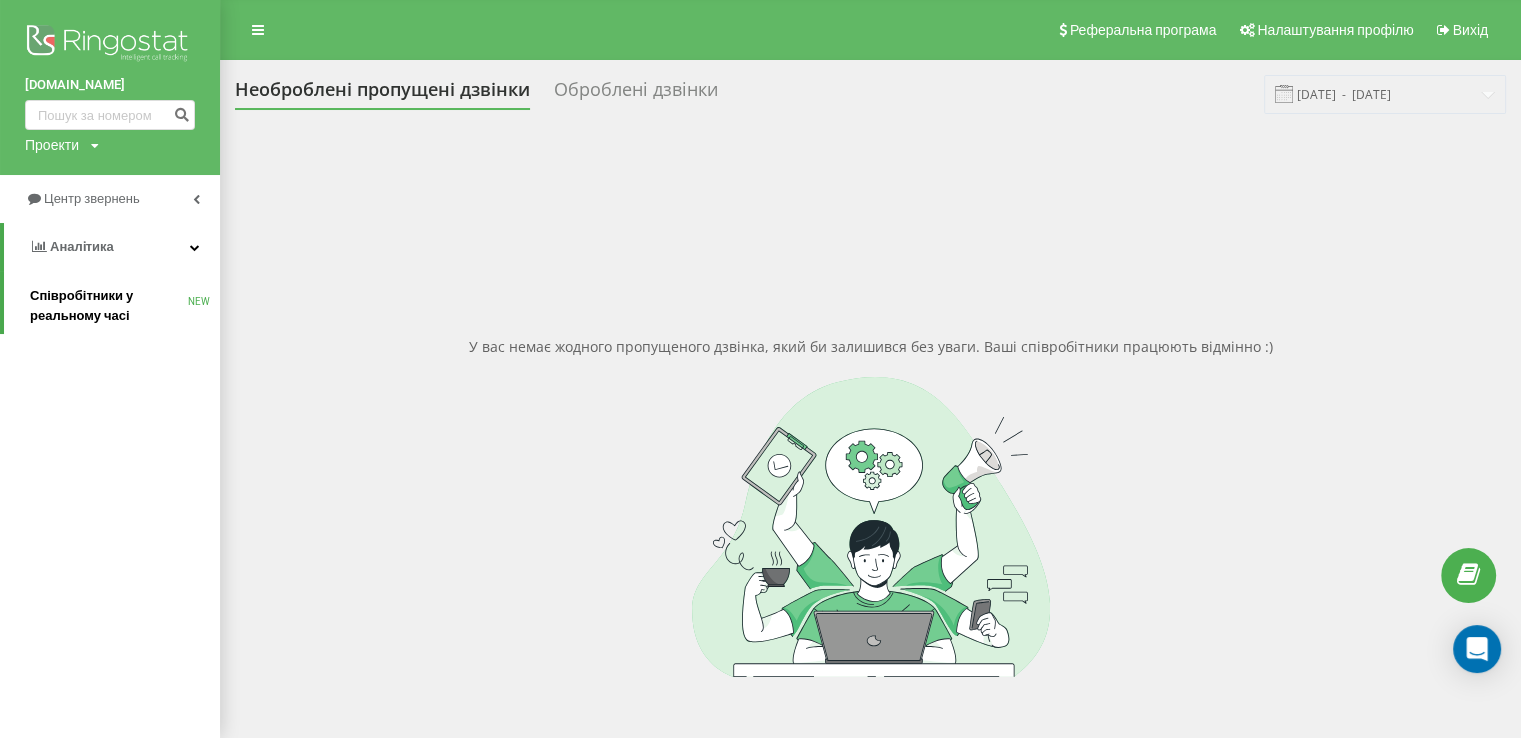 click on "Співробітники у реальному часі NEW" at bounding box center [125, 306] 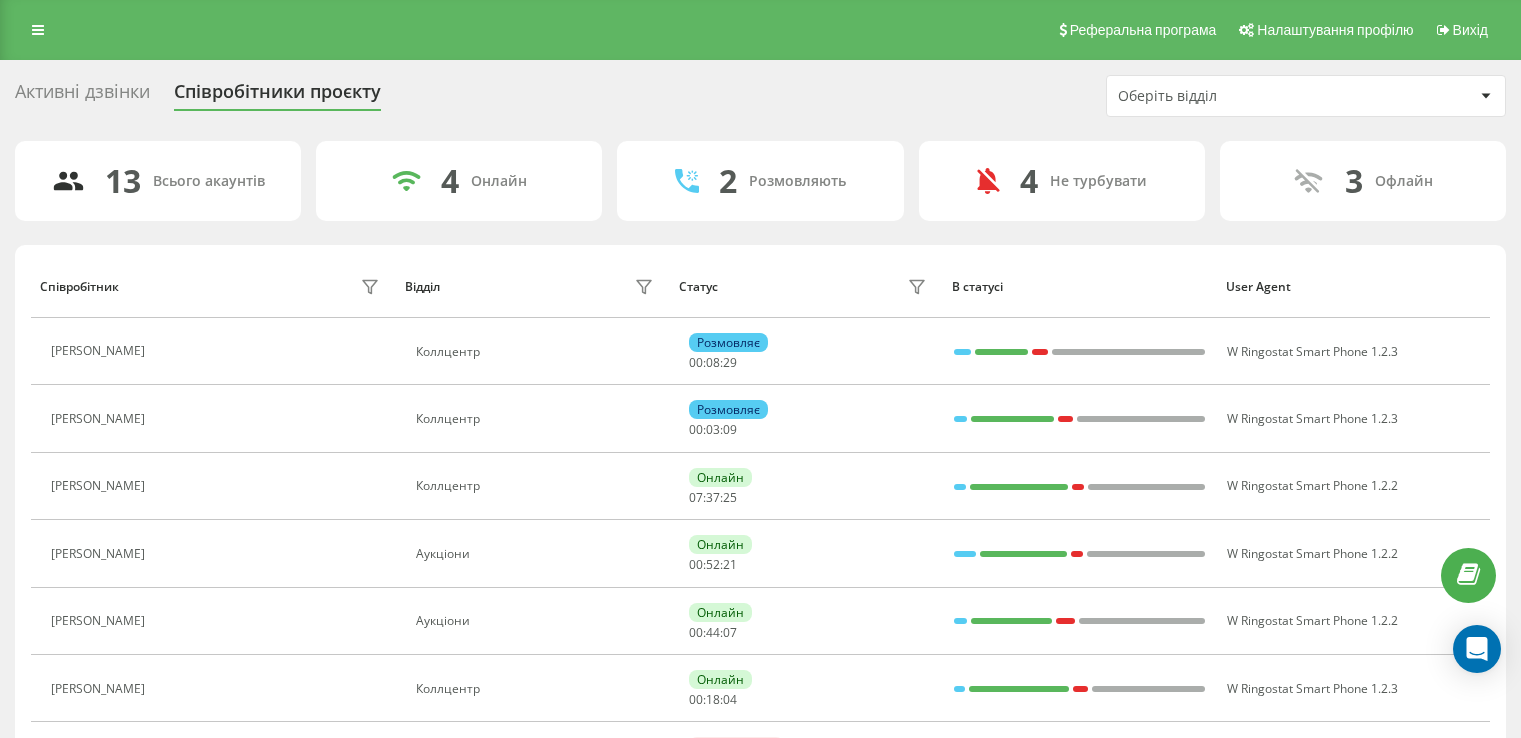 scroll, scrollTop: 0, scrollLeft: 0, axis: both 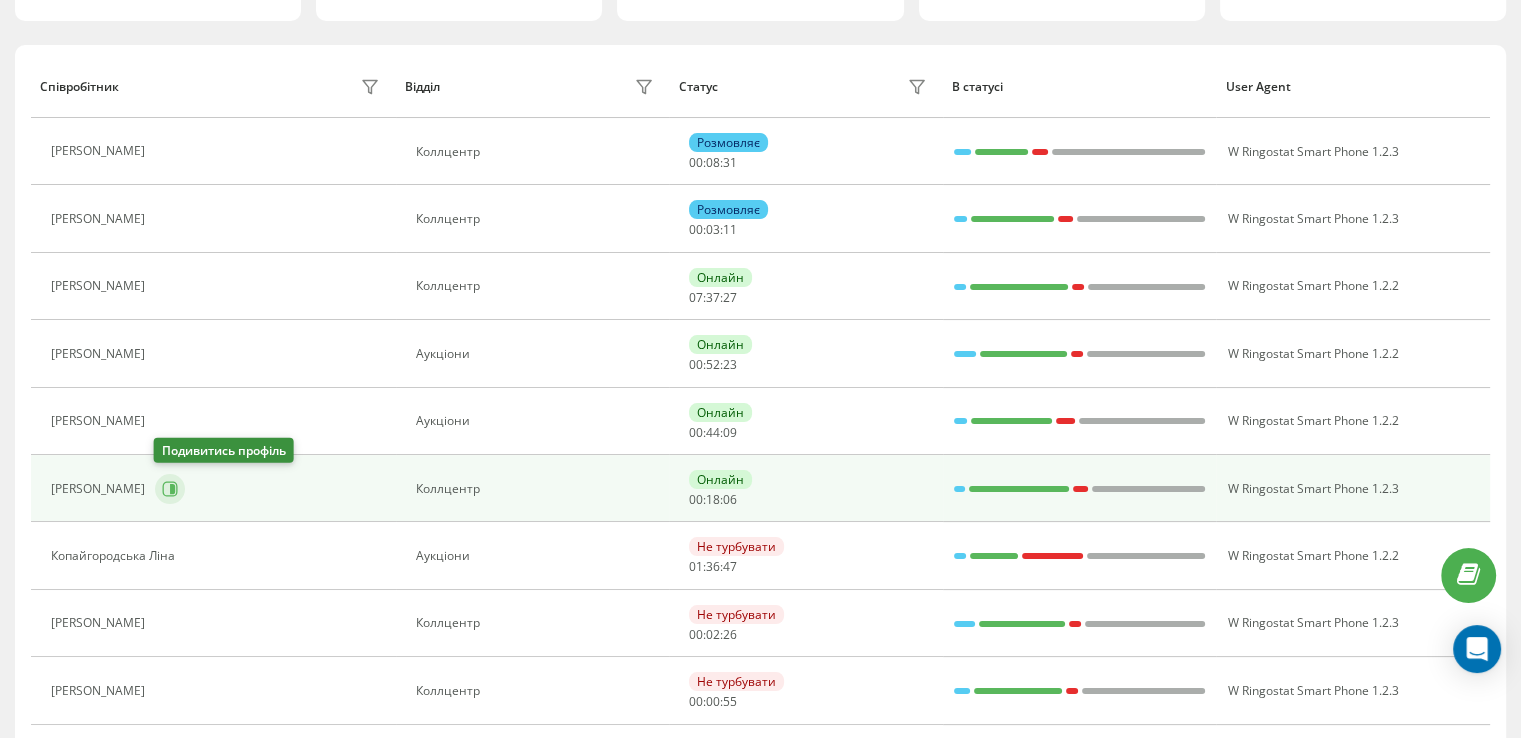 click 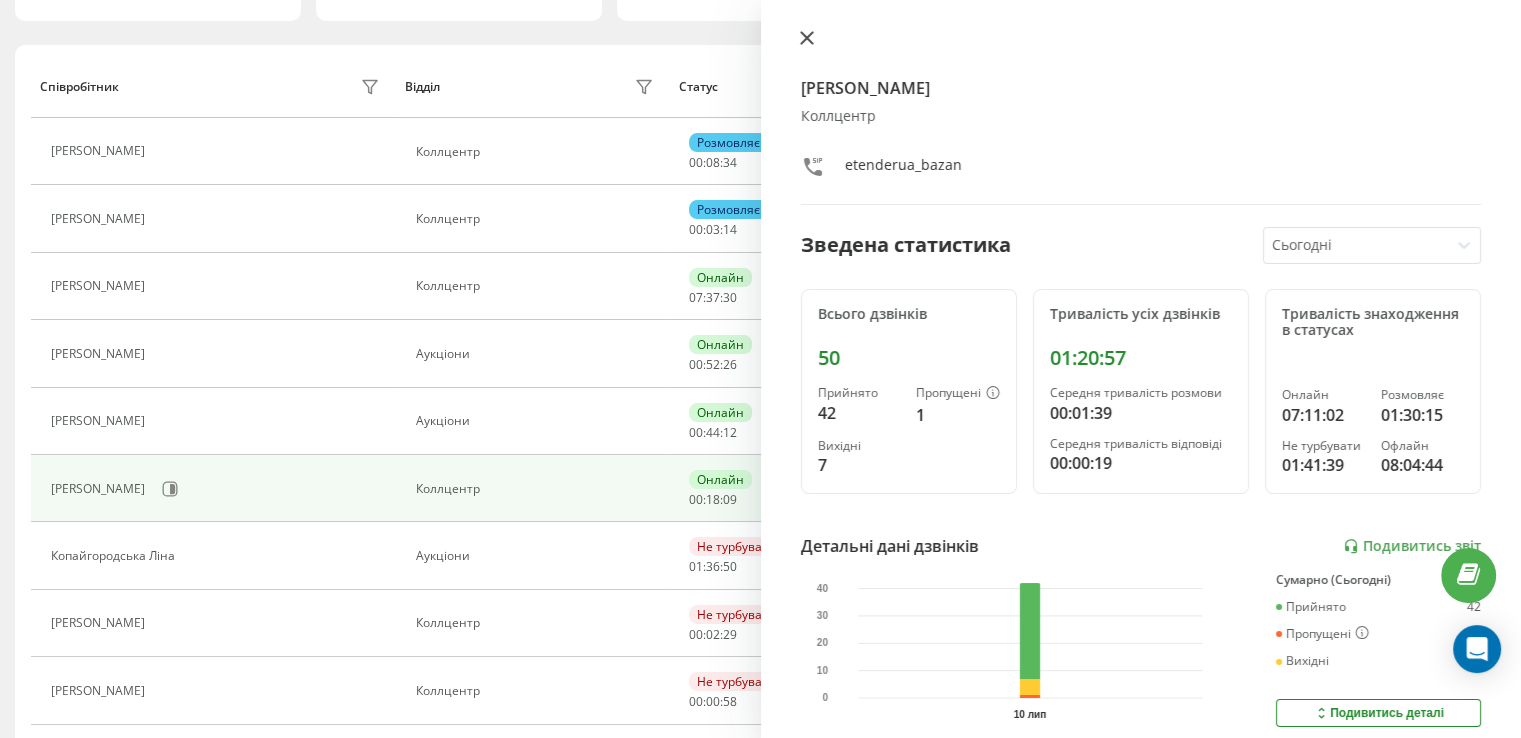 click 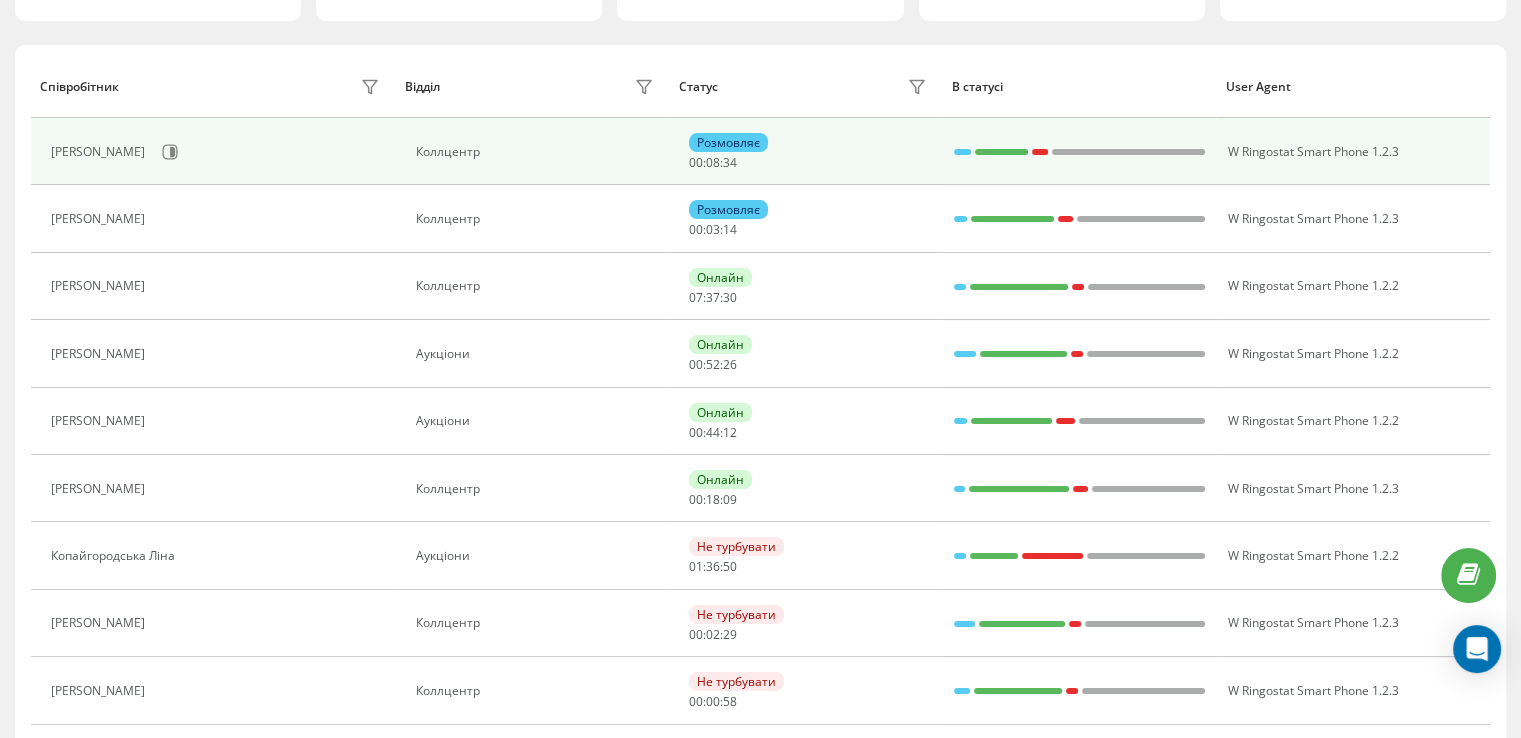 scroll, scrollTop: 0, scrollLeft: 0, axis: both 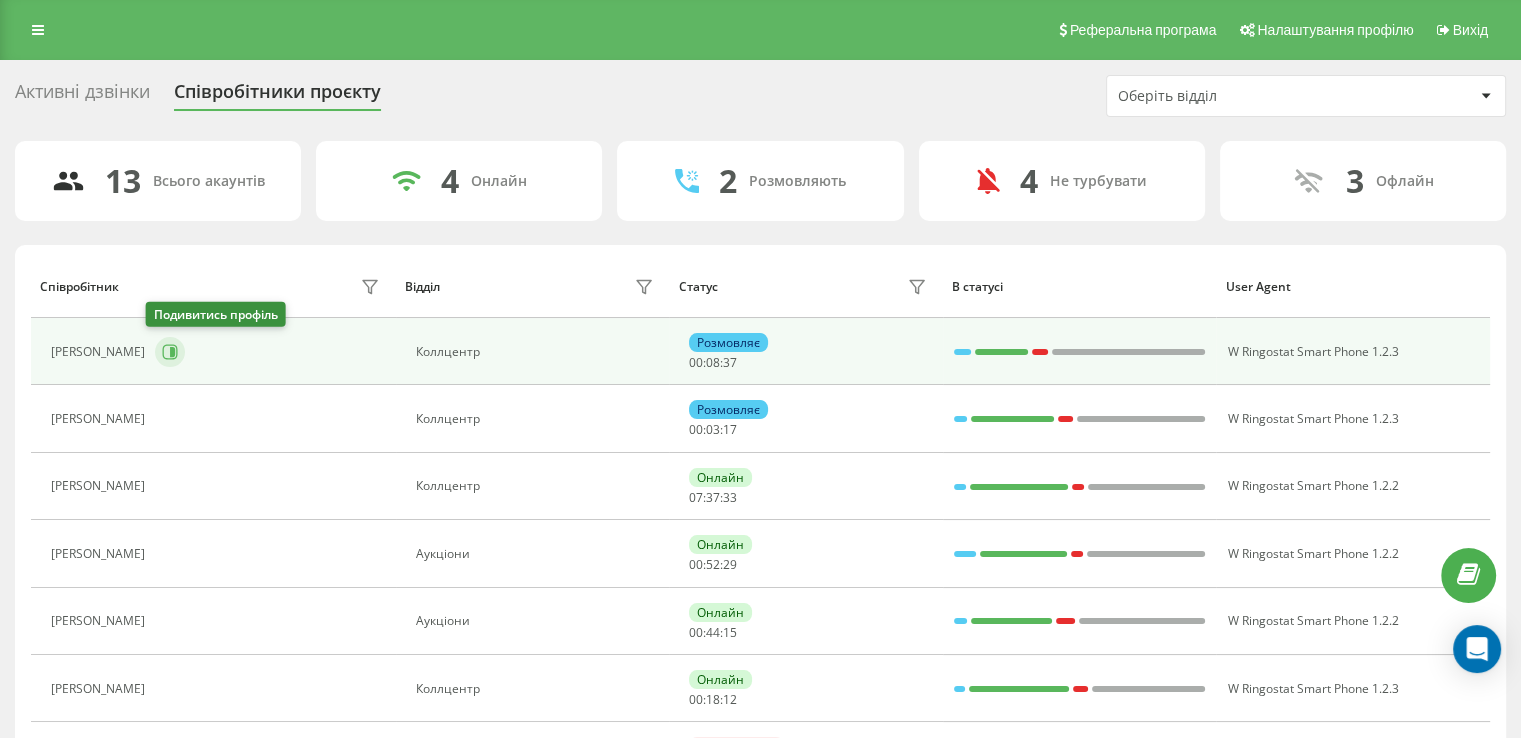 click 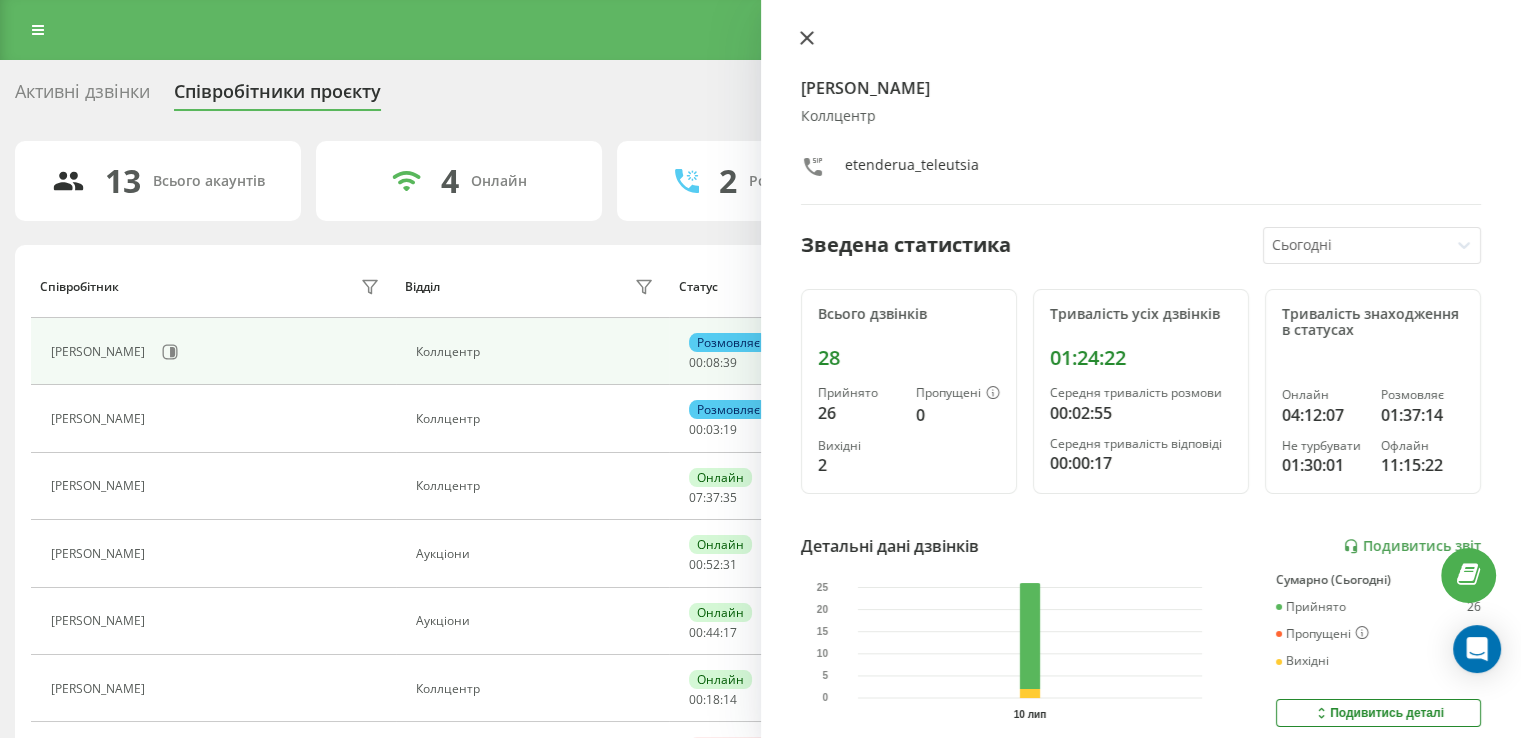click 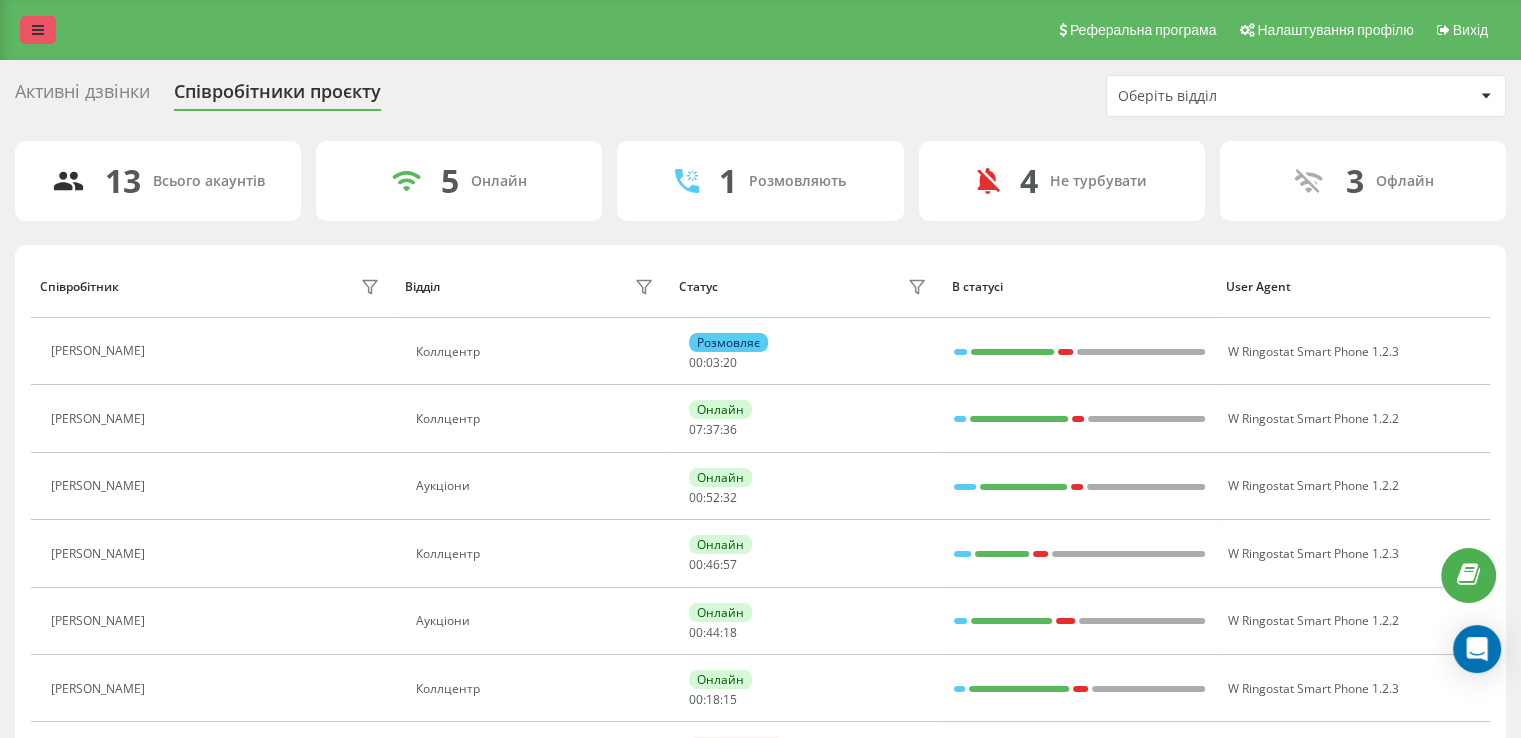 click at bounding box center (38, 30) 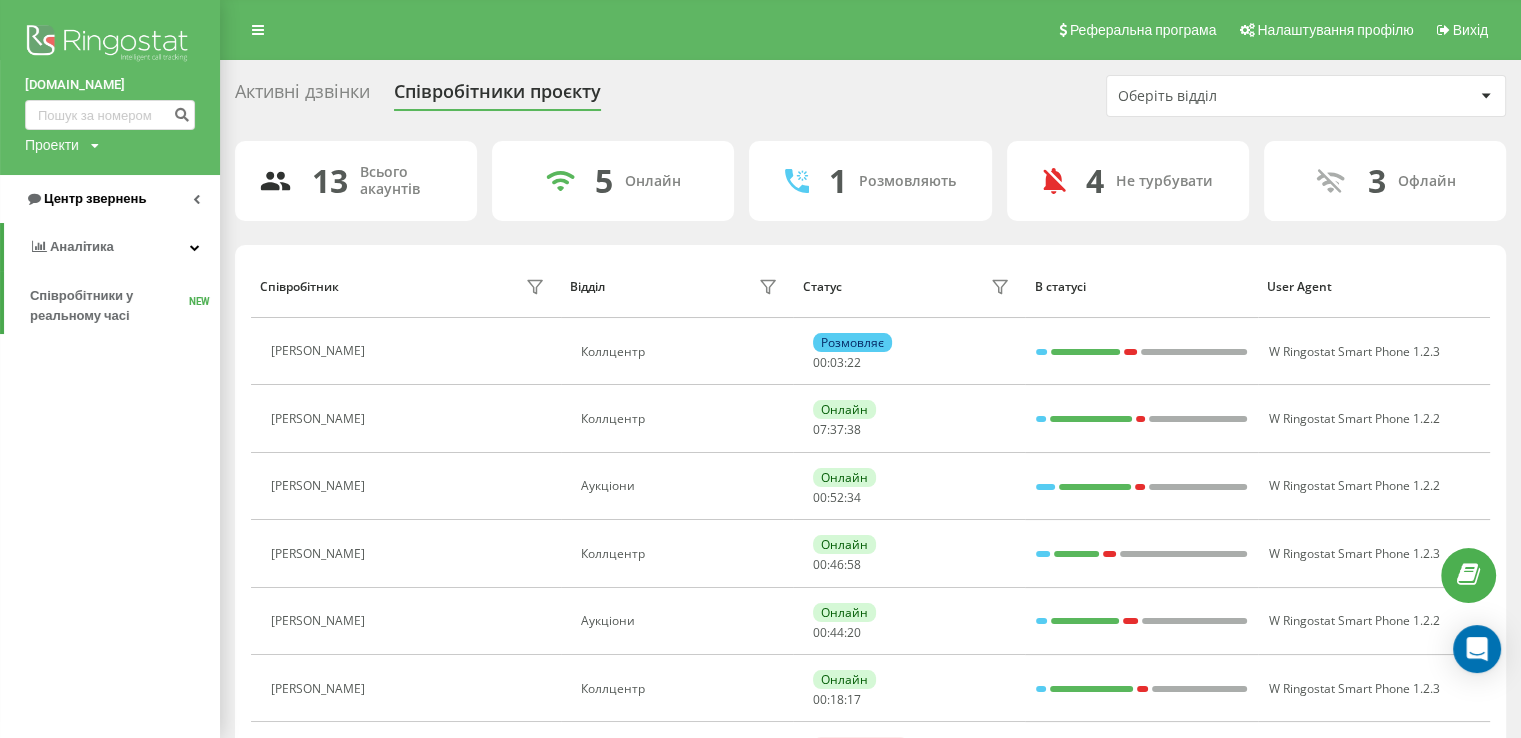 click on "Центр звернень" at bounding box center [110, 199] 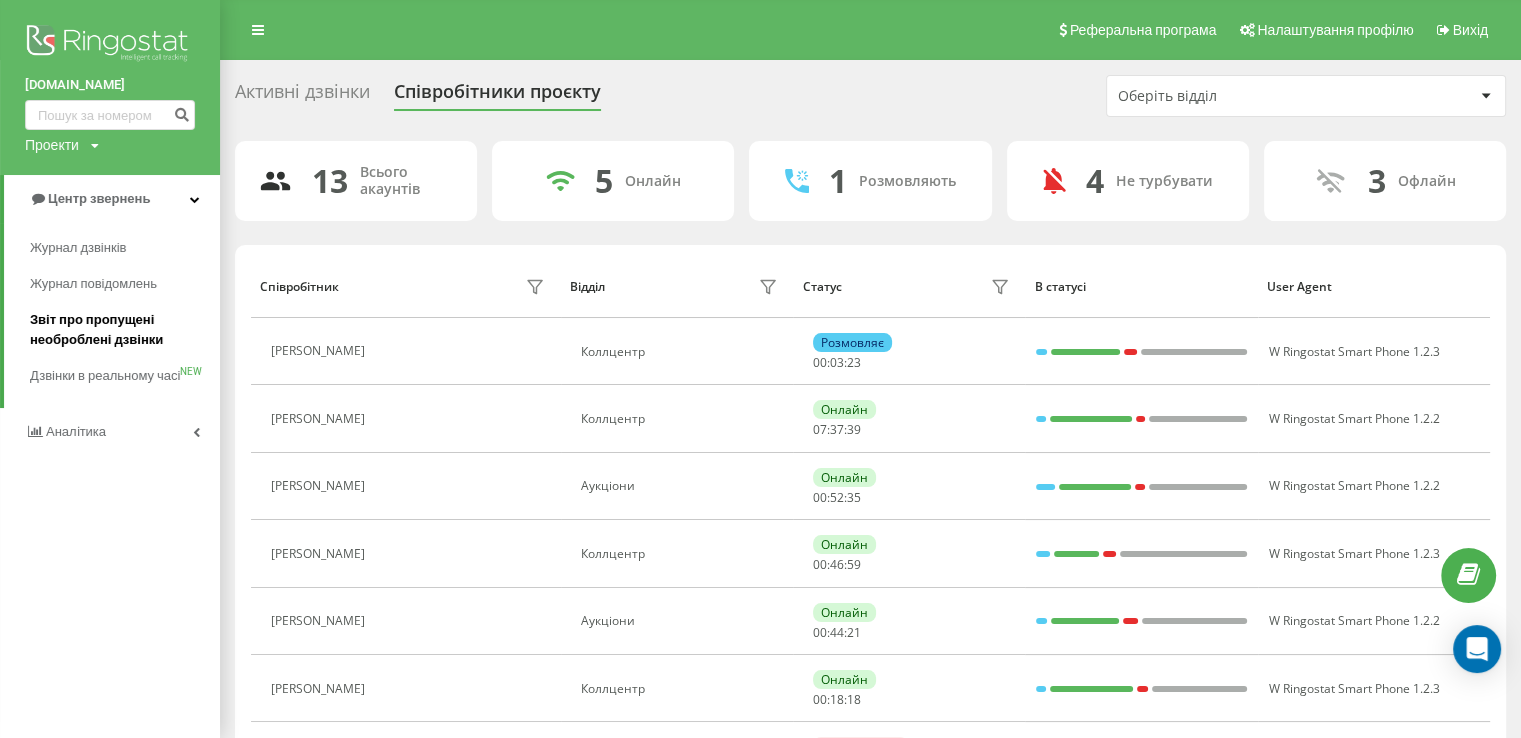 click on "Звіт про пропущені необроблені дзвінки" at bounding box center (120, 330) 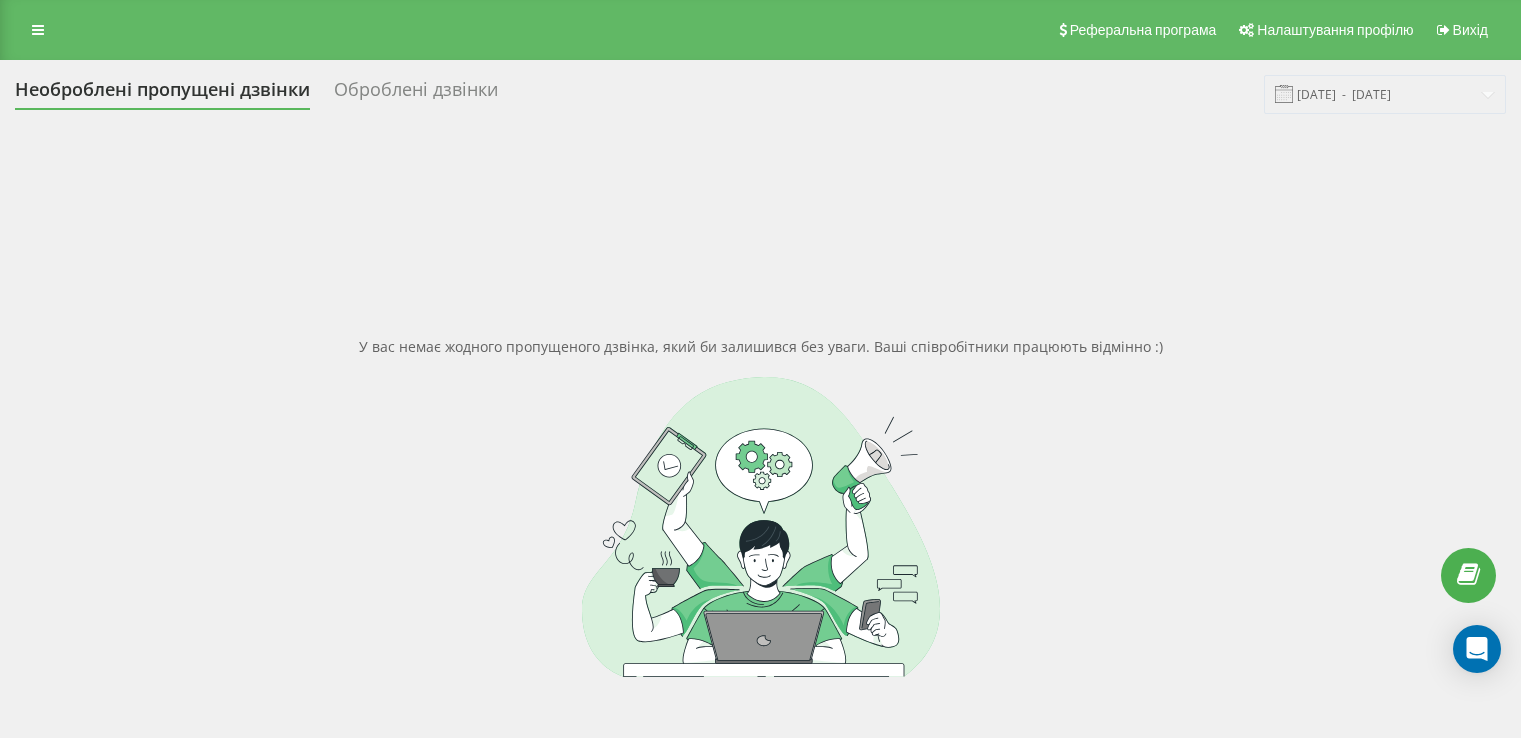 scroll, scrollTop: 0, scrollLeft: 0, axis: both 